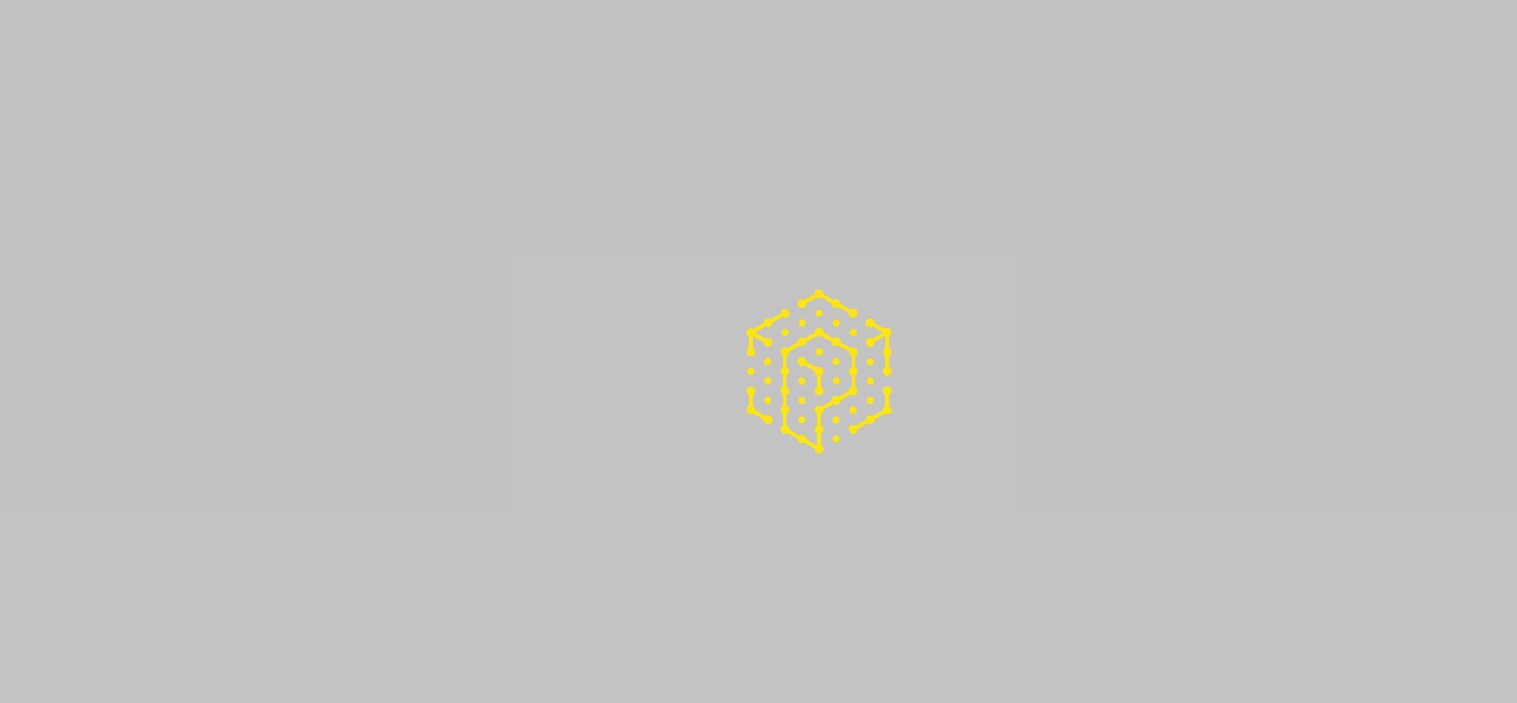 scroll, scrollTop: 0, scrollLeft: 0, axis: both 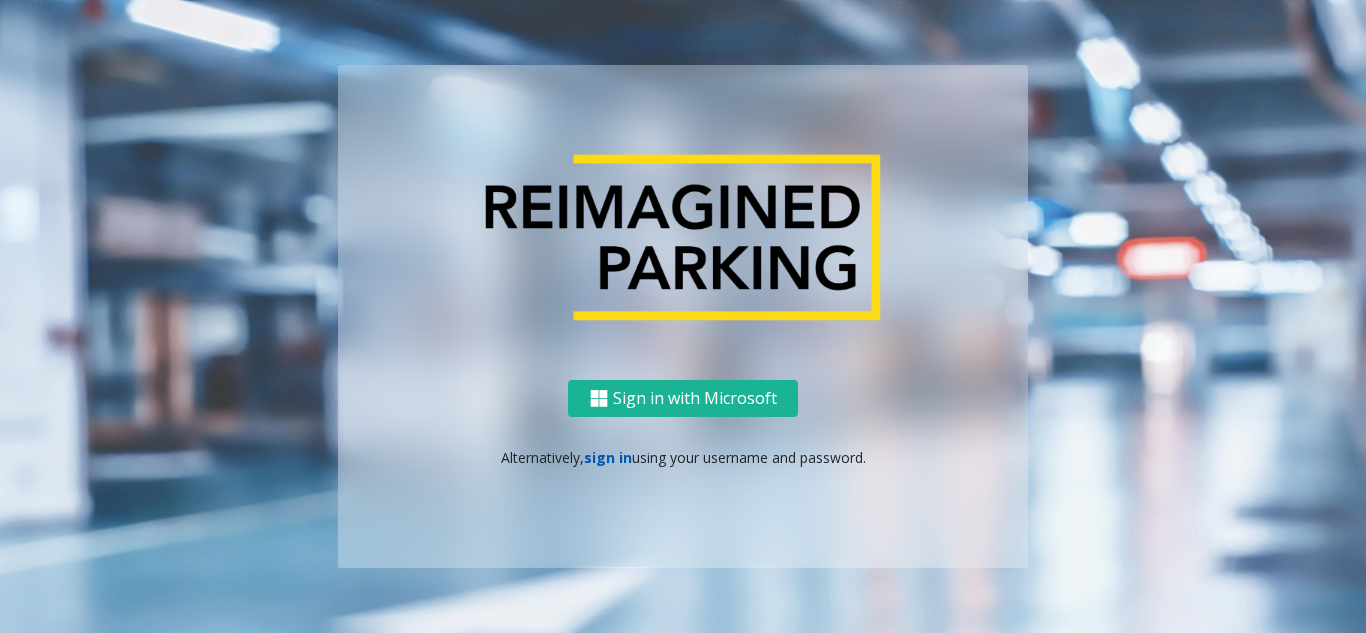 click on "sign in" 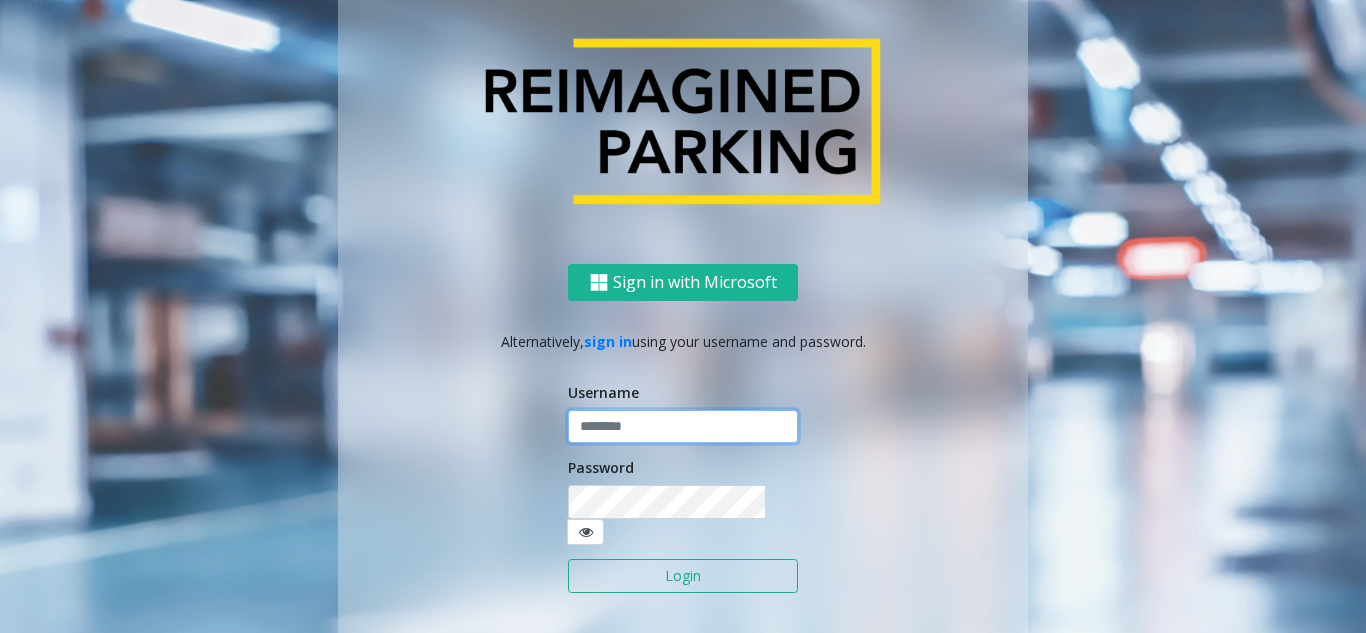 click 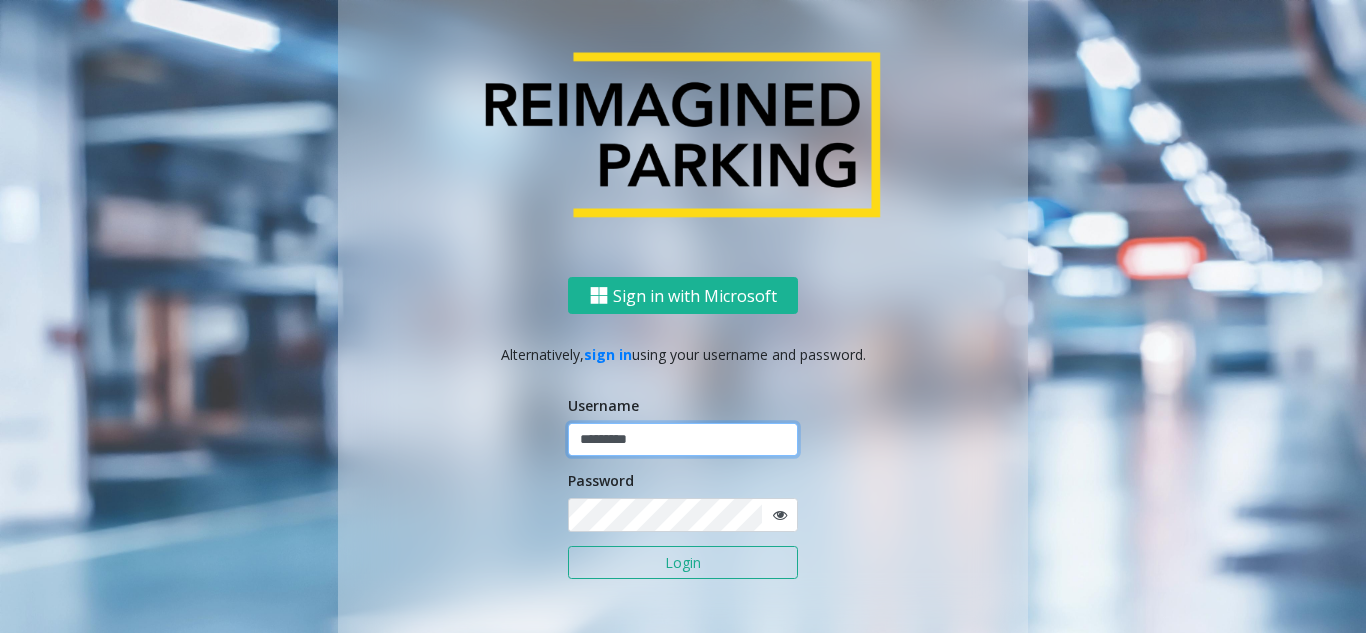 type on "*********" 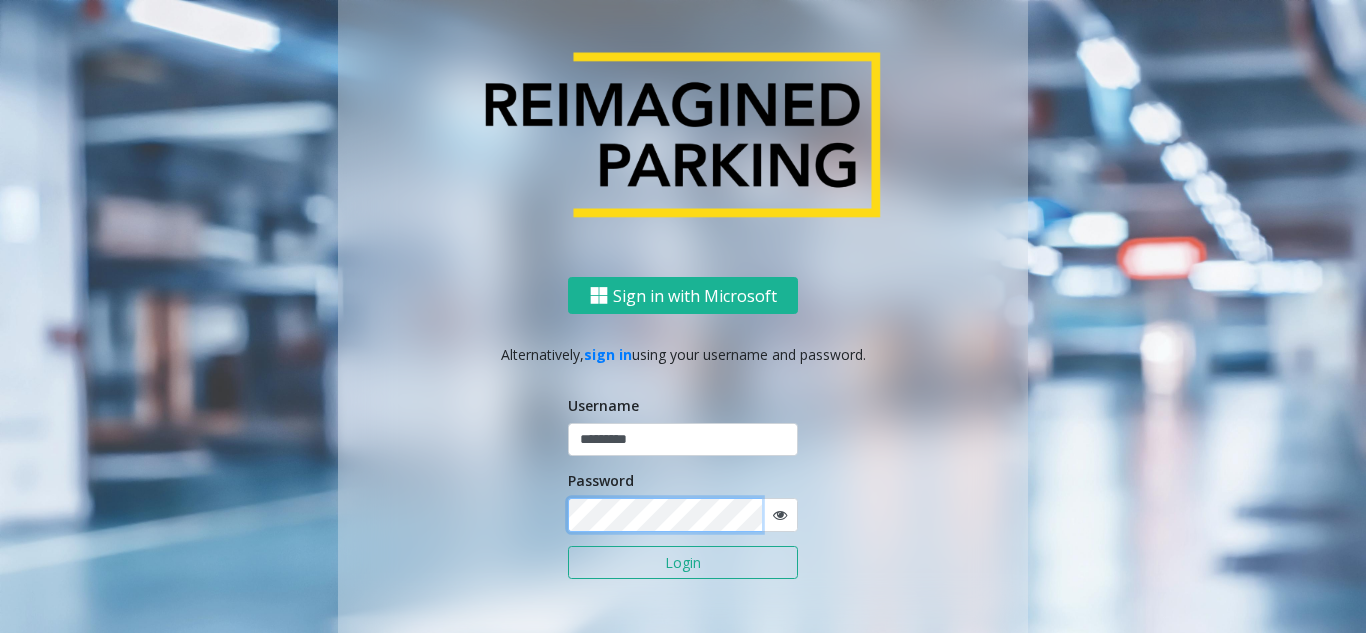 click on "Login" 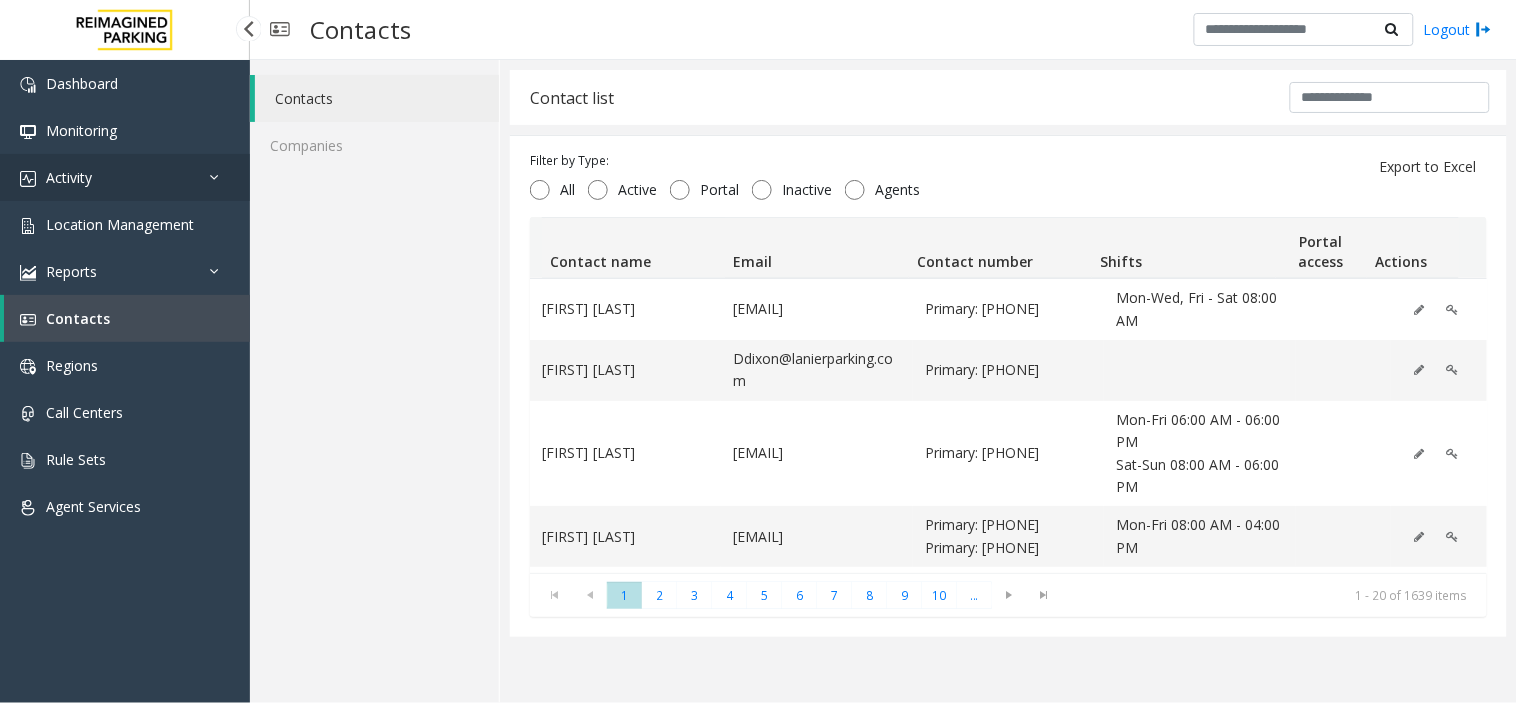 click on "Activity" at bounding box center [125, 177] 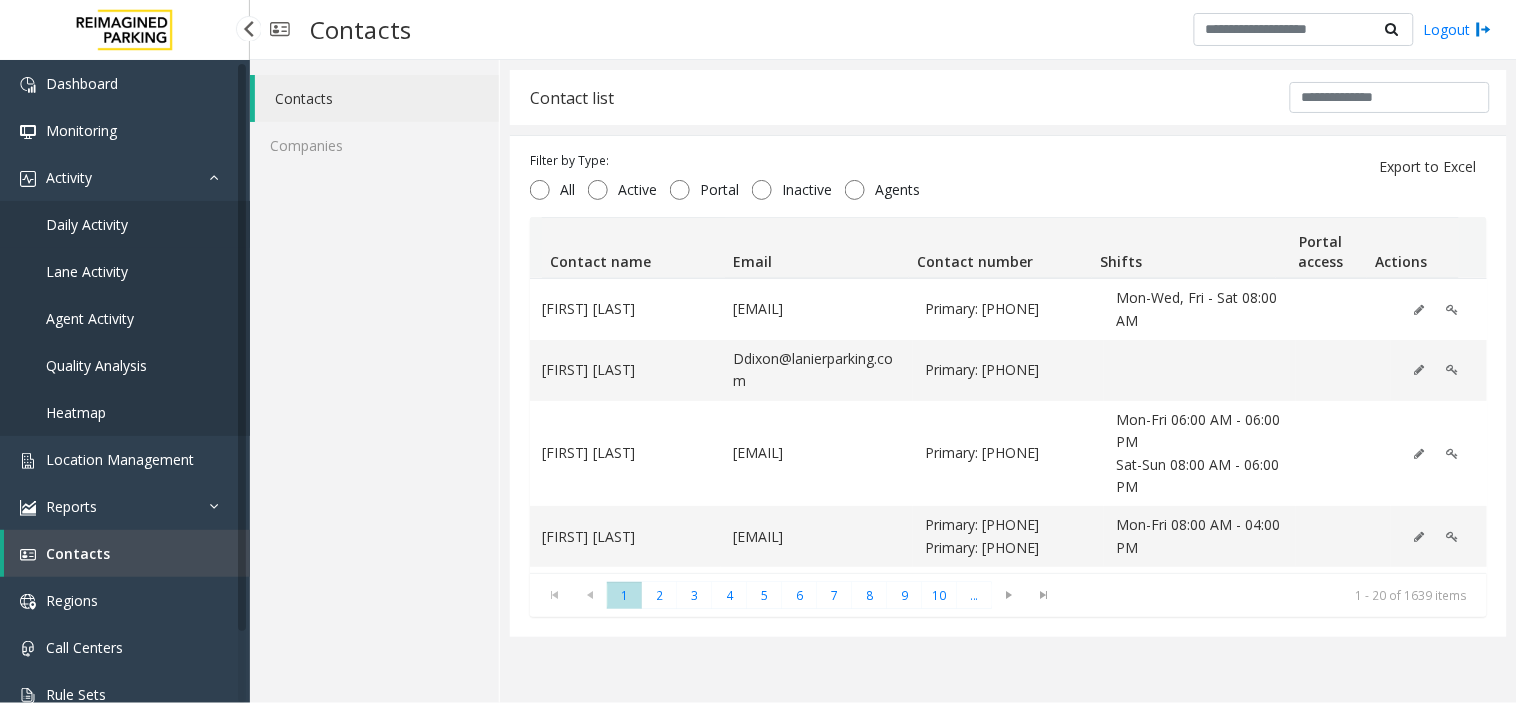 click on "Daily Activity" at bounding box center [125, 224] 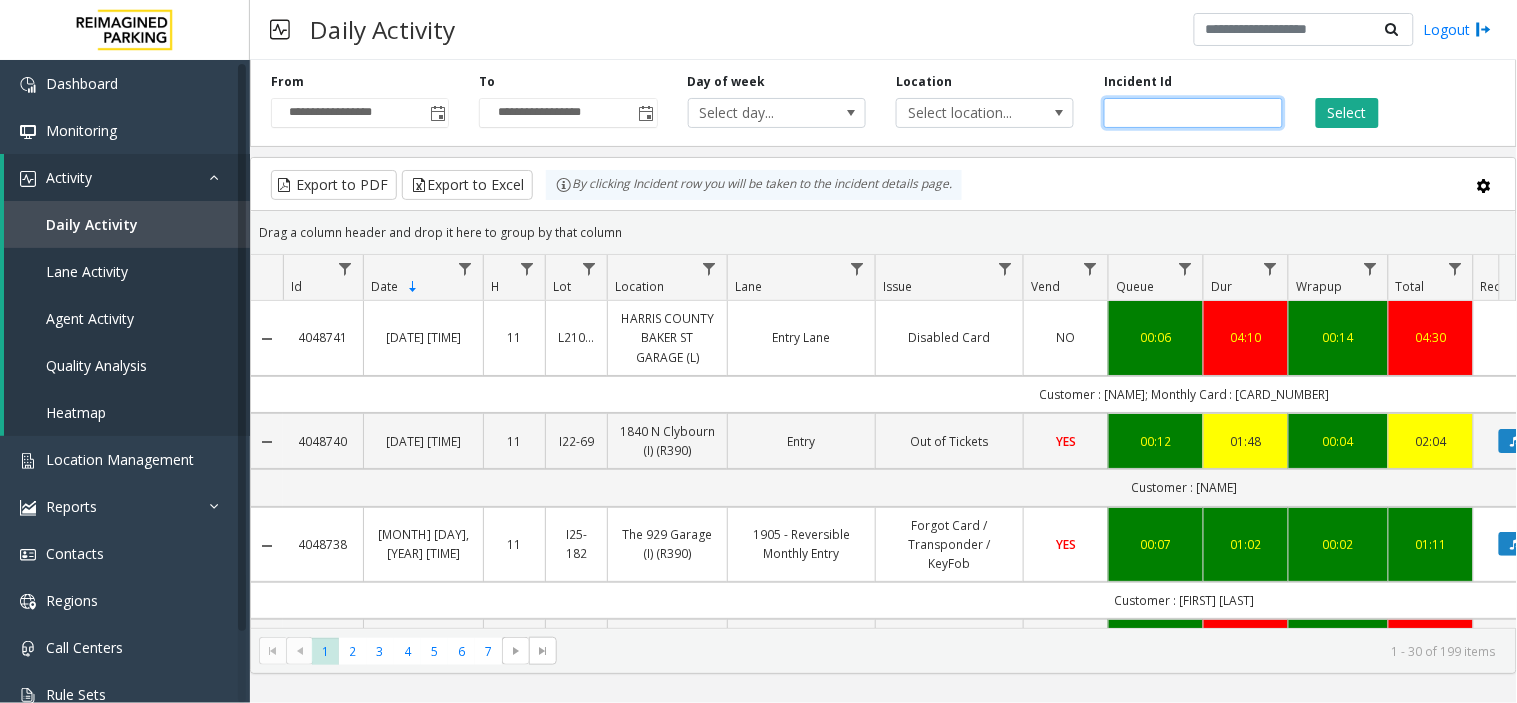 click 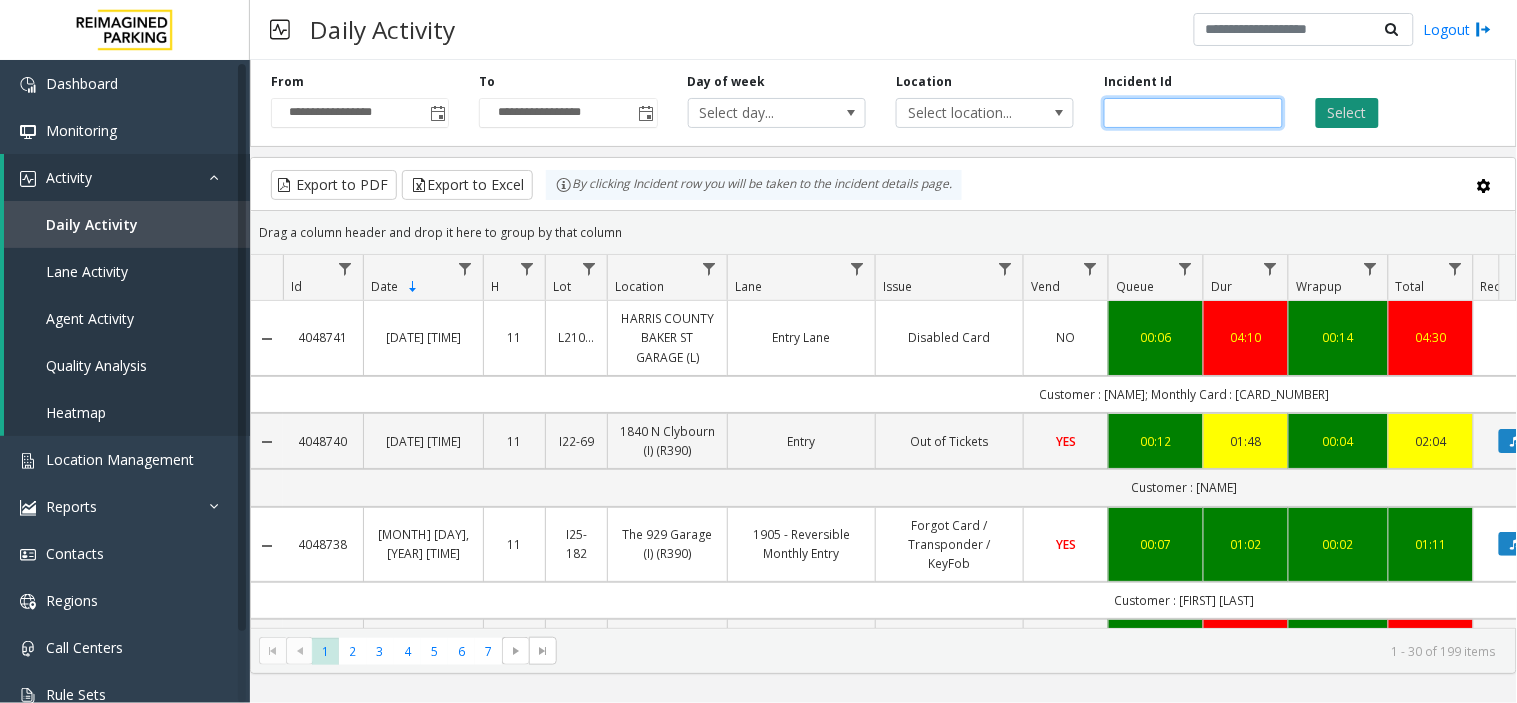 paste on "*******" 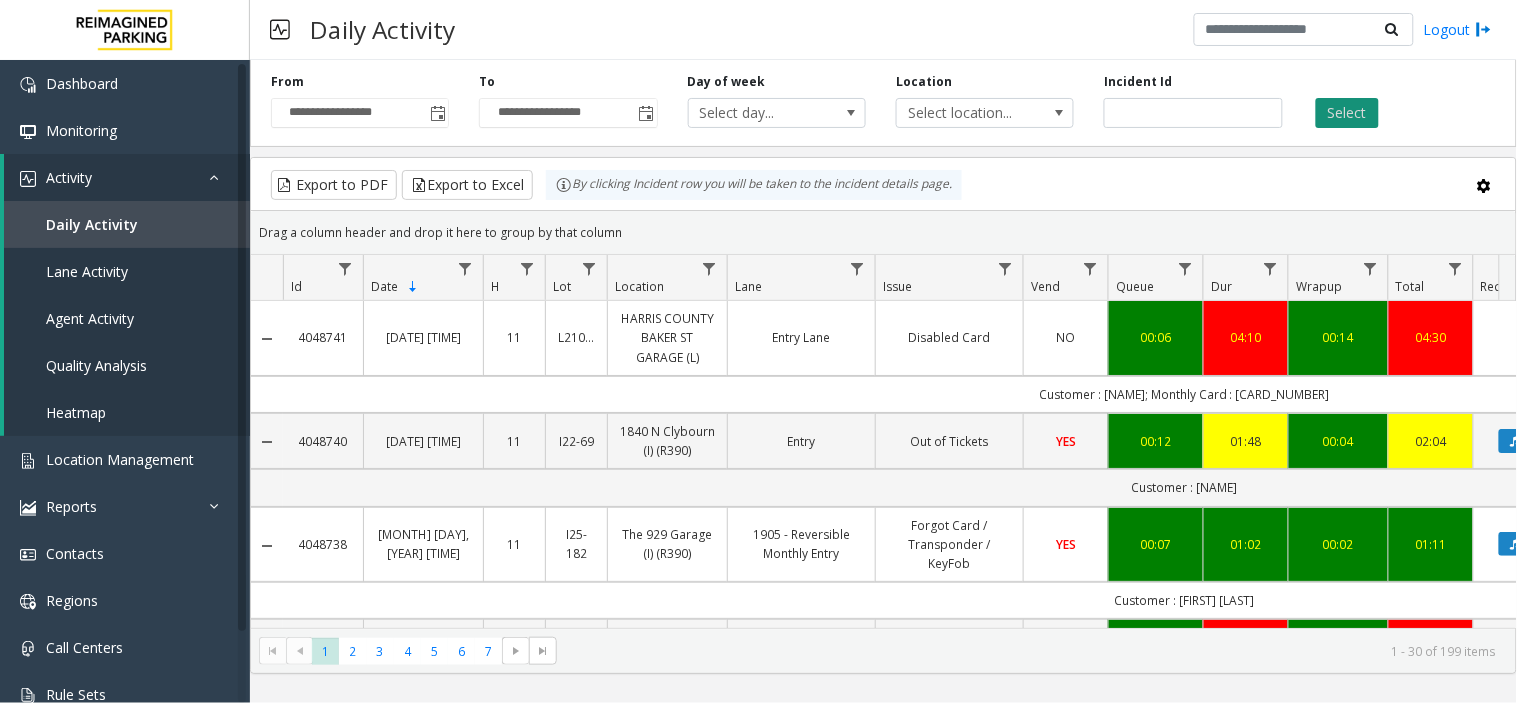 click on "Select" 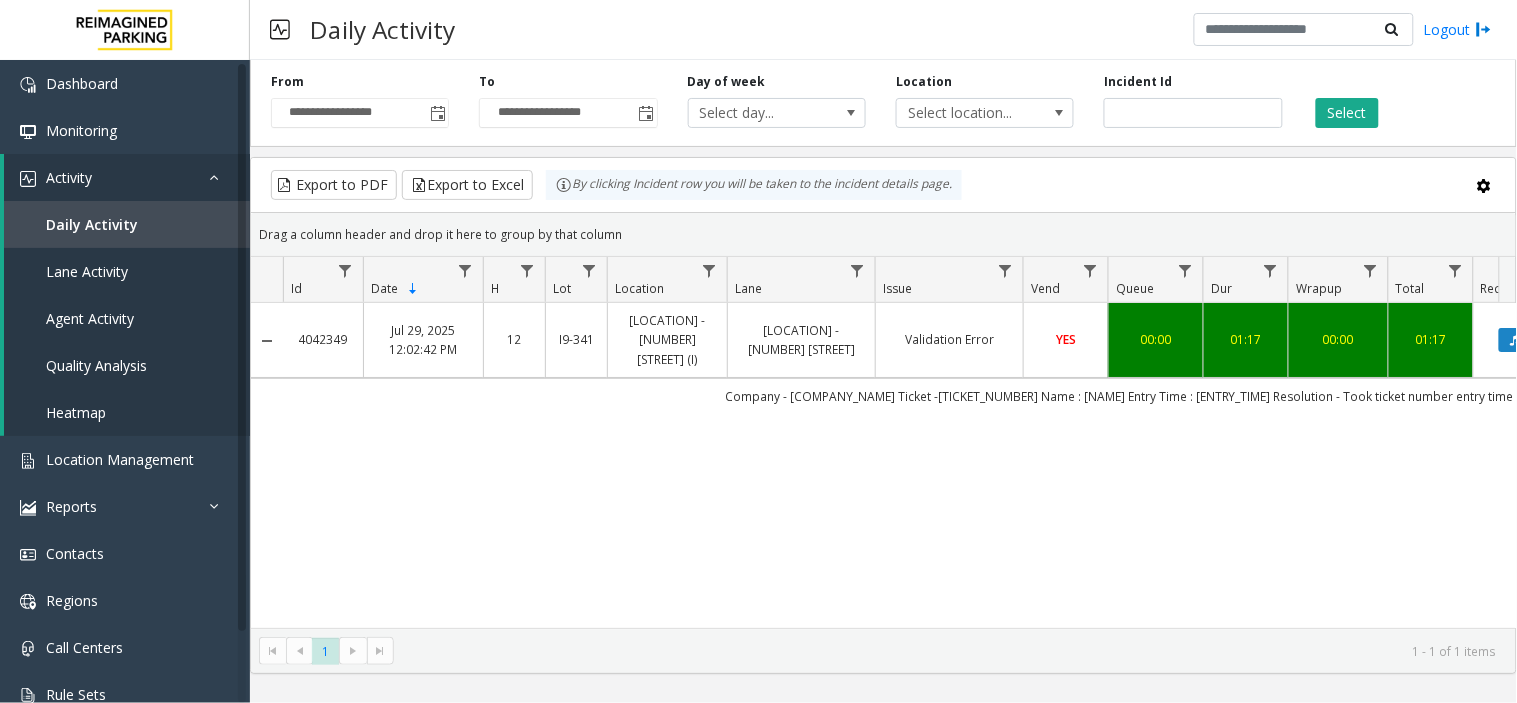 click on "4042349   Jul 29, 2025 12:02:42 PM
12   I9-341   Liberty Village - 85 Hanna (I)   Liberty Village - 85 Hanna   Validation Error   YES   00:00   01:17   00:00   01:17    Prabhat Vajpayee      genesys   NO   Issue - Validation Error
Company - Good Life
Ticket -352619
Name : Michele
Entry Time : 10:44
Resolution - Took ticket number entry time company and vended." 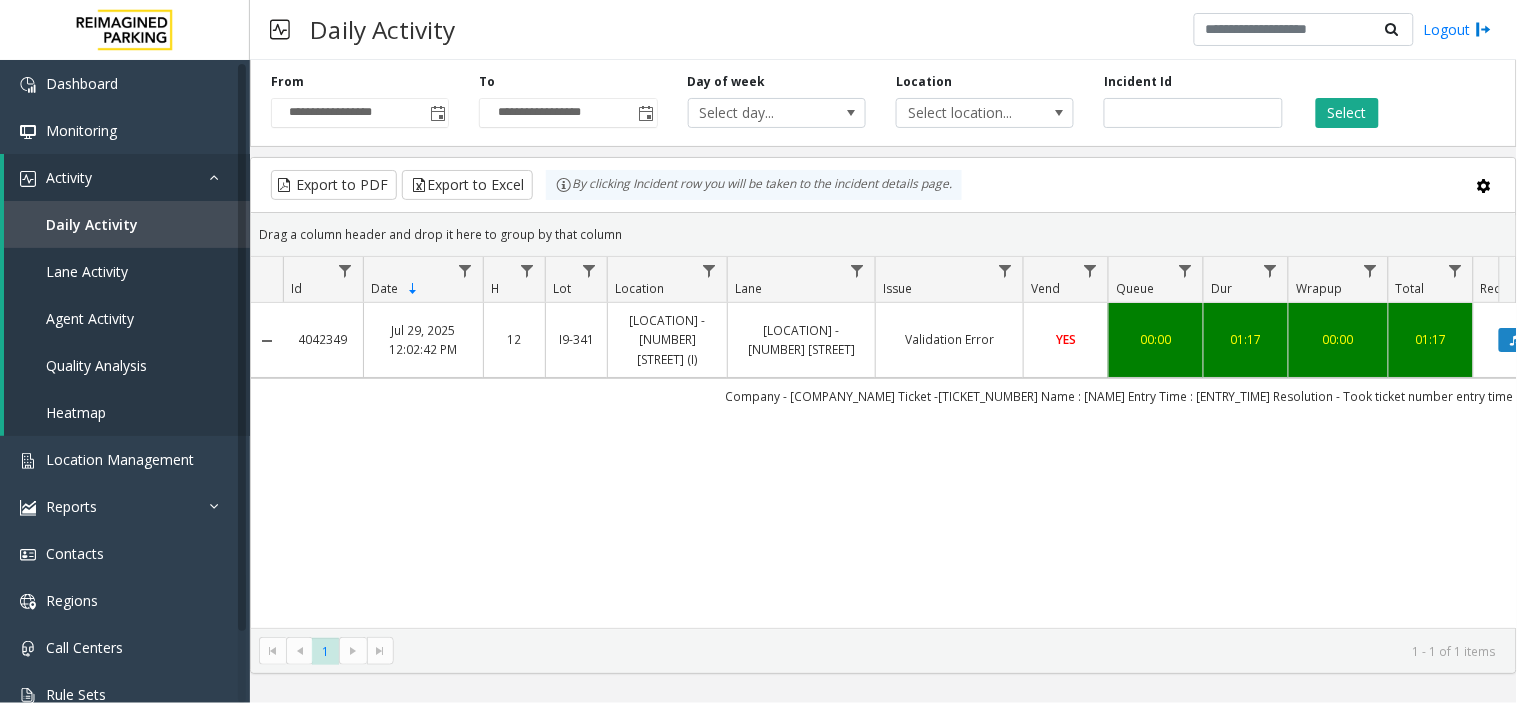 scroll, scrollTop: 0, scrollLeft: 160, axis: horizontal 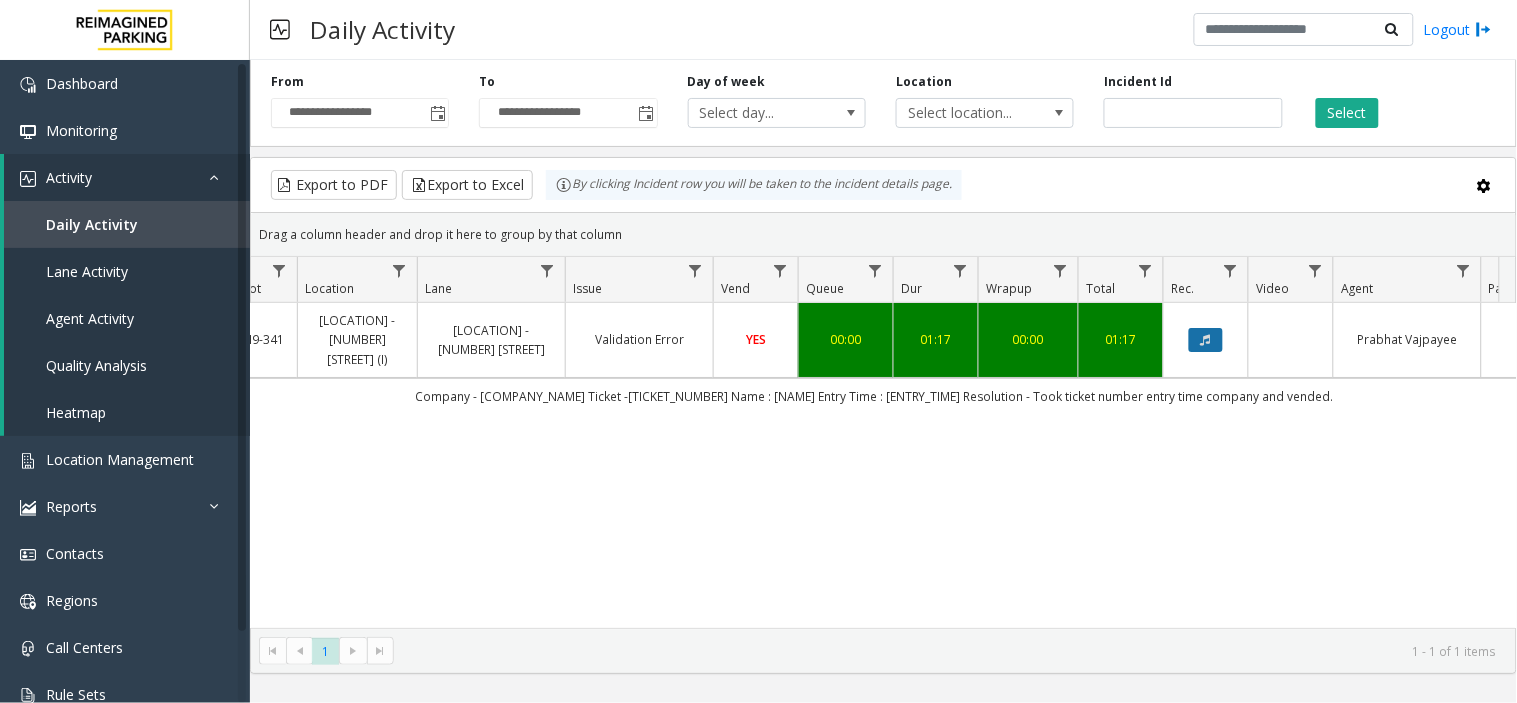 click 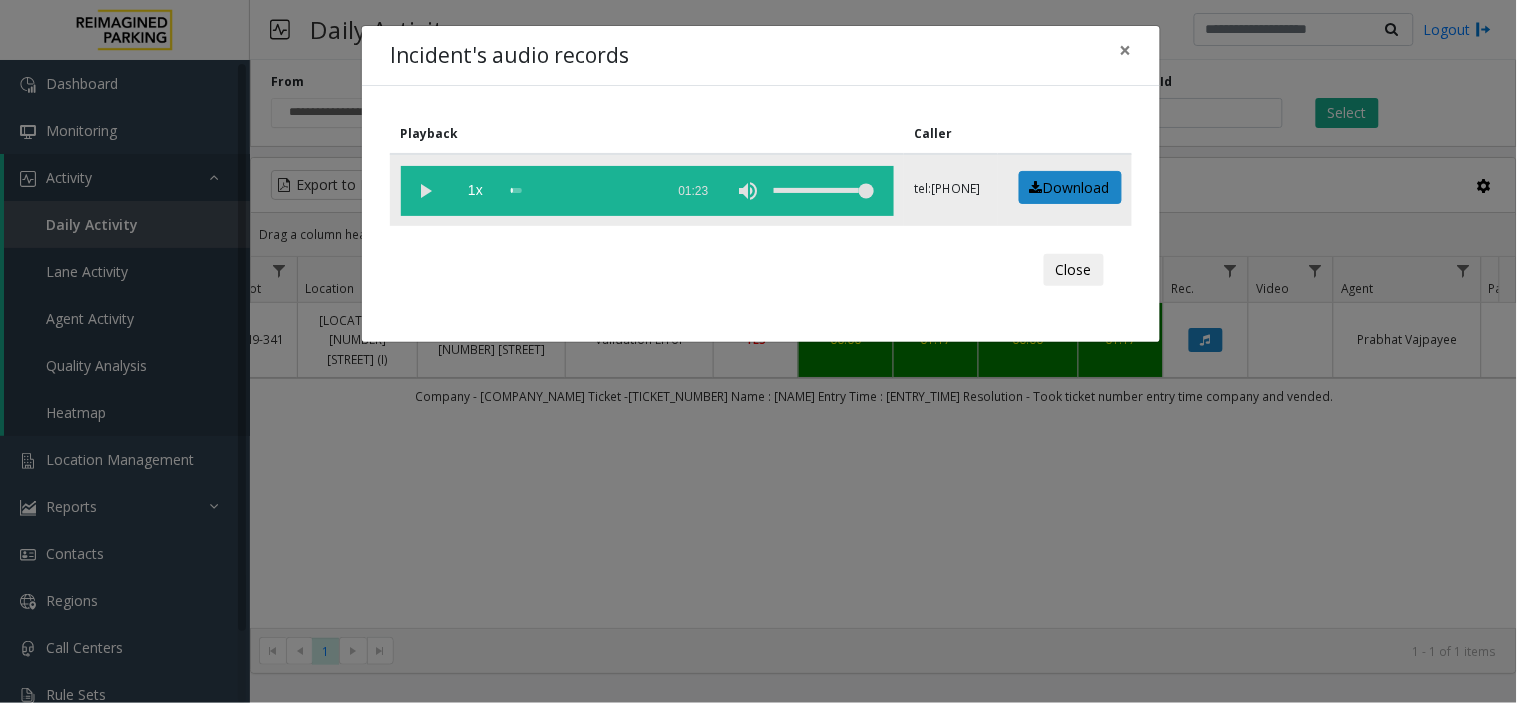 click 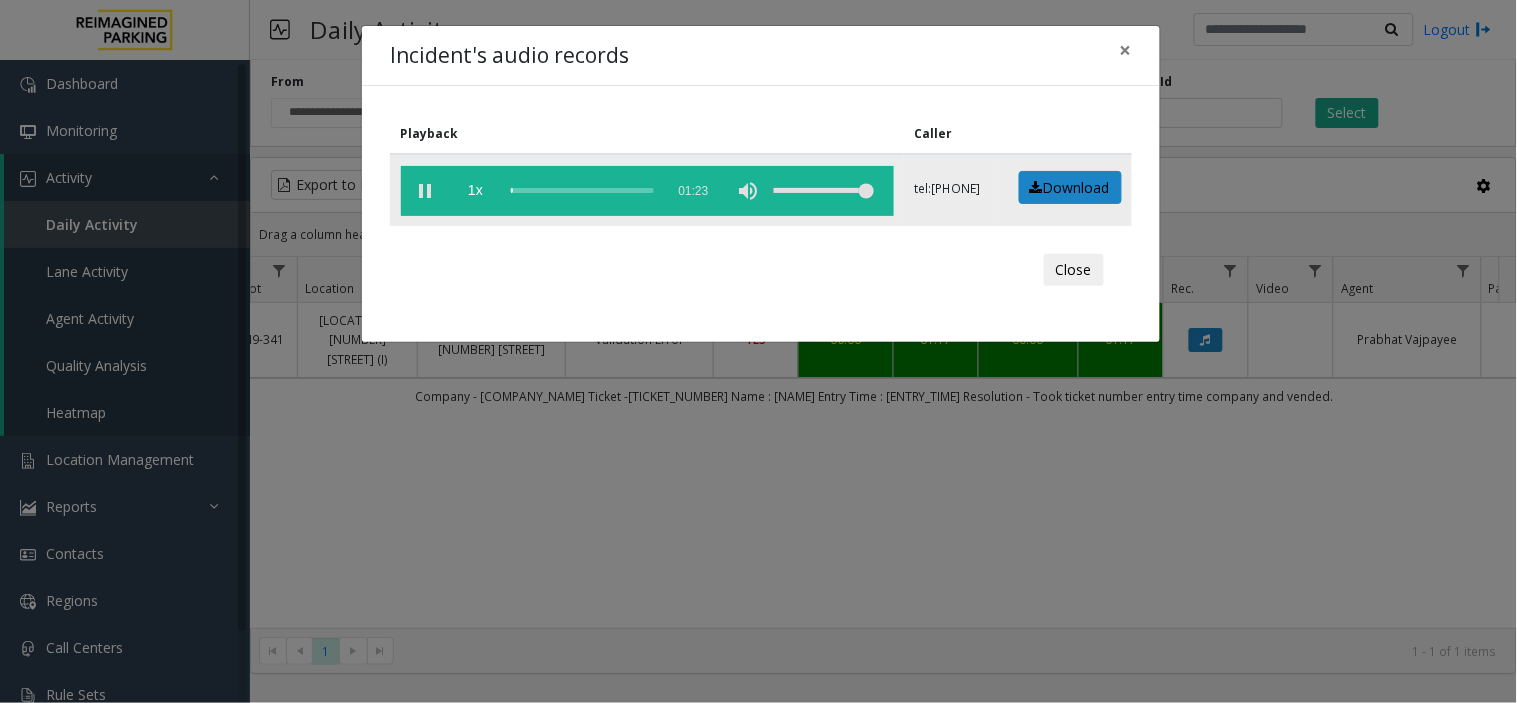 click 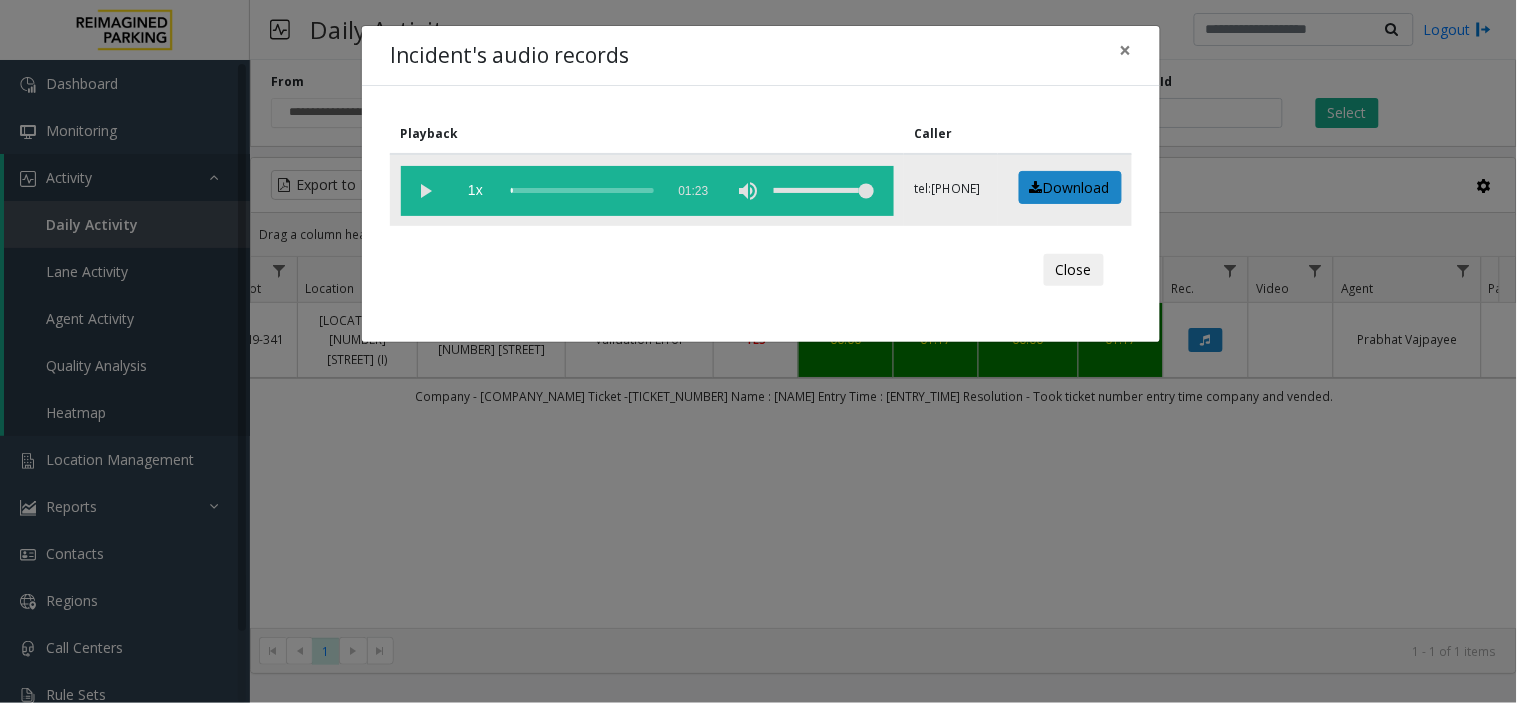 click 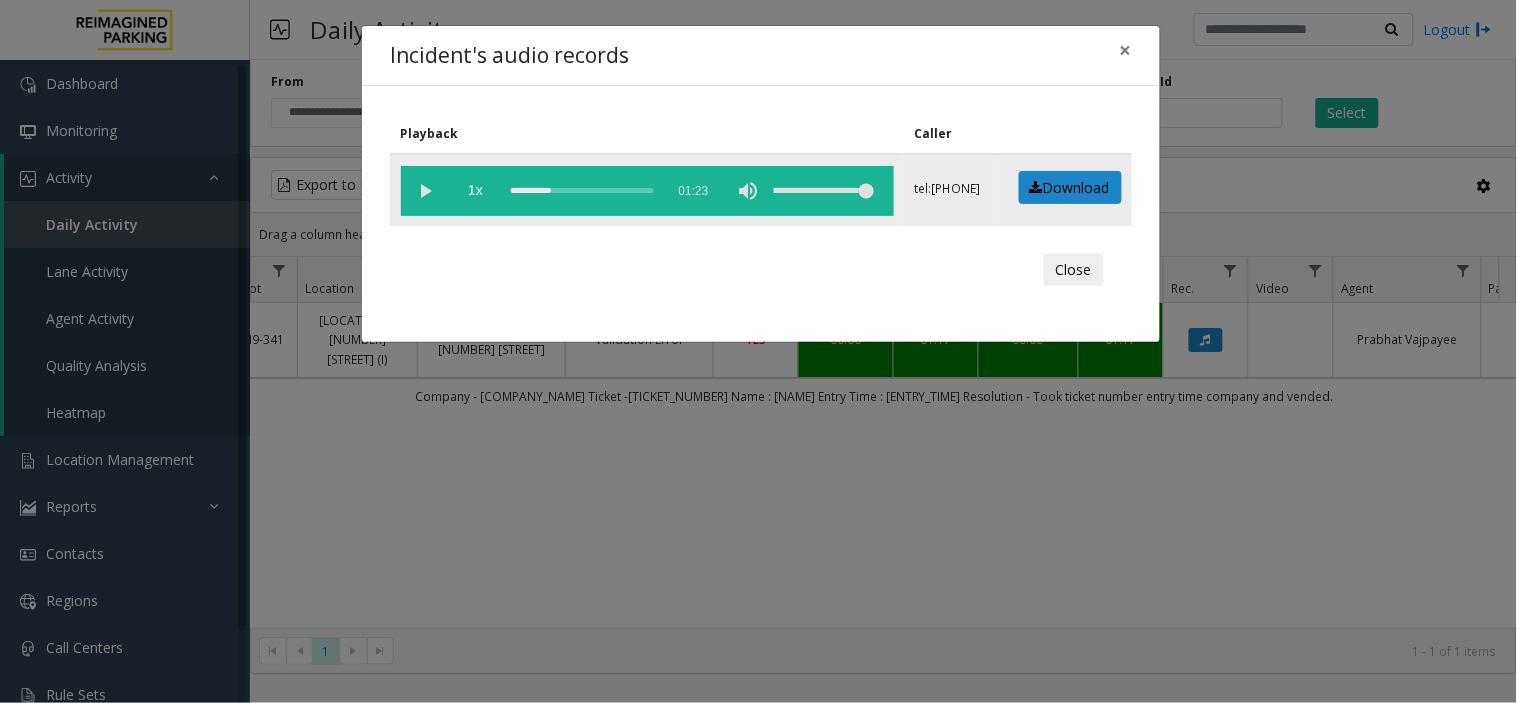 click 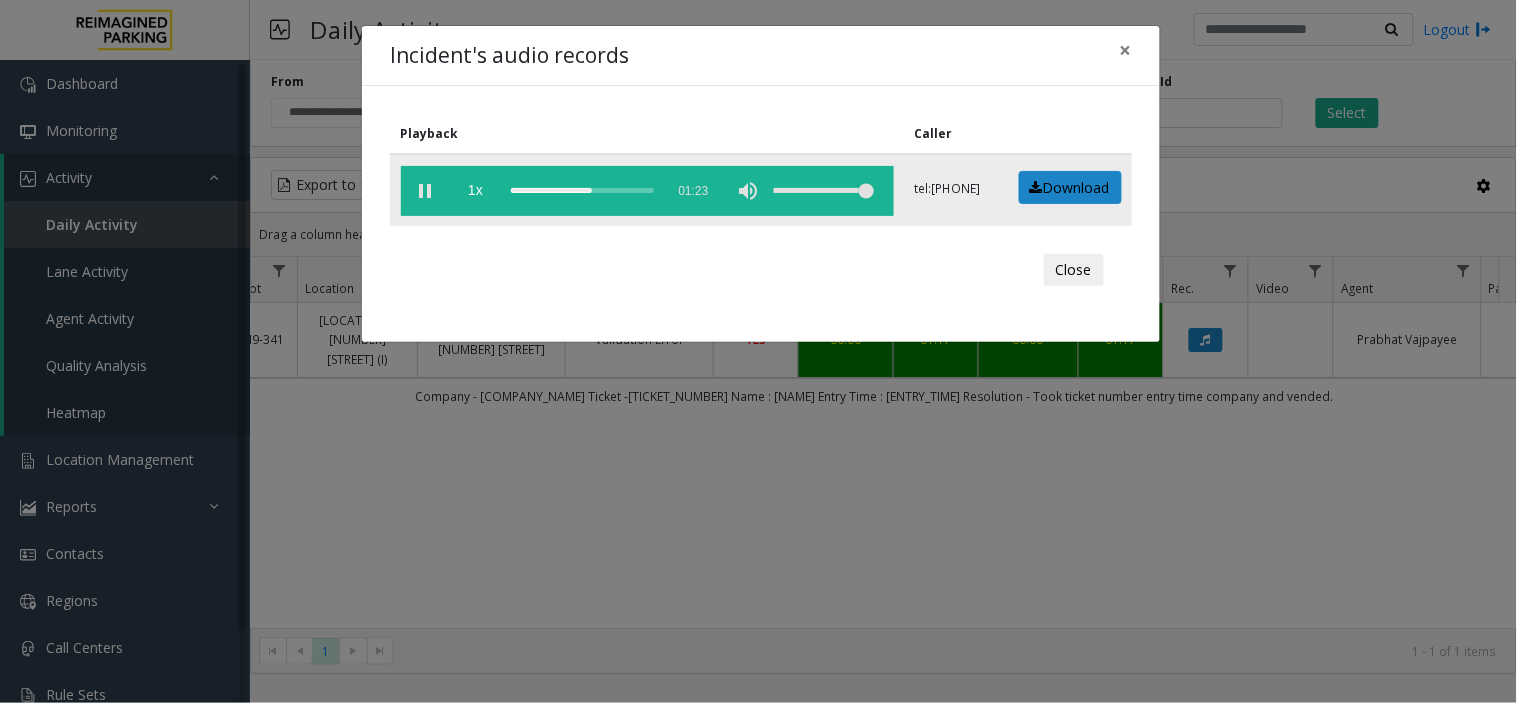 click 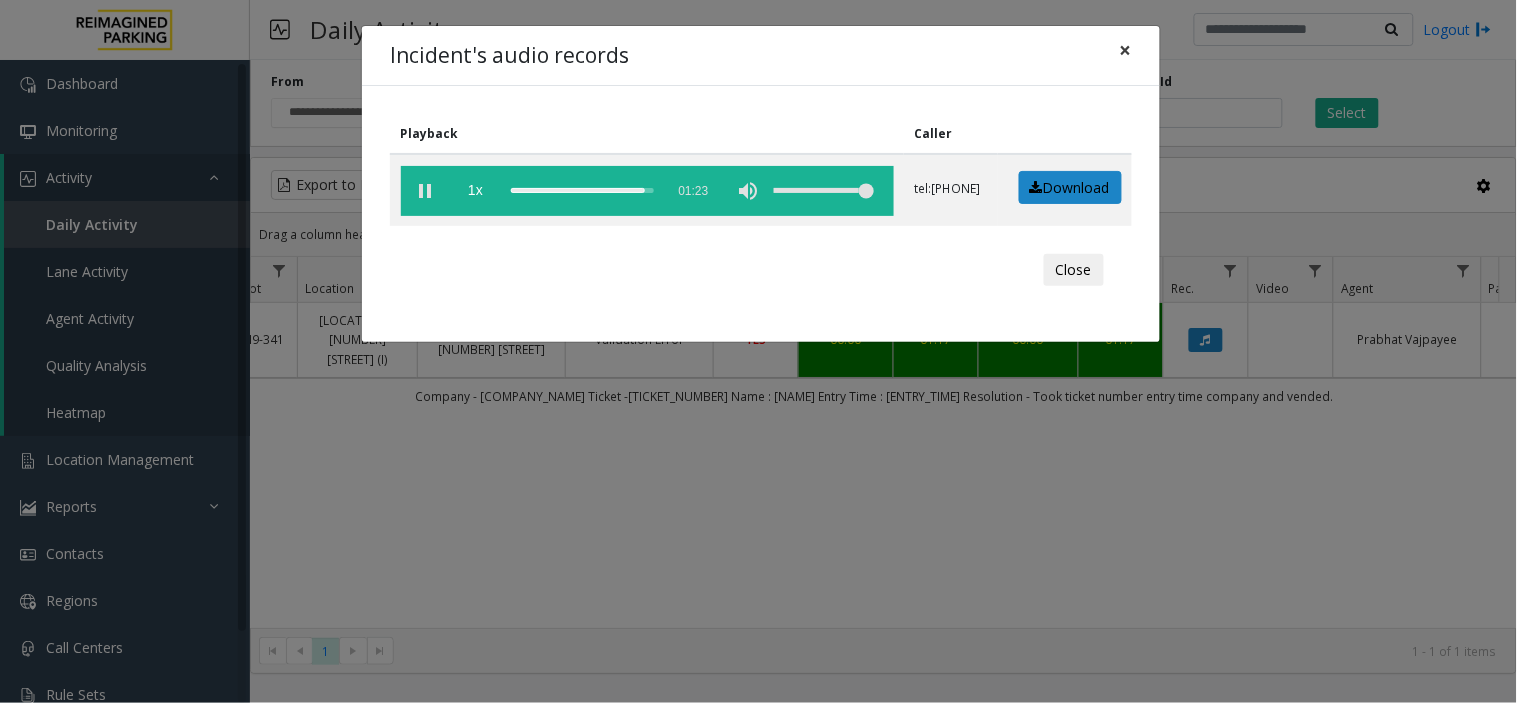 click on "×" 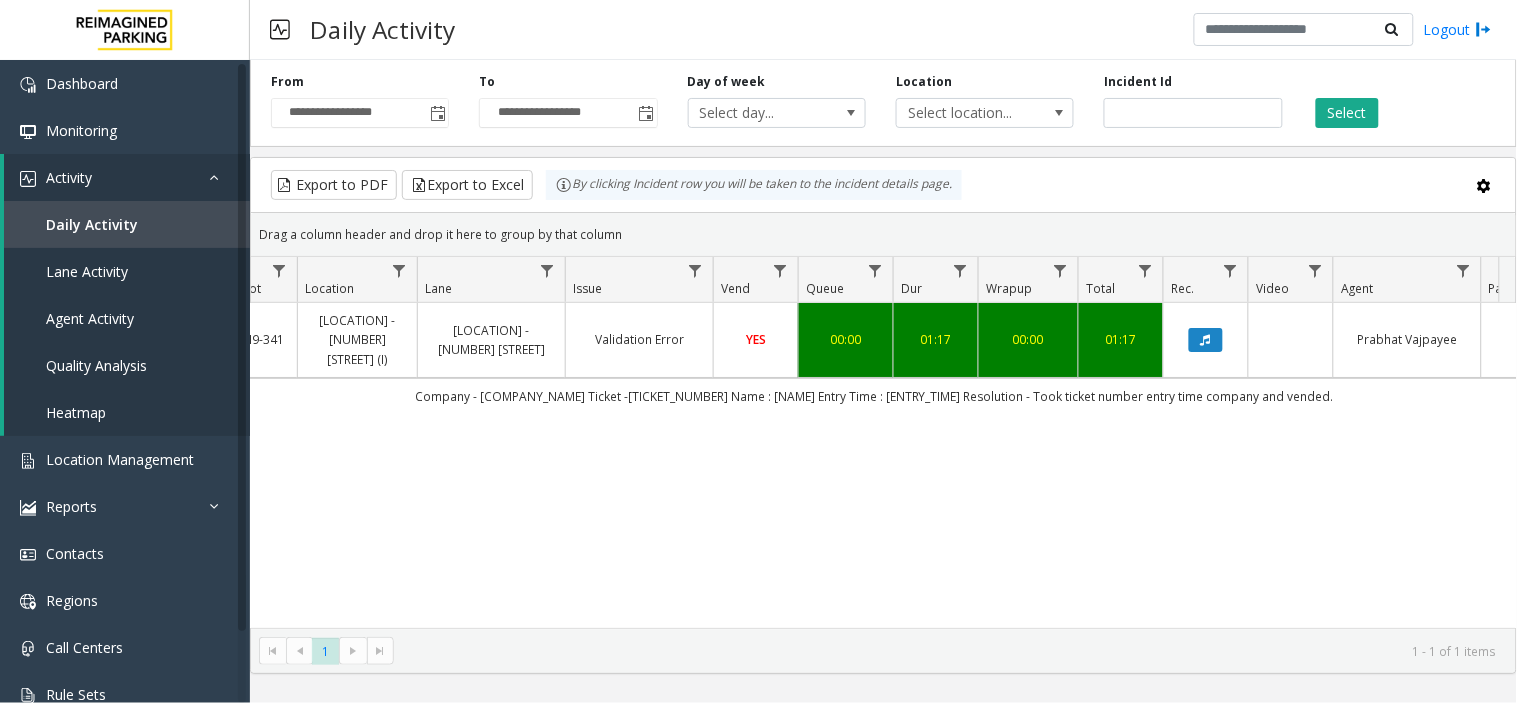 click on "4042349   Jul 29, 2025 12:02:42 PM
12   I9-341   Liberty Village - 85 Hanna (I)   Liberty Village - 85 Hanna   Validation Error   YES   00:00   01:17   00:00   01:17    Prabhat Vajpayee      genesys   NO   Issue - Validation Error
Company - Good Life
Ticket -352619
Name : Michele
Entry Time : 10:44
Resolution - Took ticket number entry time company and vended." 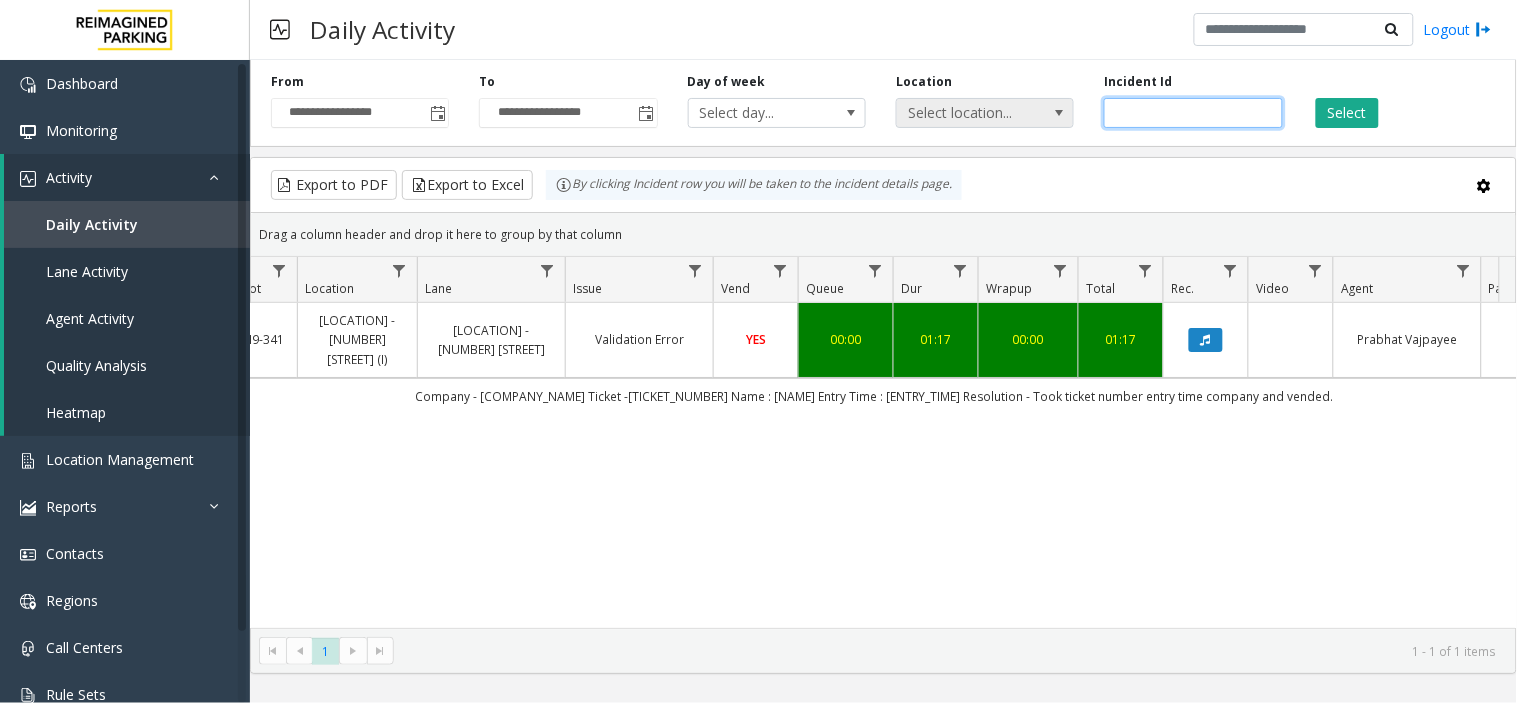 drag, startPoint x: 1076, startPoint y: 122, endPoint x: 1005, endPoint y: 125, distance: 71.063354 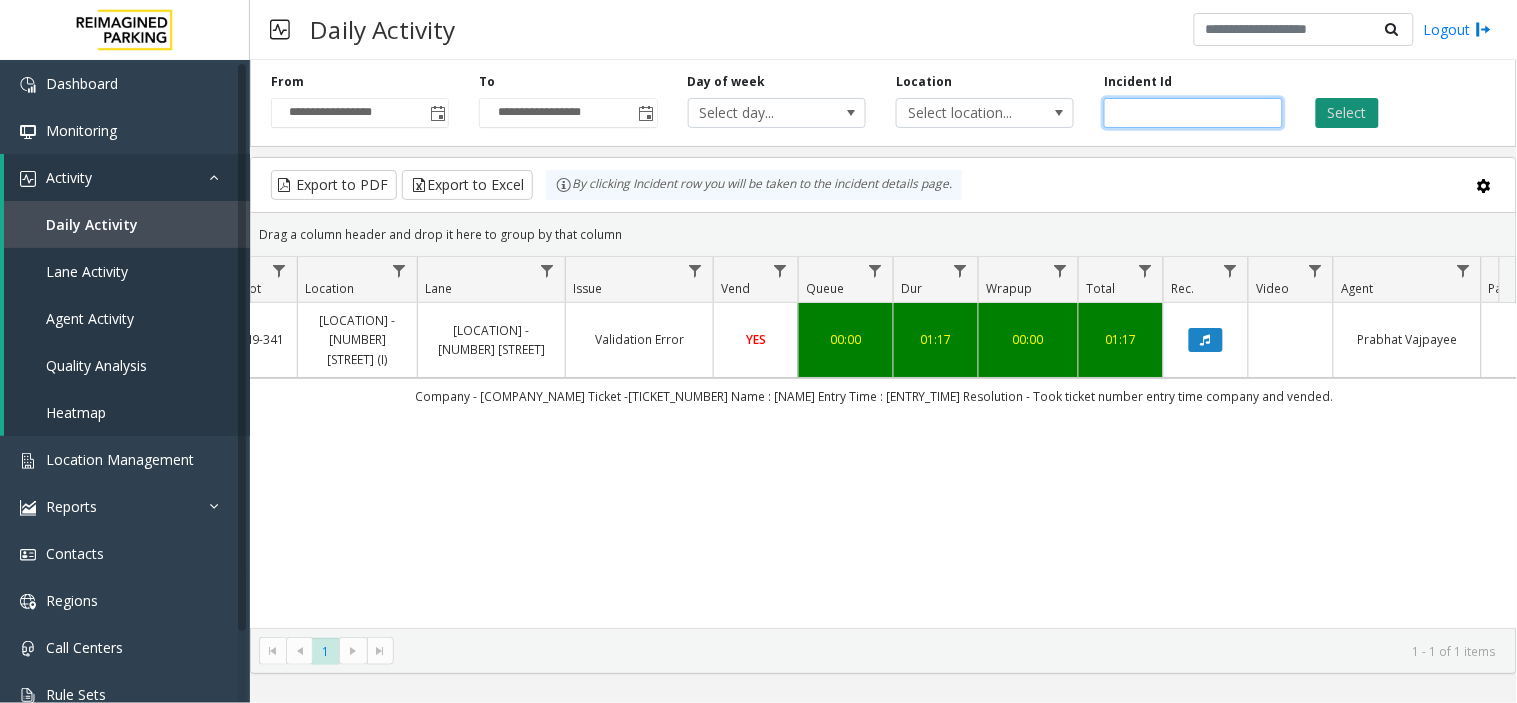 type 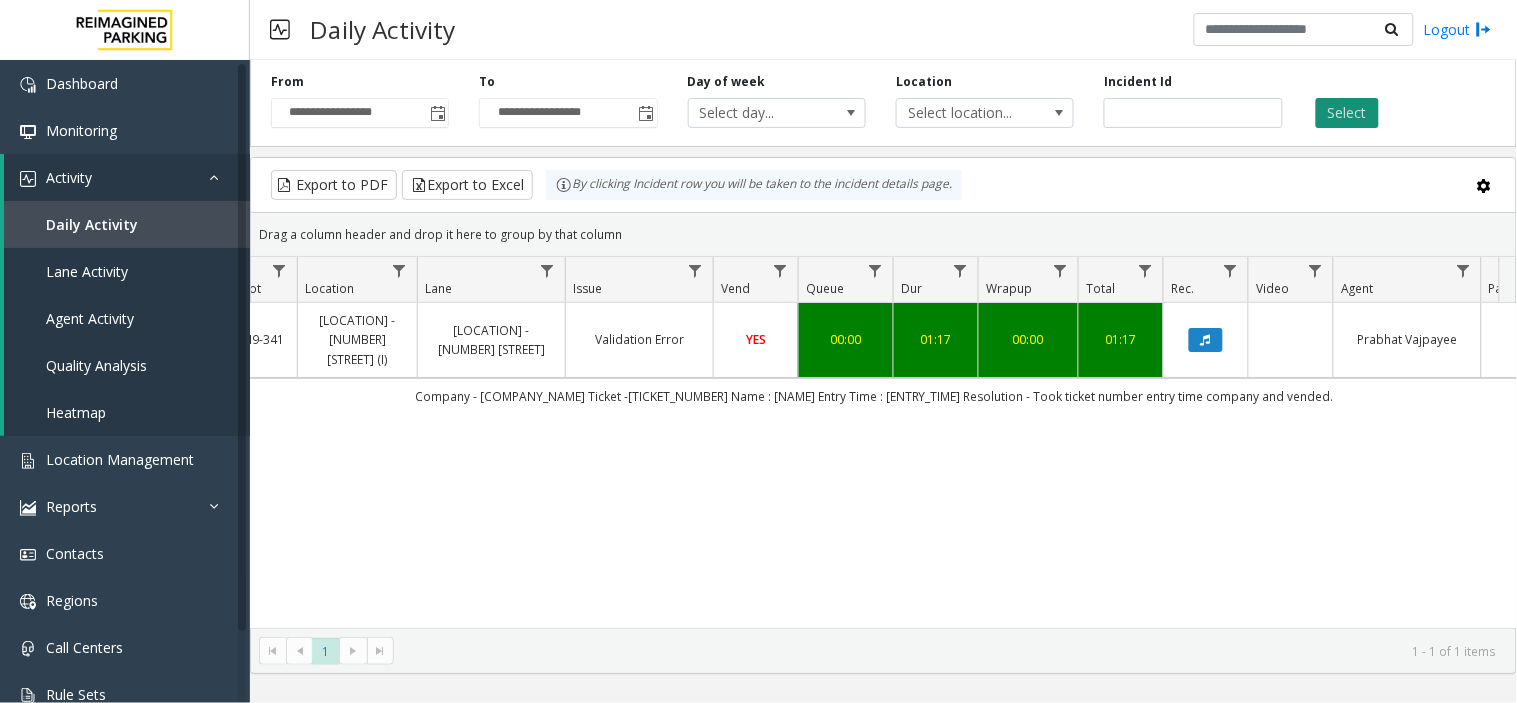 click on "Select" 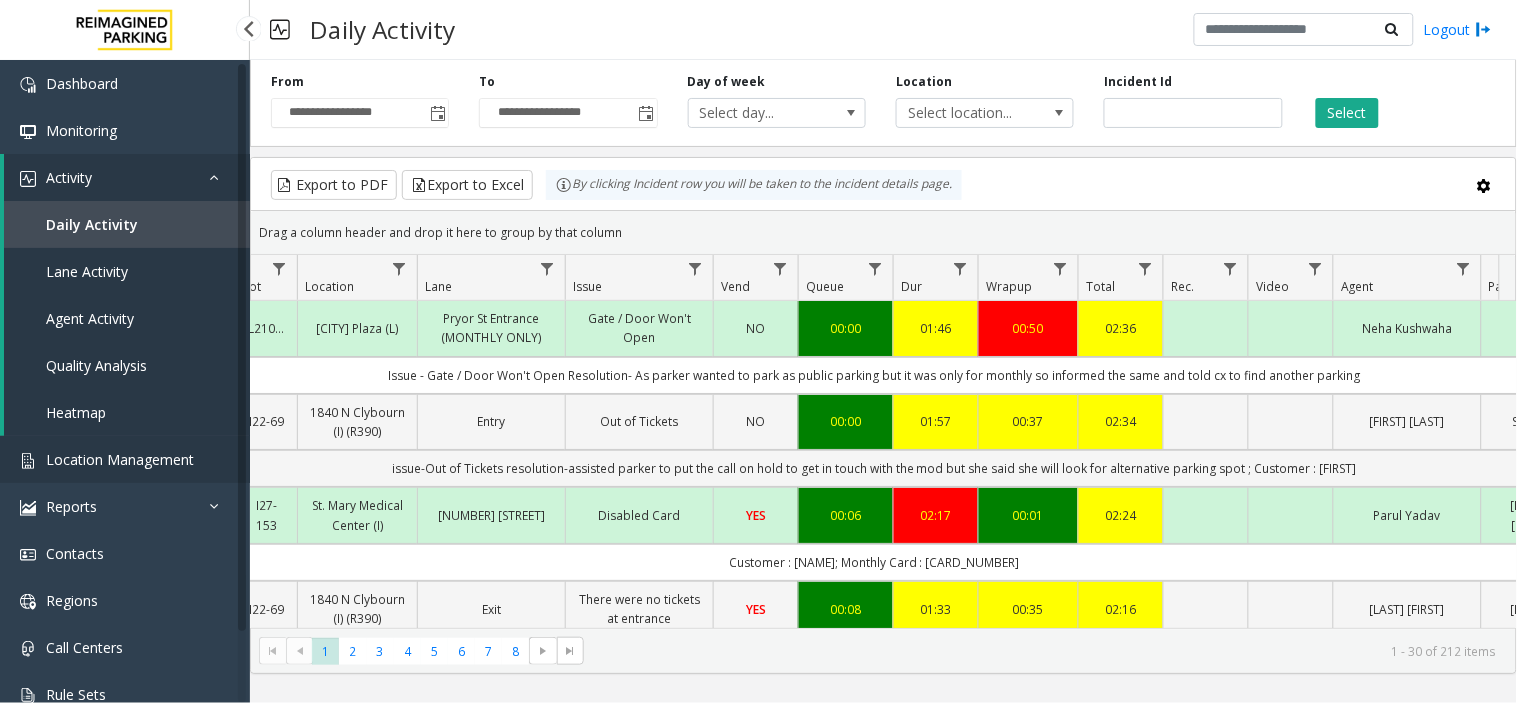 click on "Location Management" at bounding box center (120, 459) 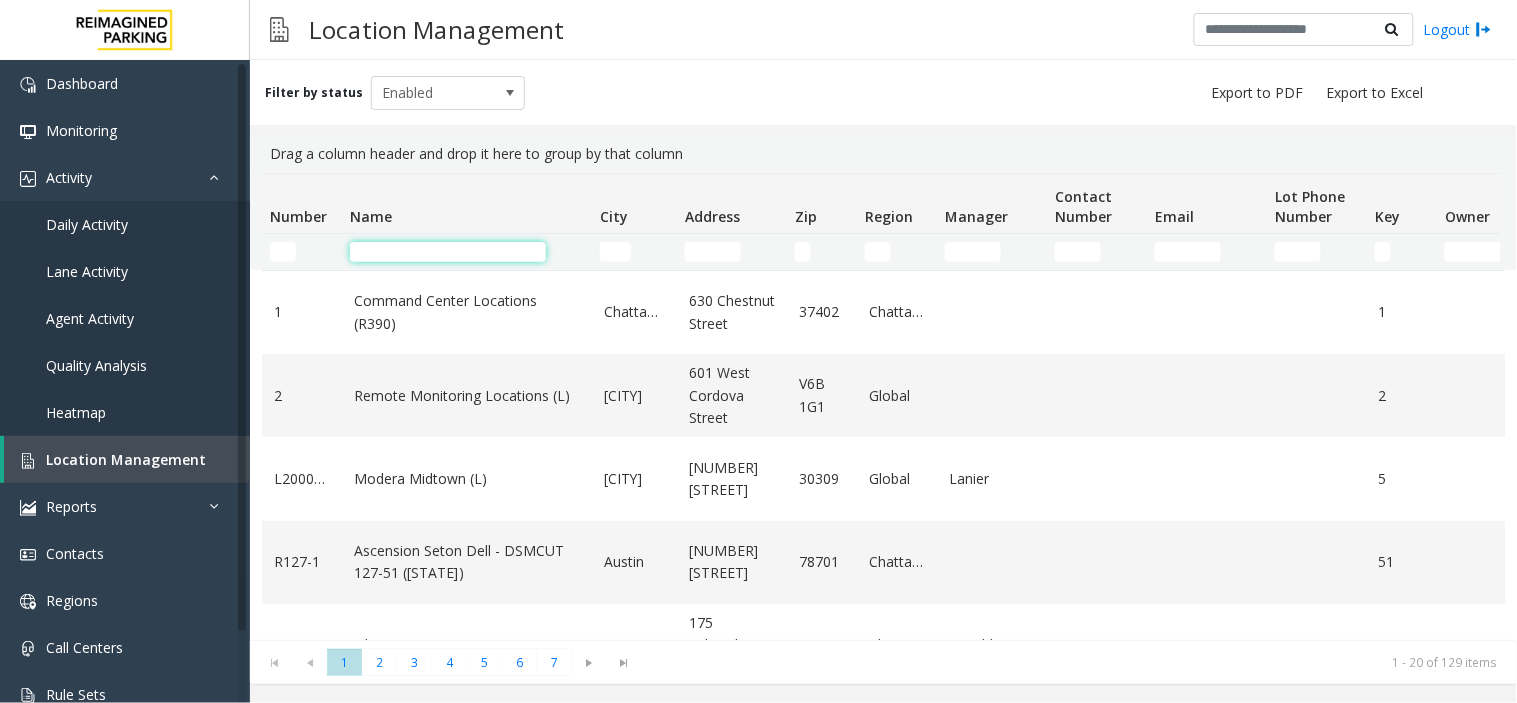 click 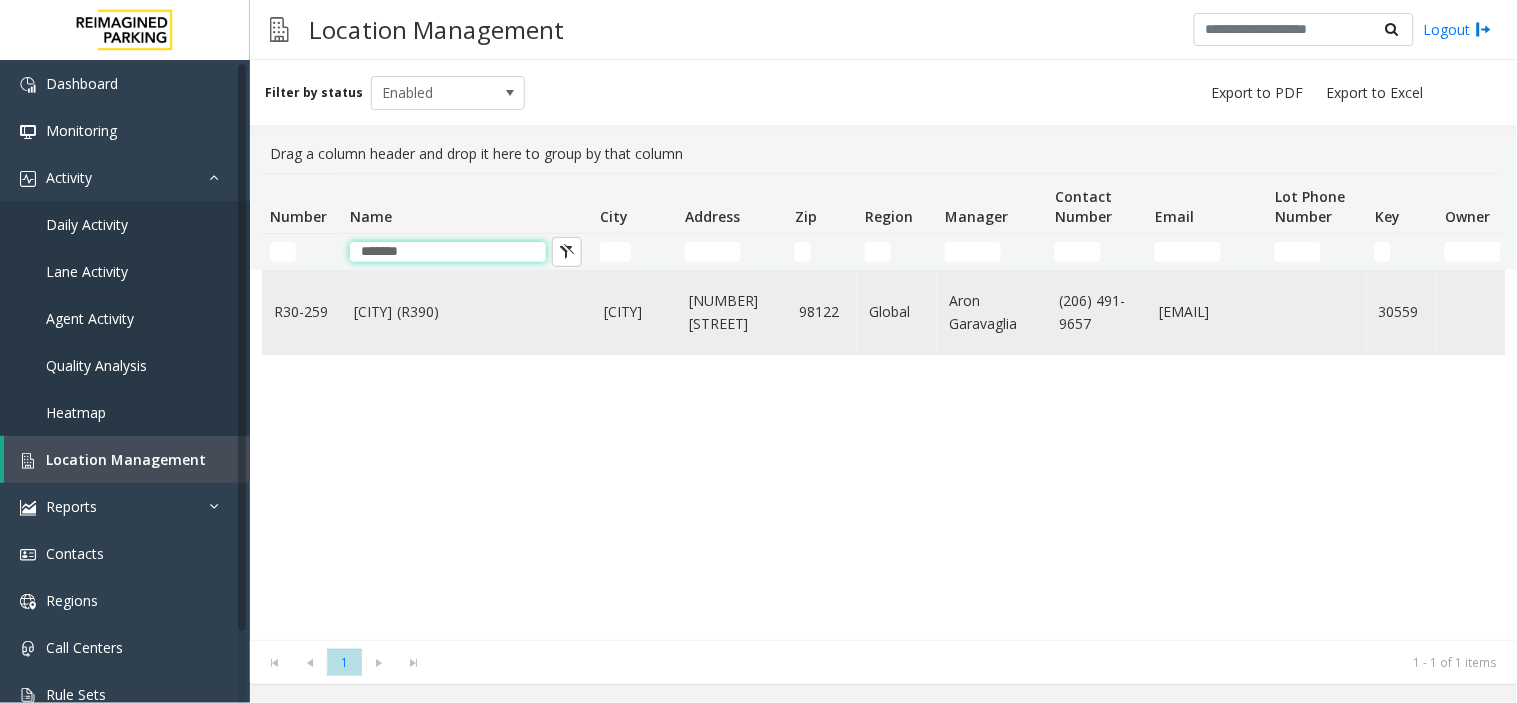 type on "******" 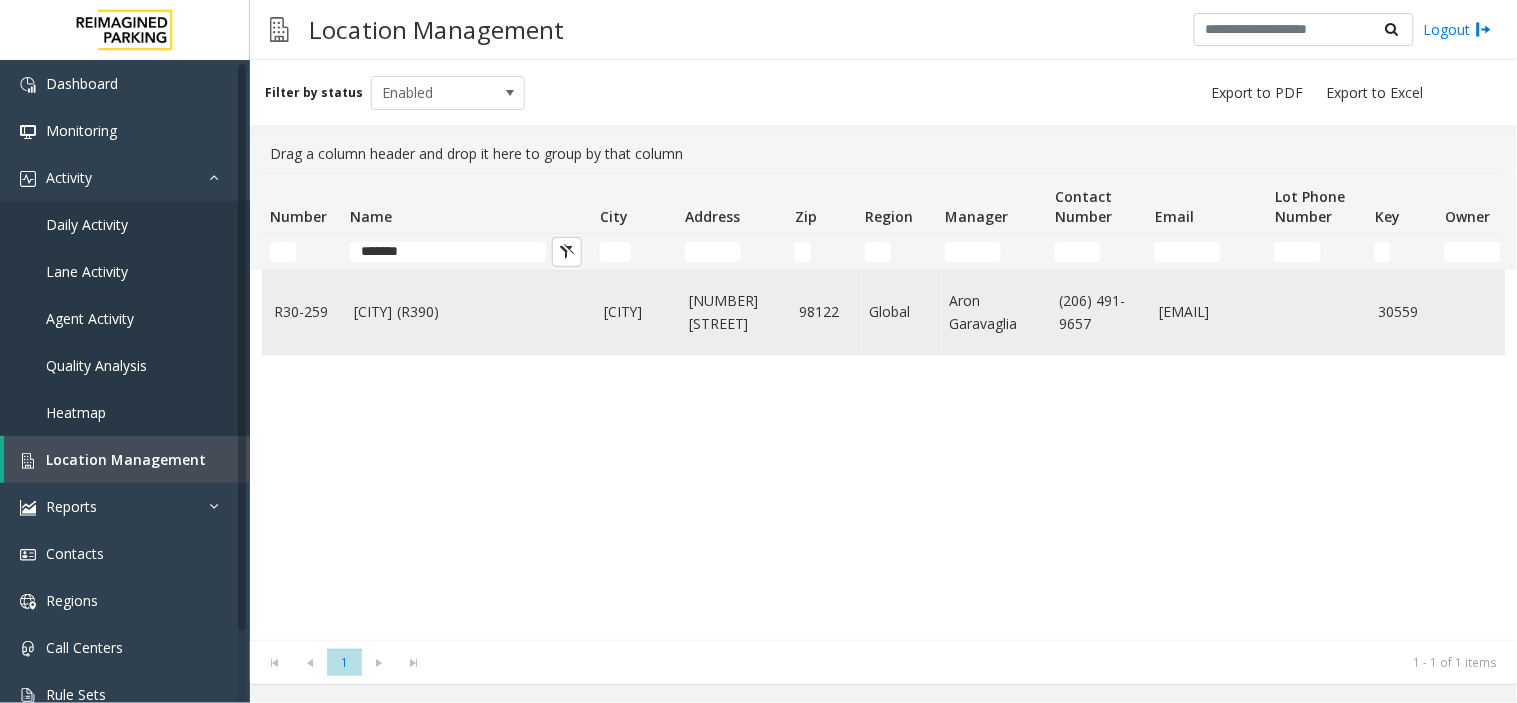 click on "Cherry Hill (R390)" 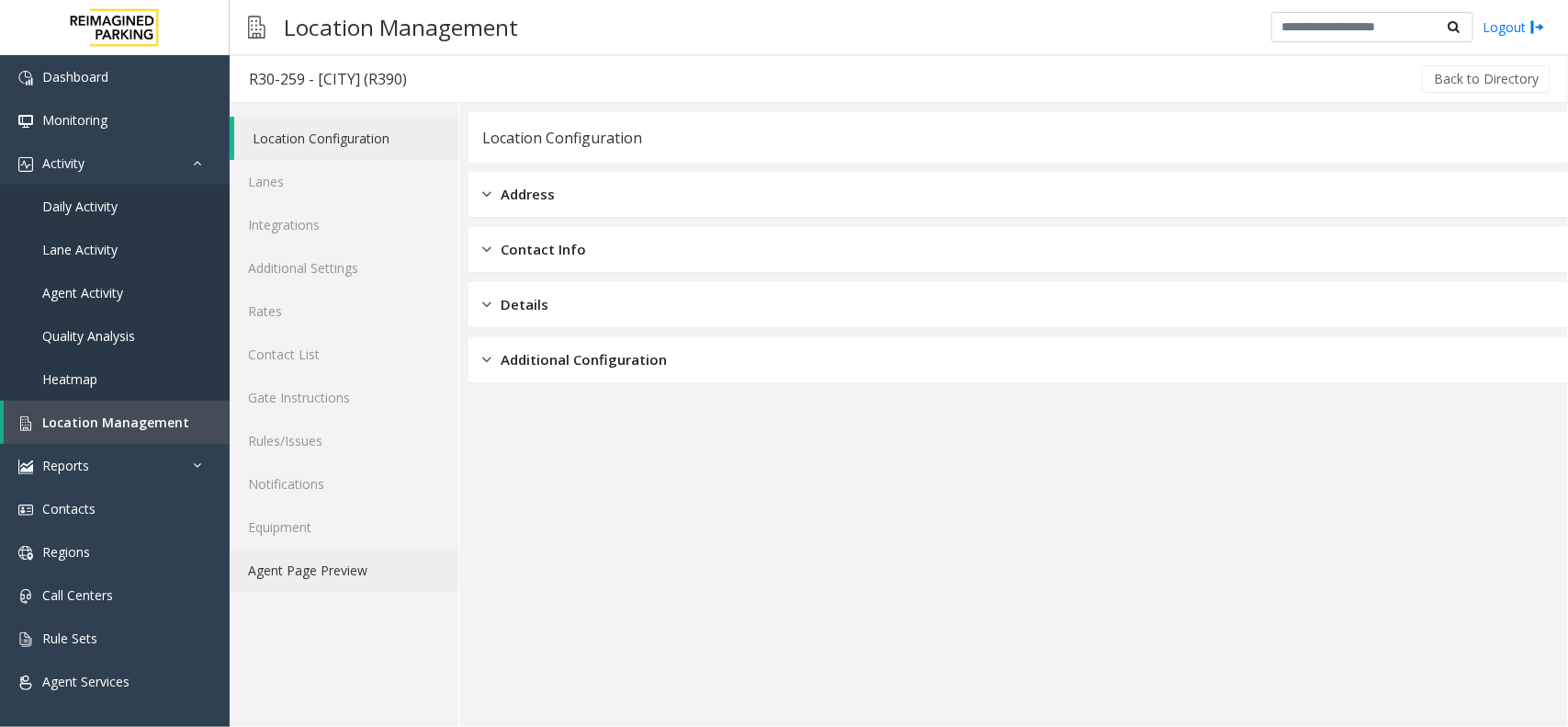 click on "Agent Page Preview" 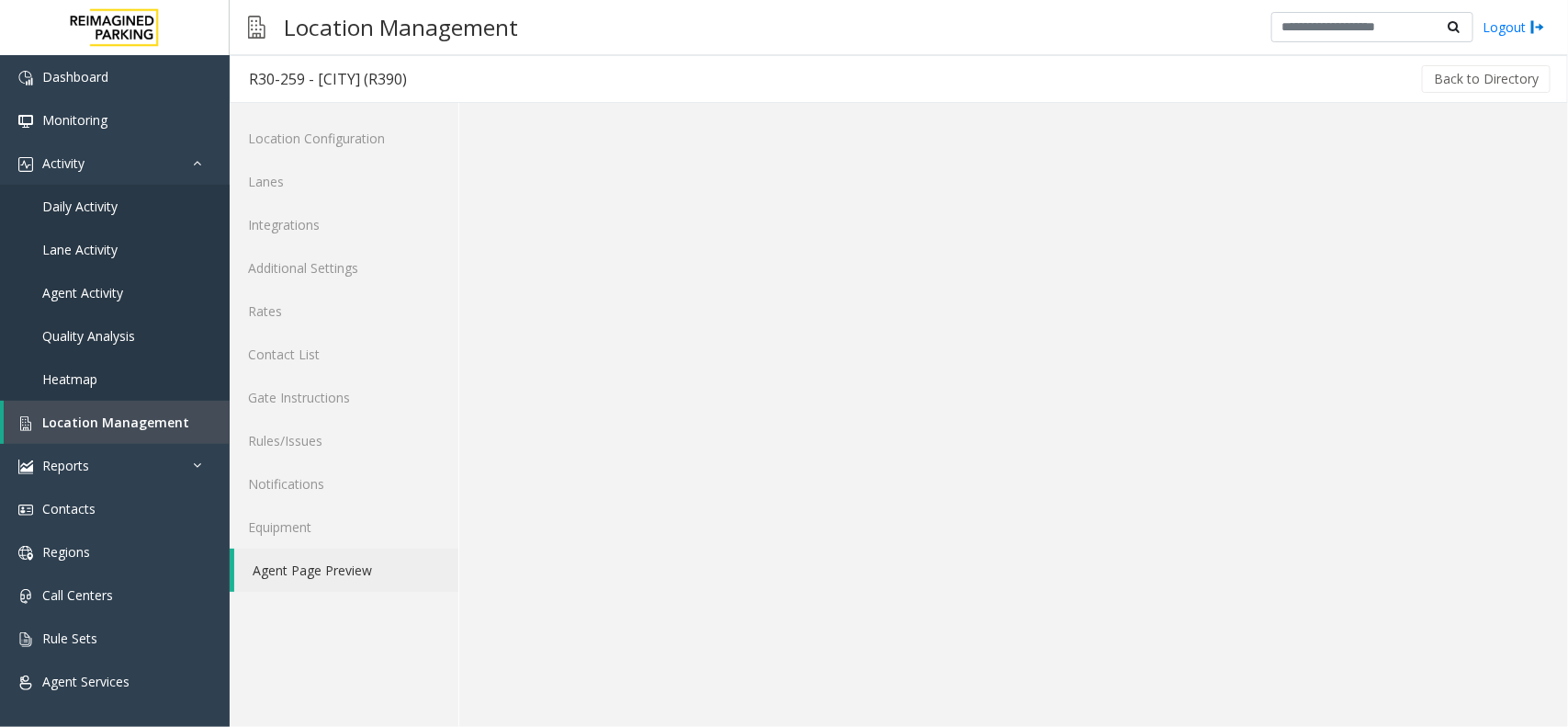 click on "Location Management Logout" at bounding box center [898, 28] 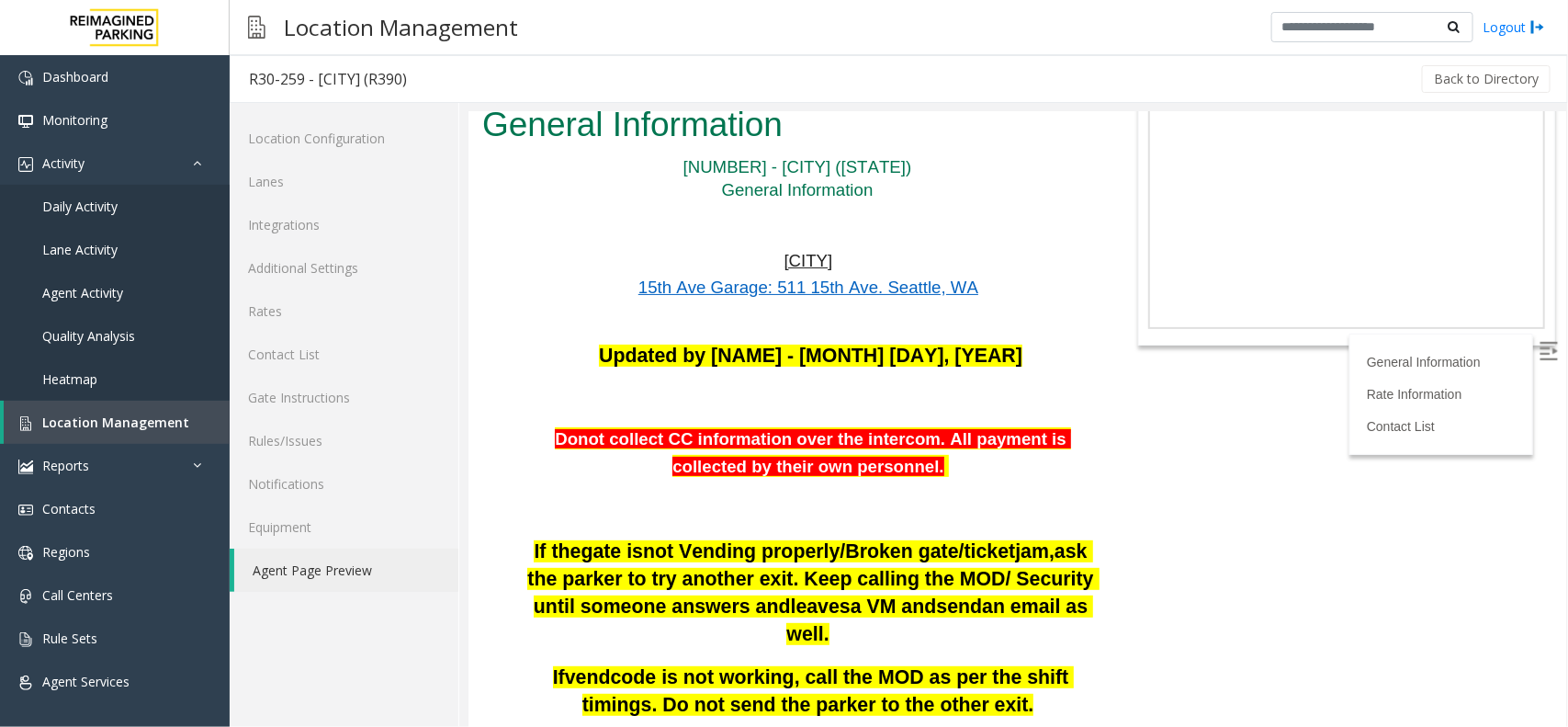 scroll, scrollTop: 115, scrollLeft: 0, axis: vertical 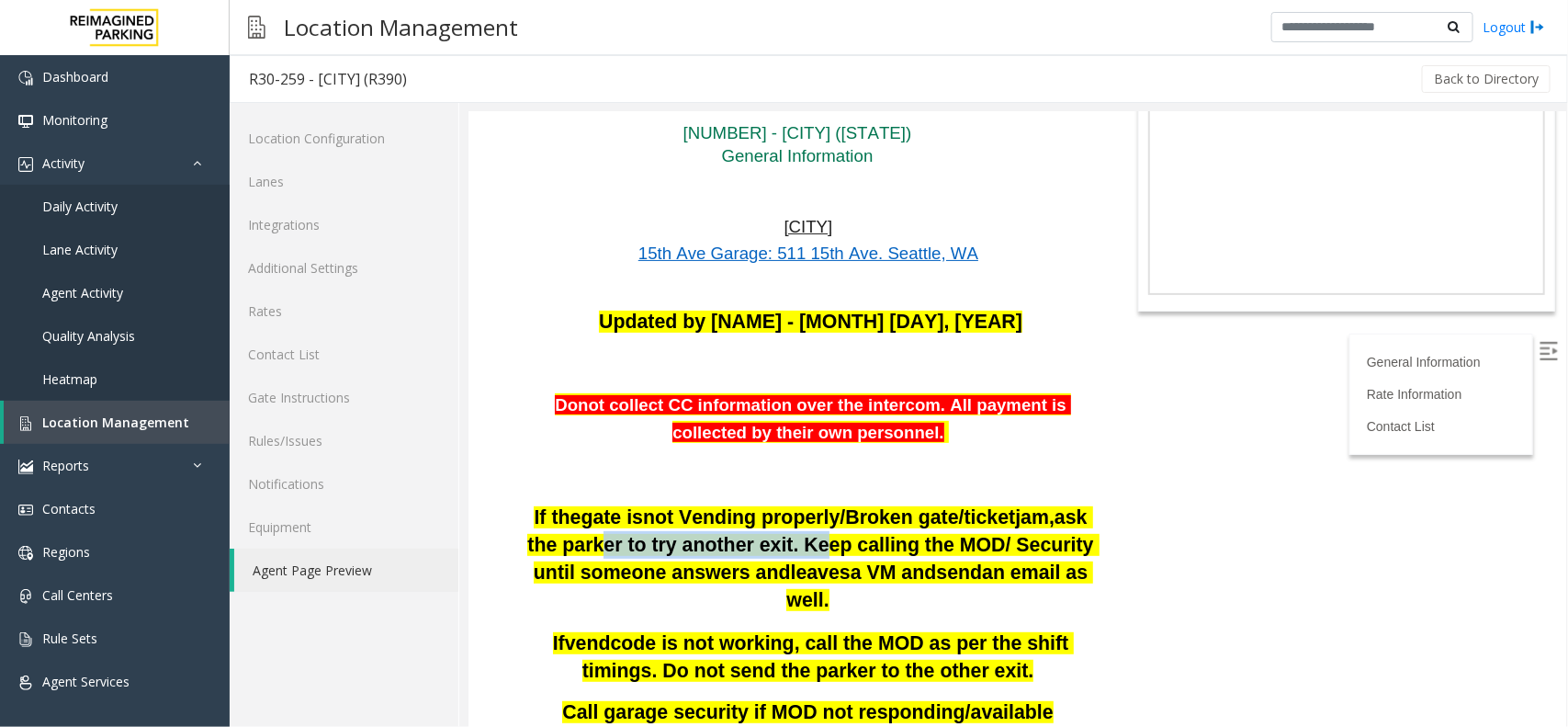 drag, startPoint x: 580, startPoint y: 539, endPoint x: 780, endPoint y: 546, distance: 200.12246 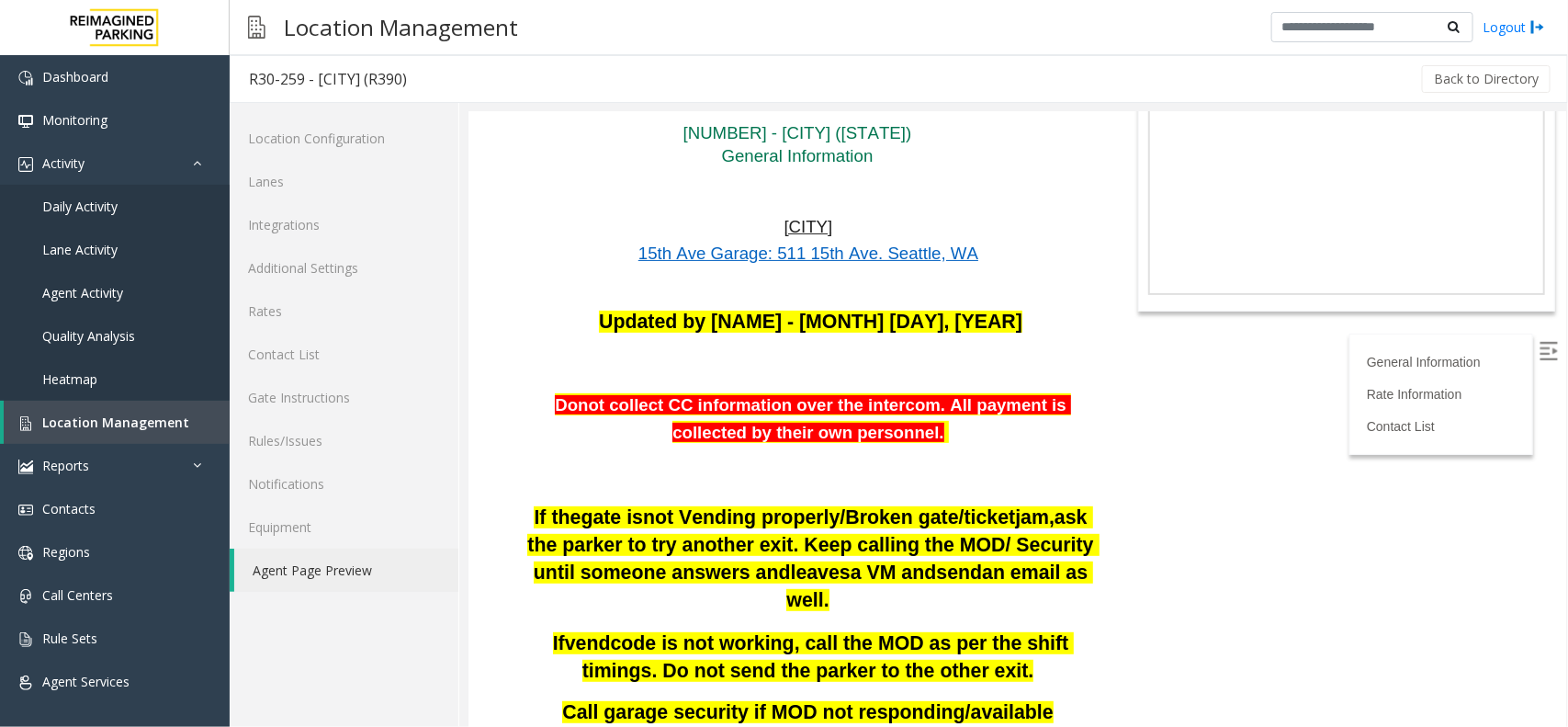click on "send" at bounding box center [958, 572] 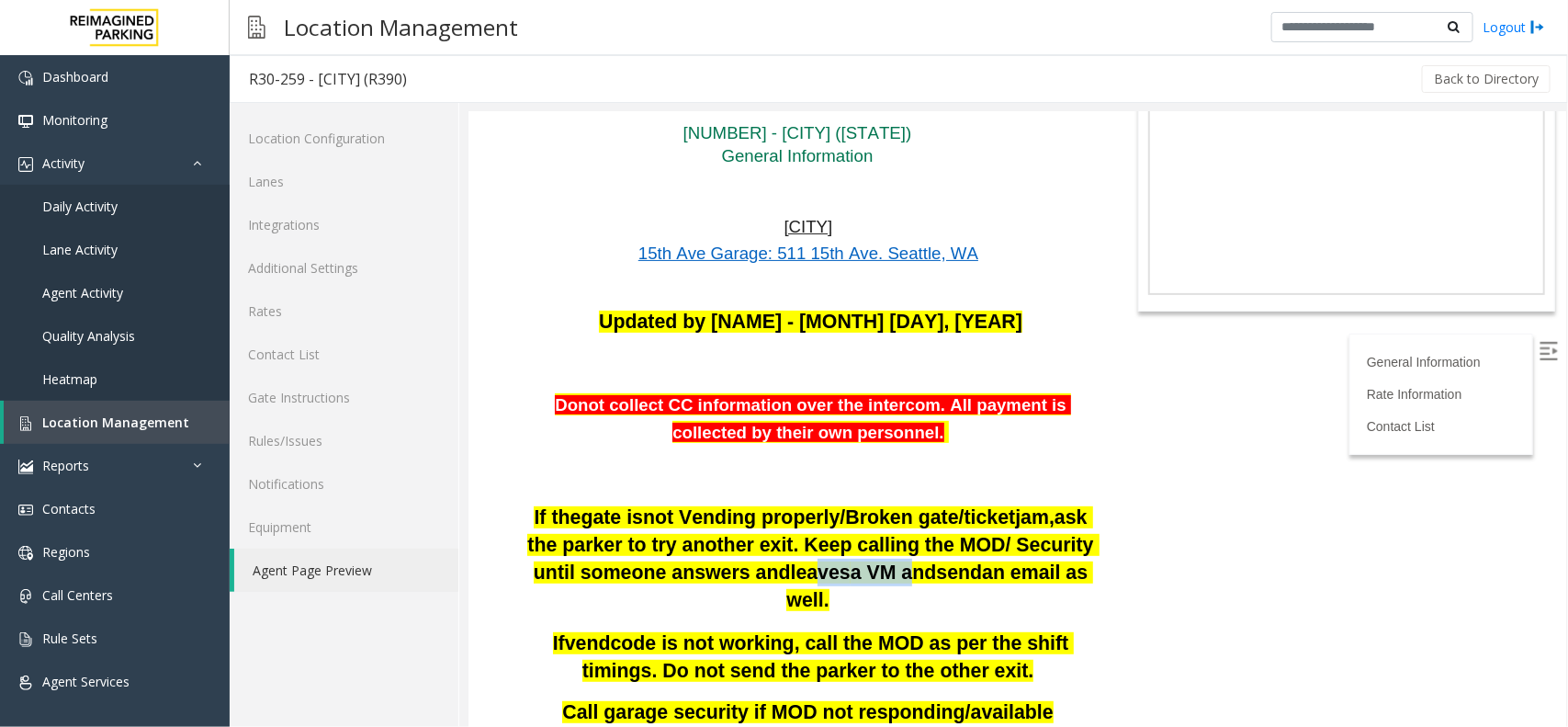 drag, startPoint x: 760, startPoint y: 572, endPoint x: 840, endPoint y: 572, distance: 80 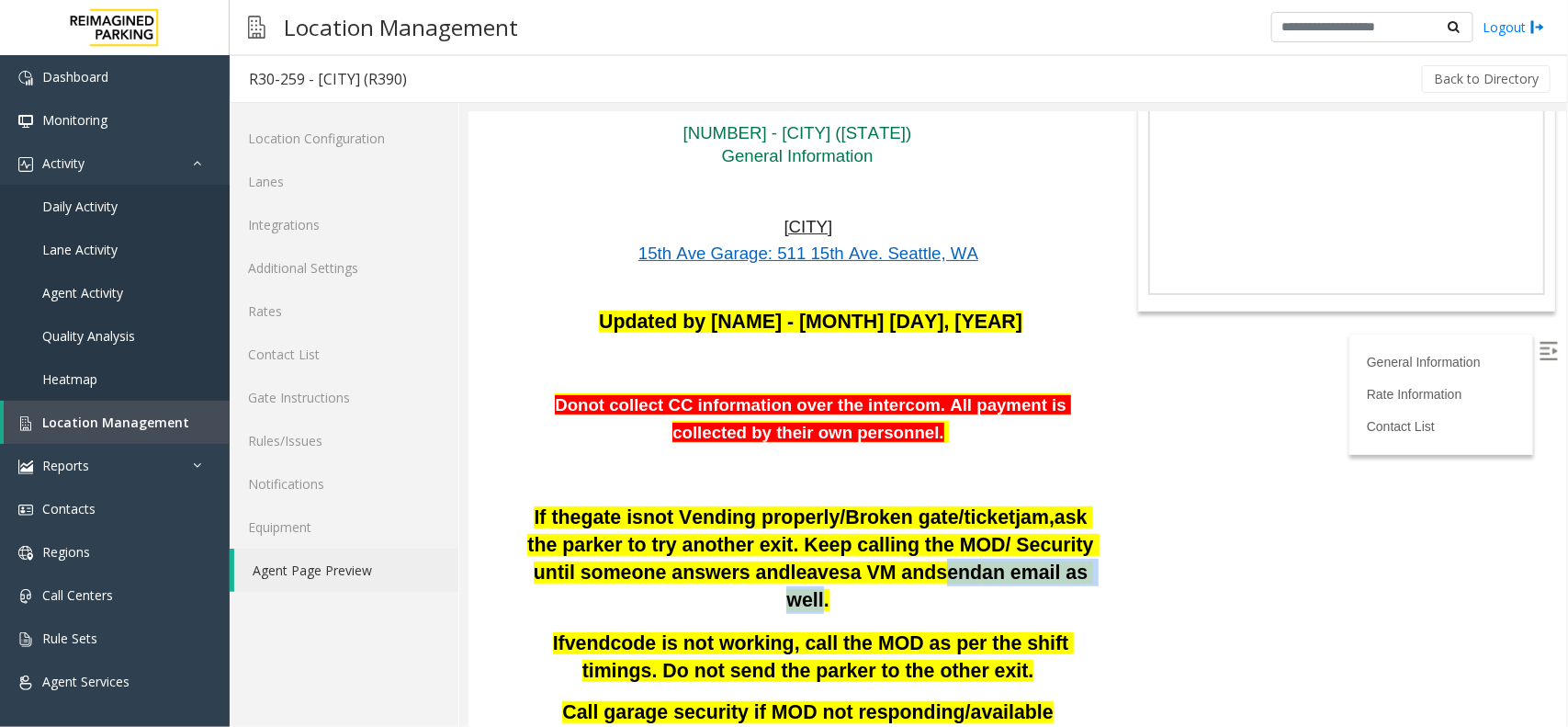 drag, startPoint x: 883, startPoint y: 572, endPoint x: 1039, endPoint y: 573, distance: 156.00321 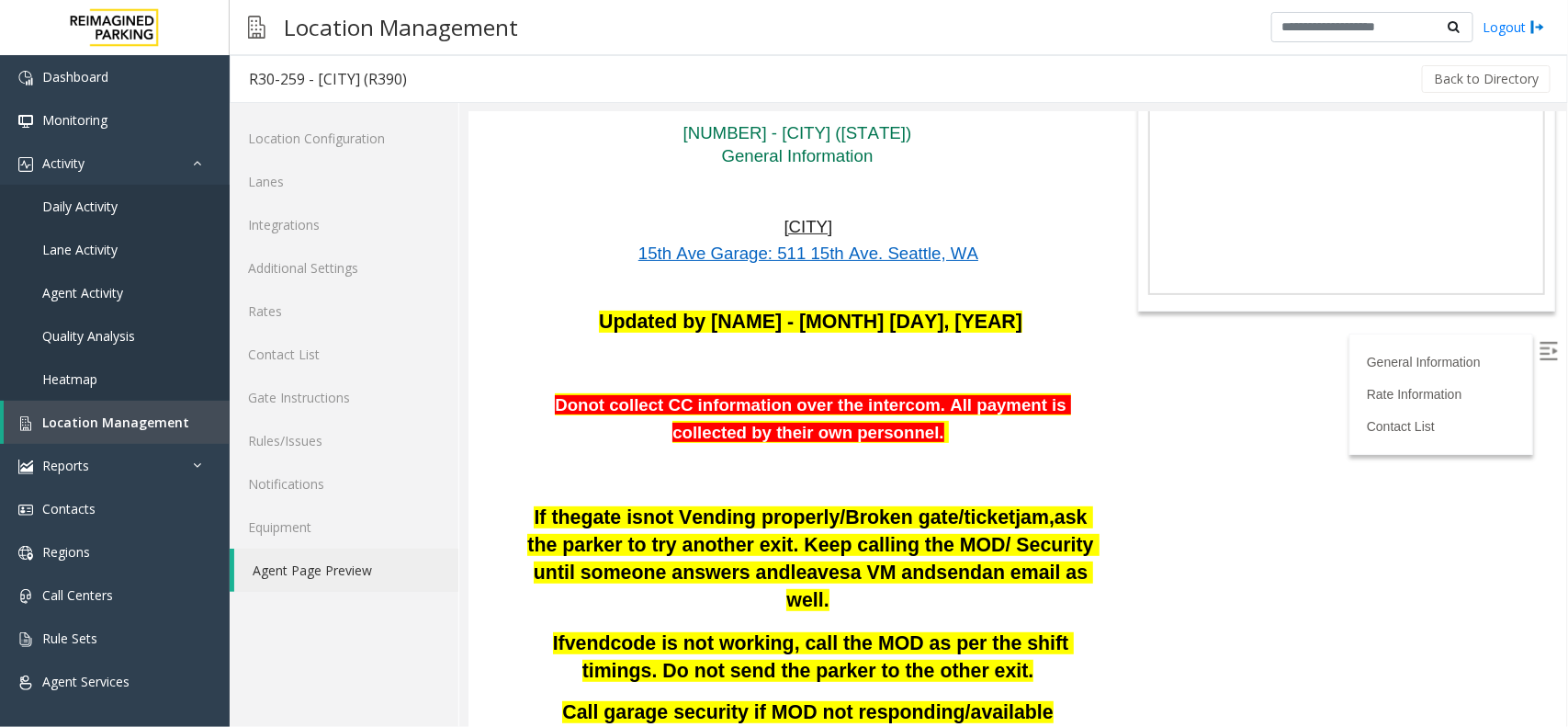 click on "ask the parker to try another exit. Keep calling the MOD/ Security until someone answers and" at bounding box center (812, 544) 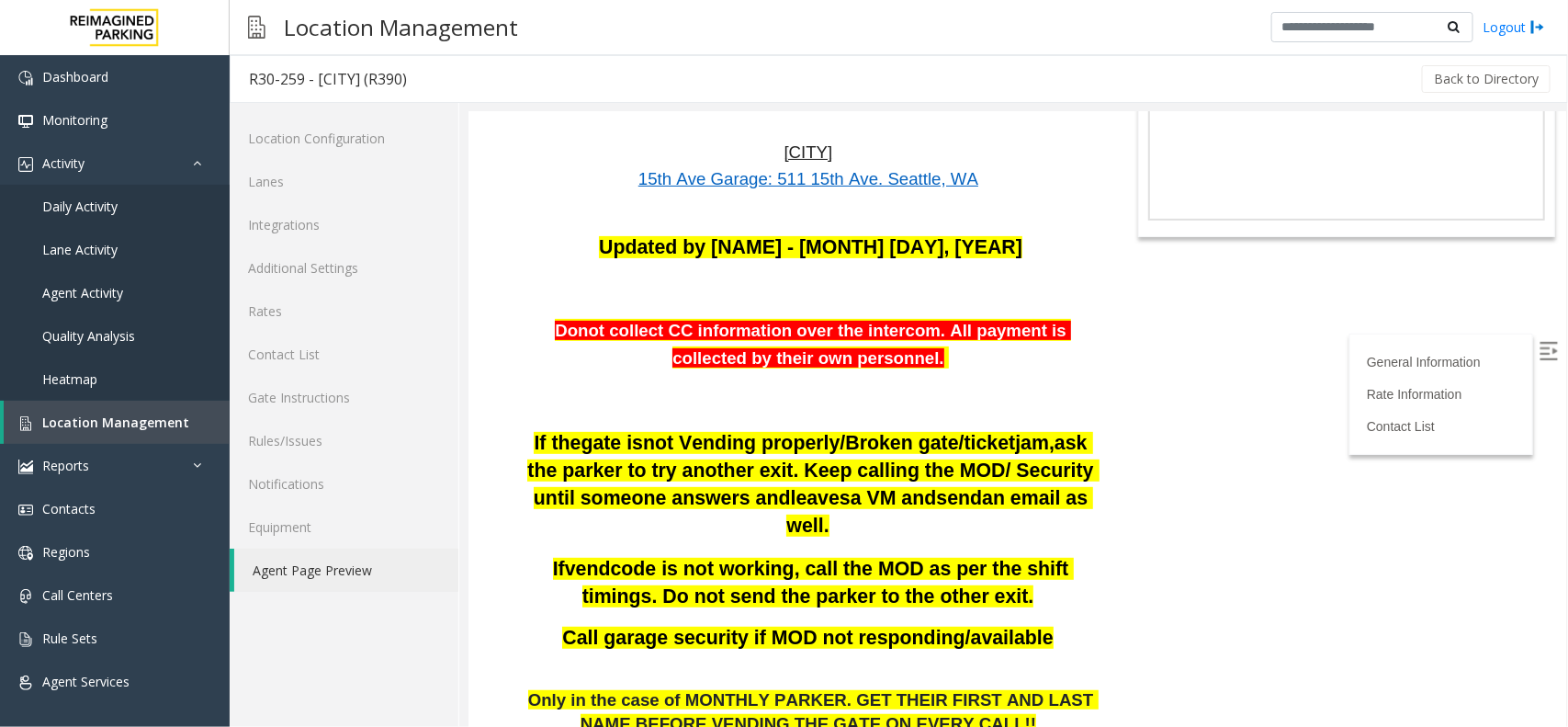 scroll, scrollTop: 230, scrollLeft: 0, axis: vertical 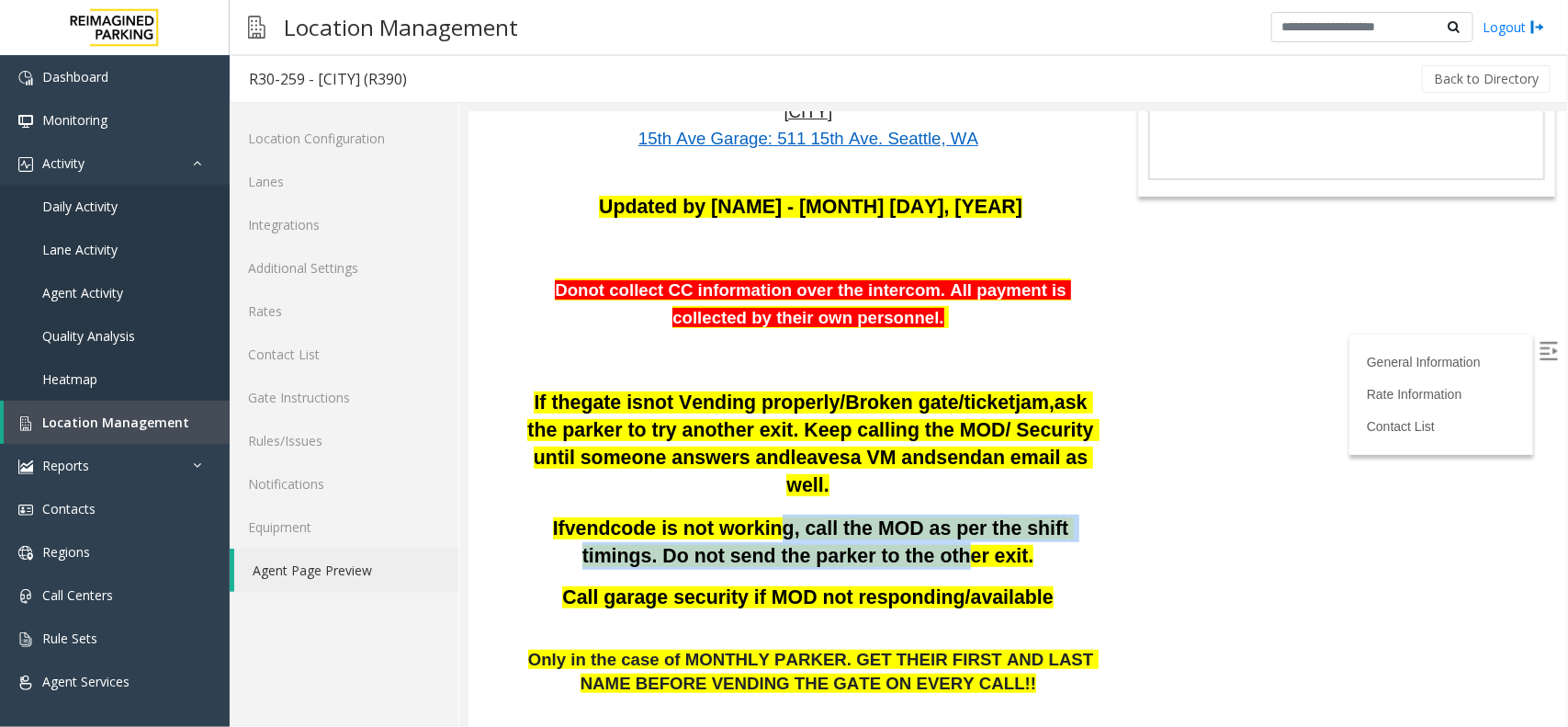 drag, startPoint x: 886, startPoint y: 520, endPoint x: 730, endPoint y: 508, distance: 156.46086 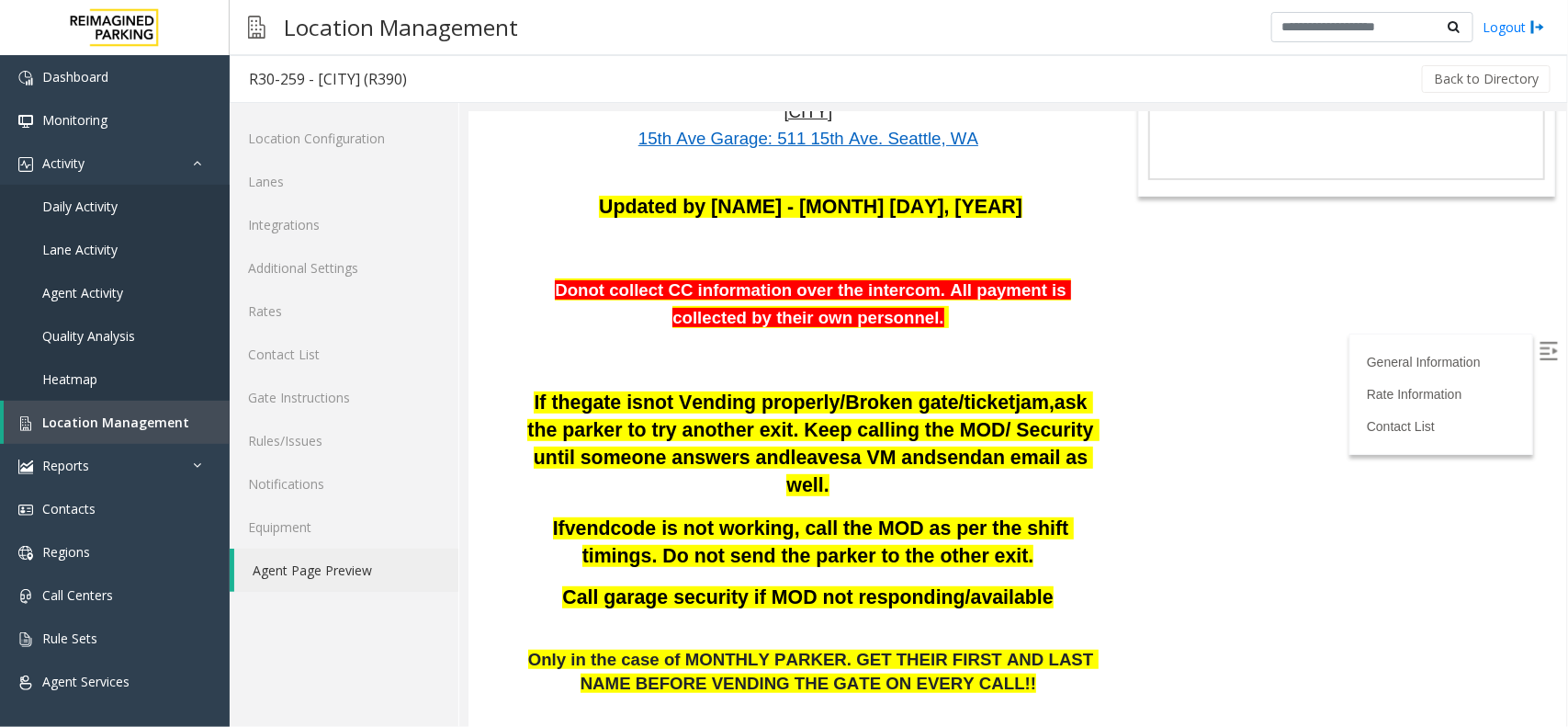 click on "code is not working, call the MOD as per the shift timings. Do not send the parker to the other exit." at bounding box center (828, 541) 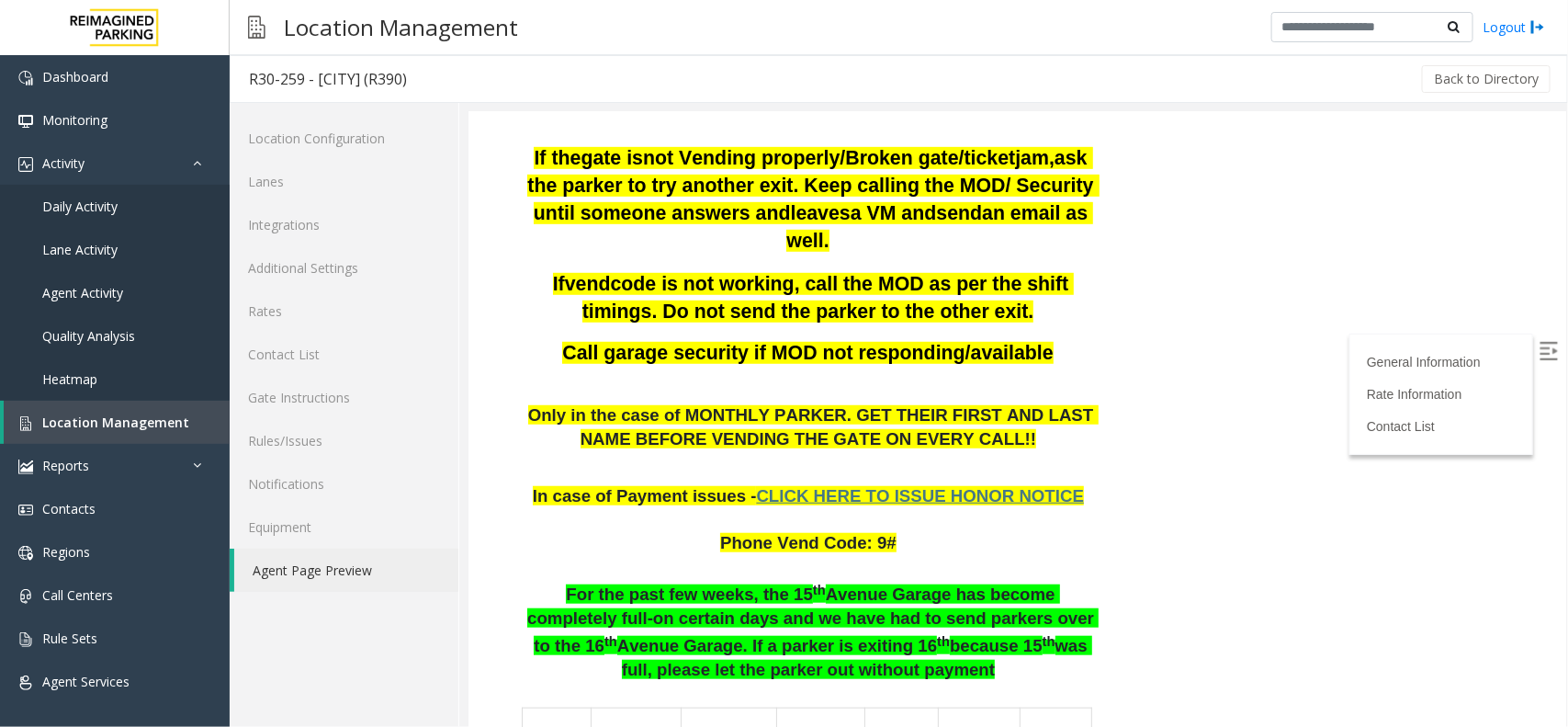 scroll, scrollTop: 574, scrollLeft: 0, axis: vertical 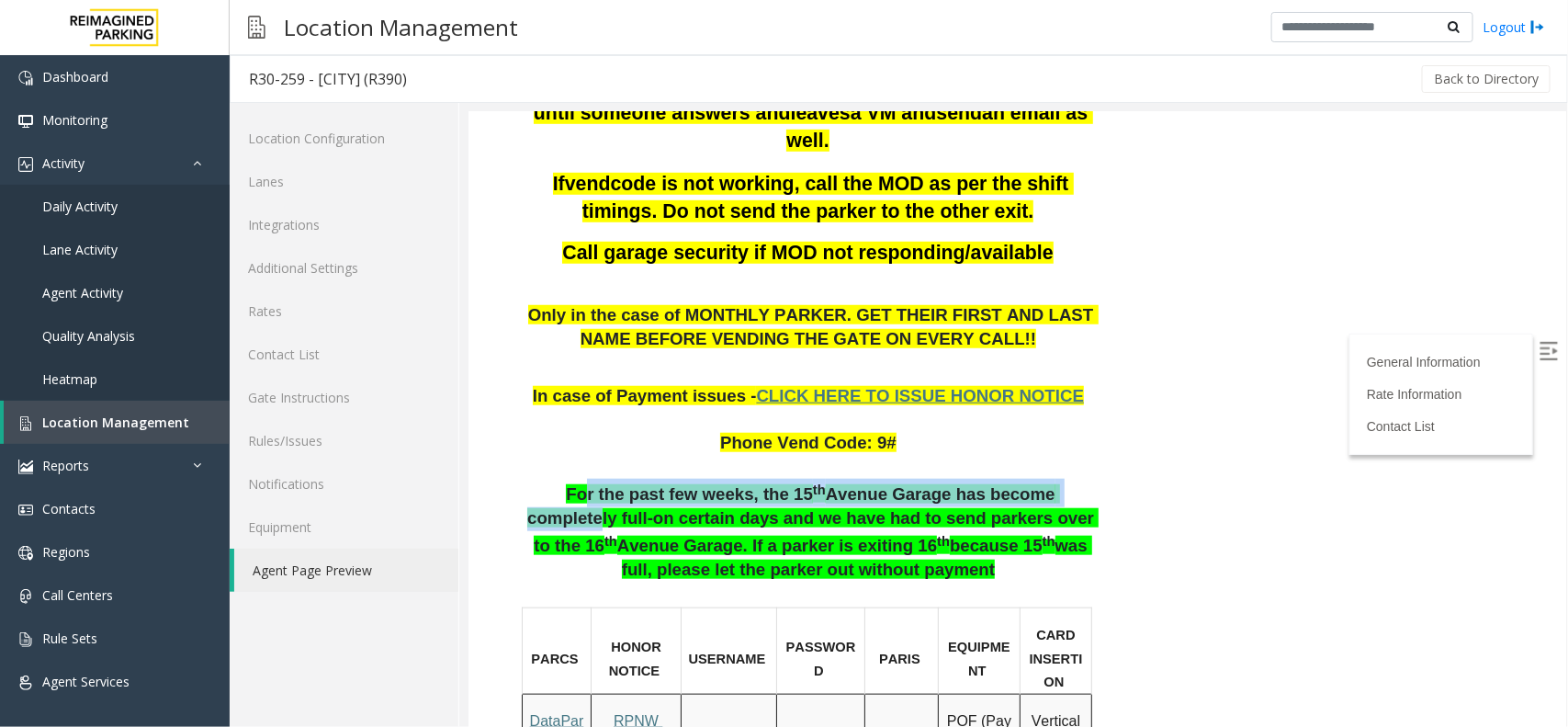 drag, startPoint x: 550, startPoint y: 468, endPoint x: 1028, endPoint y: 475, distance: 478.0513 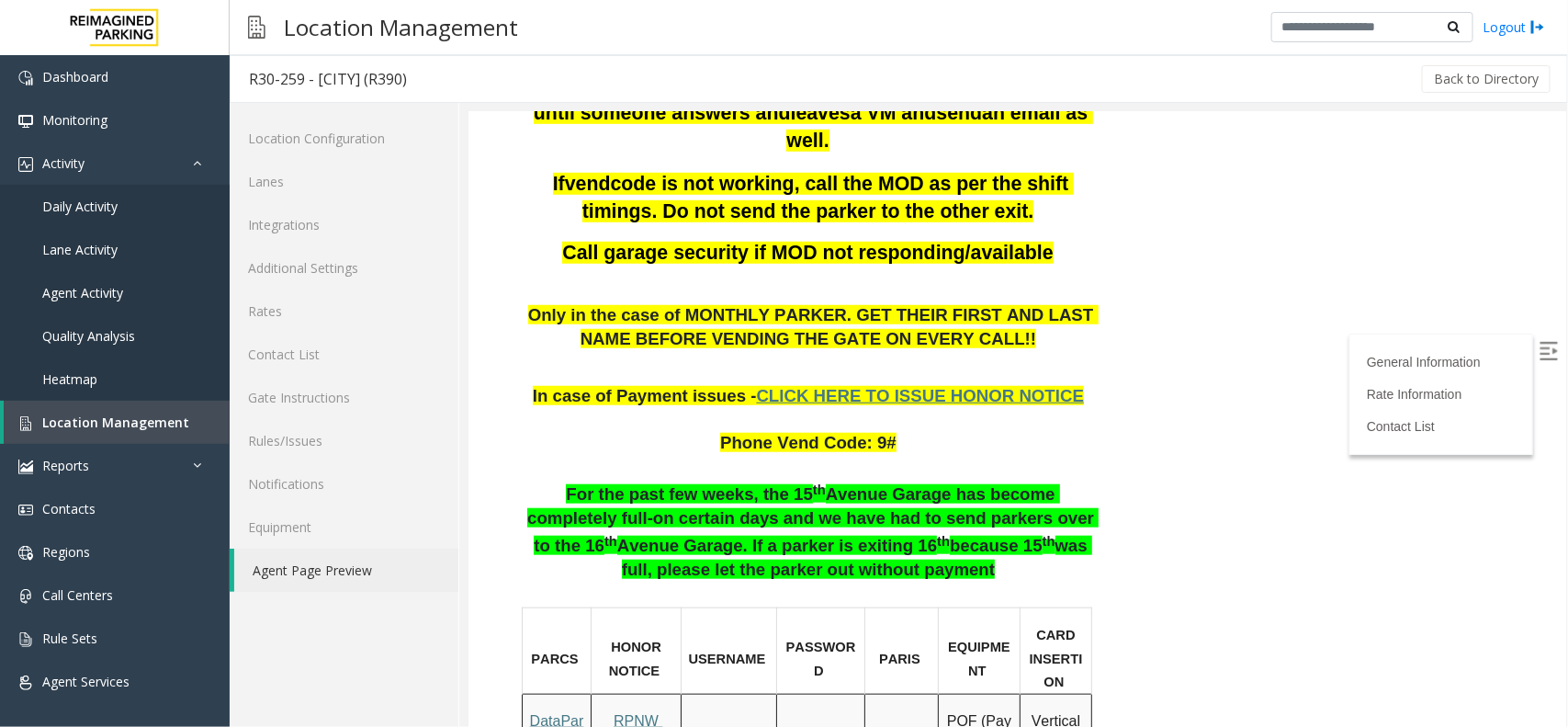 click on "Avenue Garage has become completely full-on certain days and we have had to send parkers over to the 16" at bounding box center [812, 518] 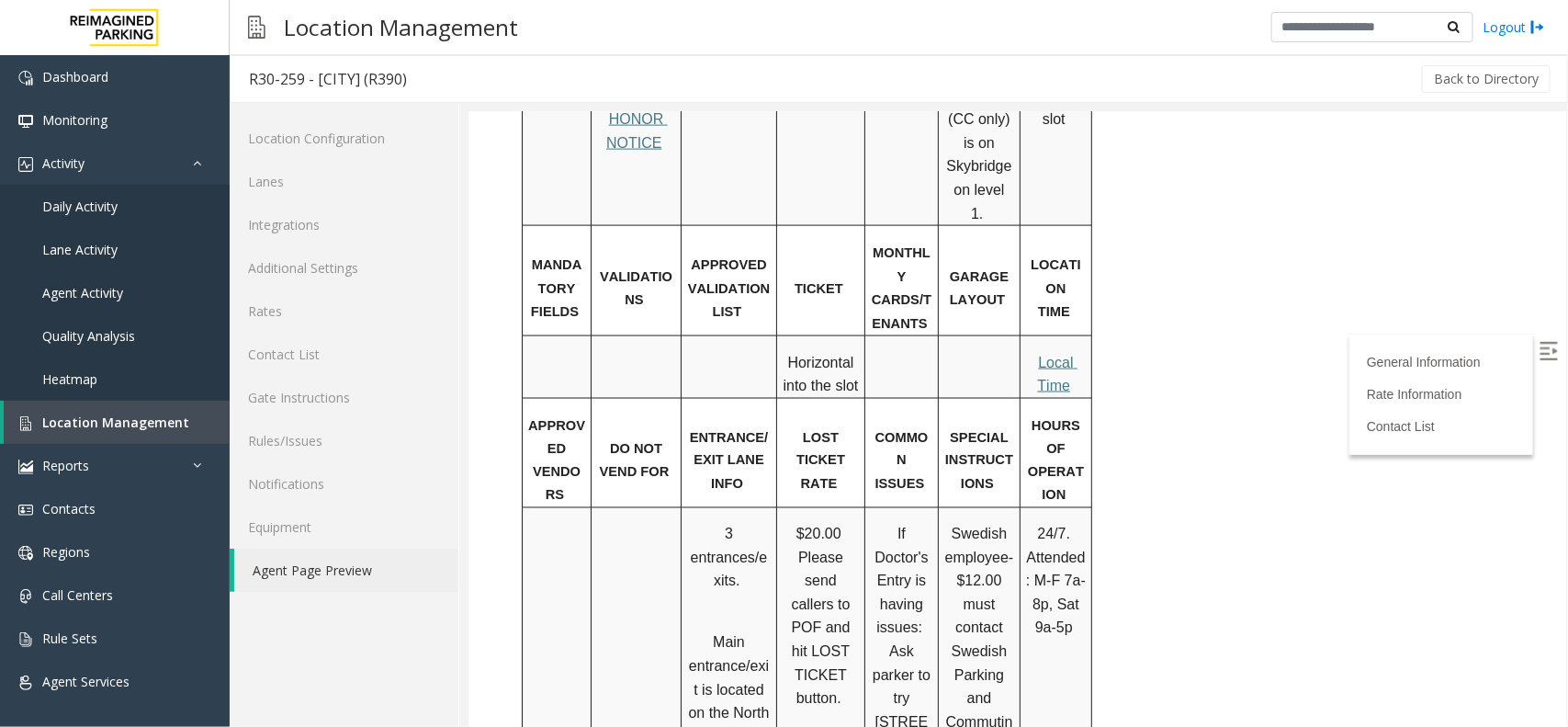 scroll, scrollTop: 1264, scrollLeft: 0, axis: vertical 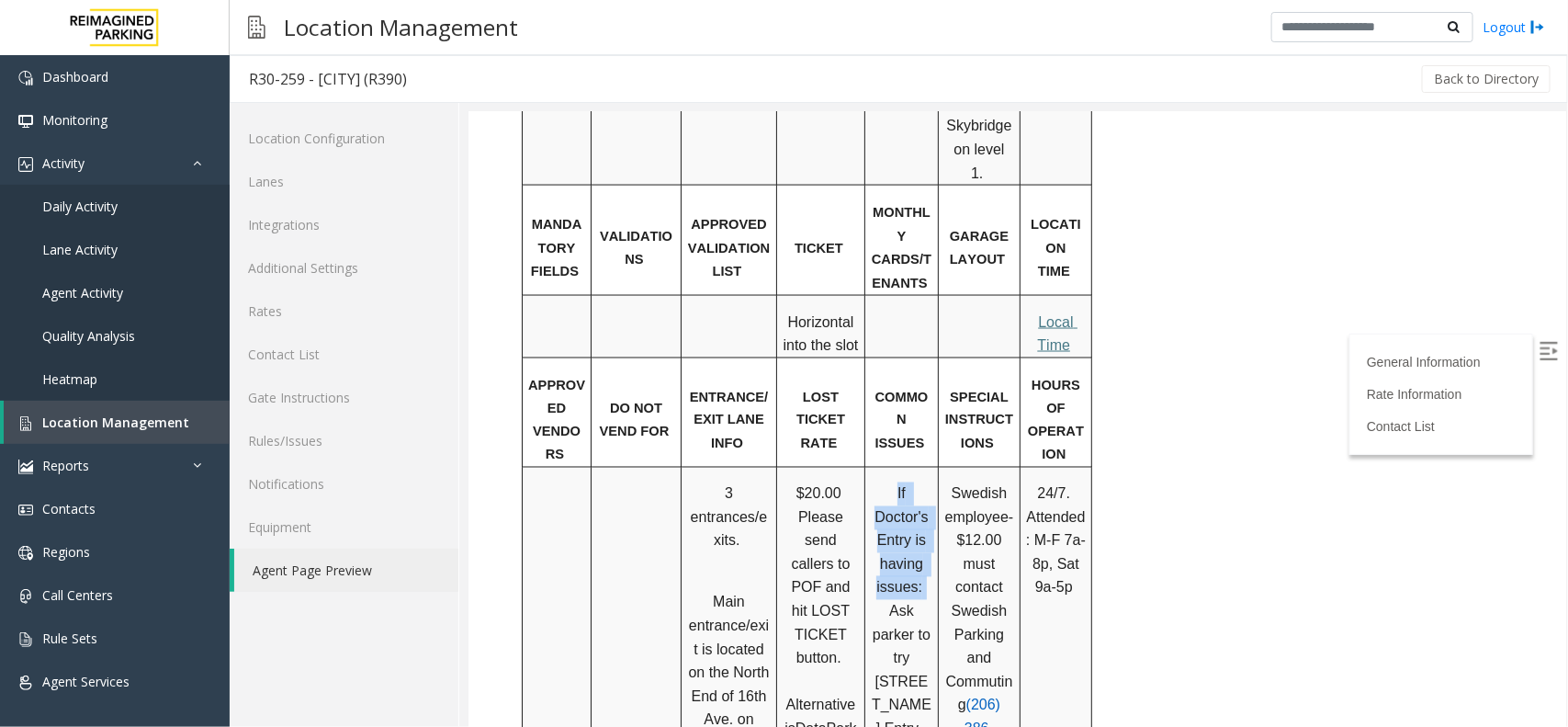 drag, startPoint x: 870, startPoint y: 431, endPoint x: 922, endPoint y: 495, distance: 82.46211 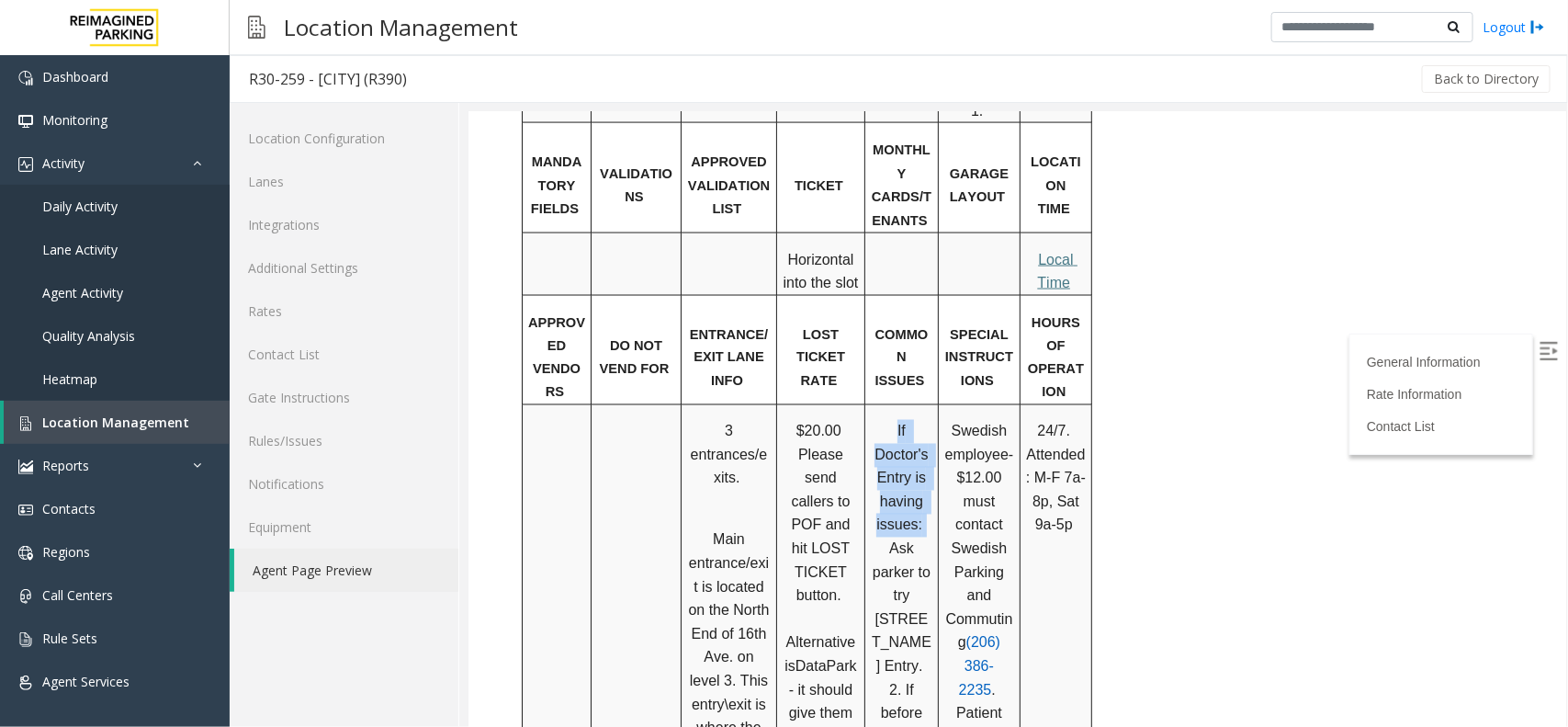 scroll, scrollTop: 1379, scrollLeft: 0, axis: vertical 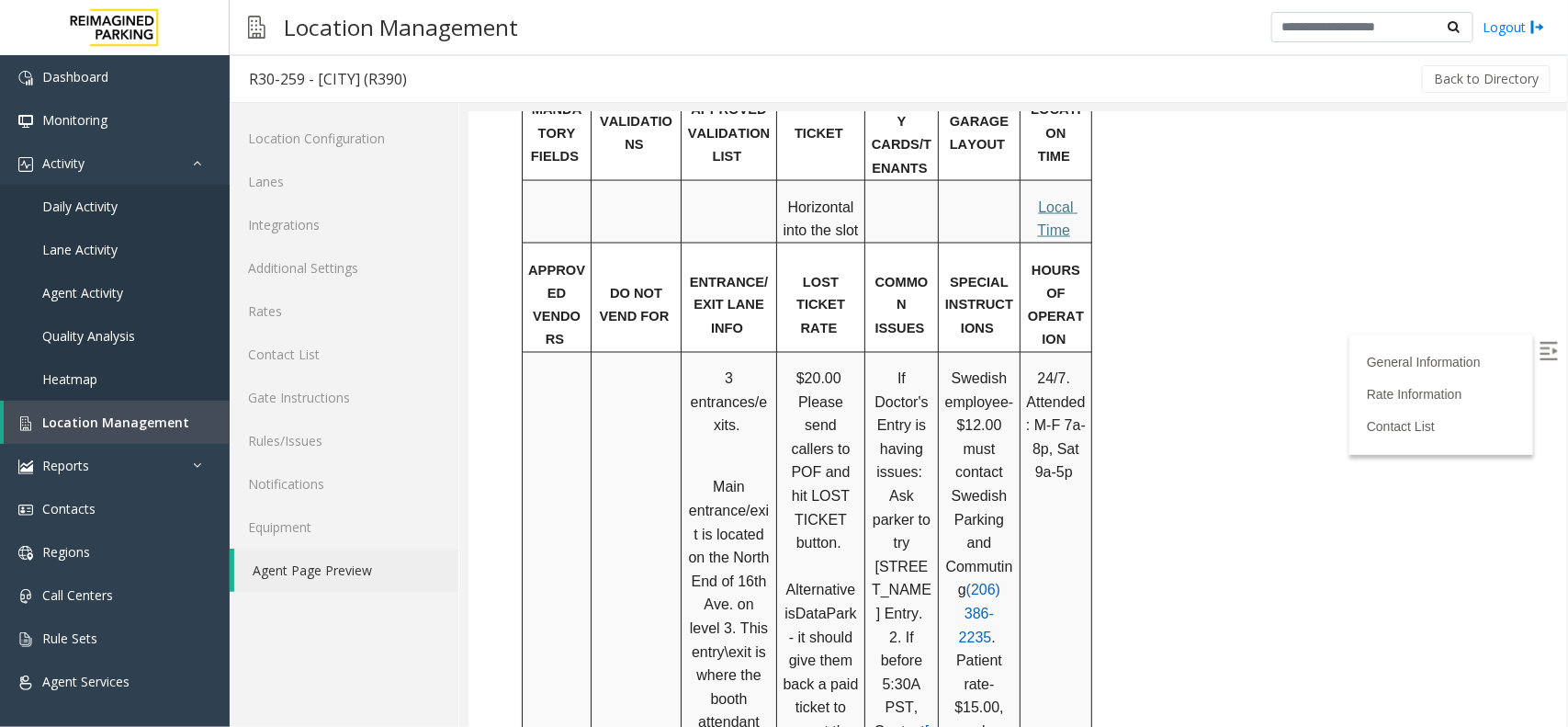 click at bounding box center (924, 613) 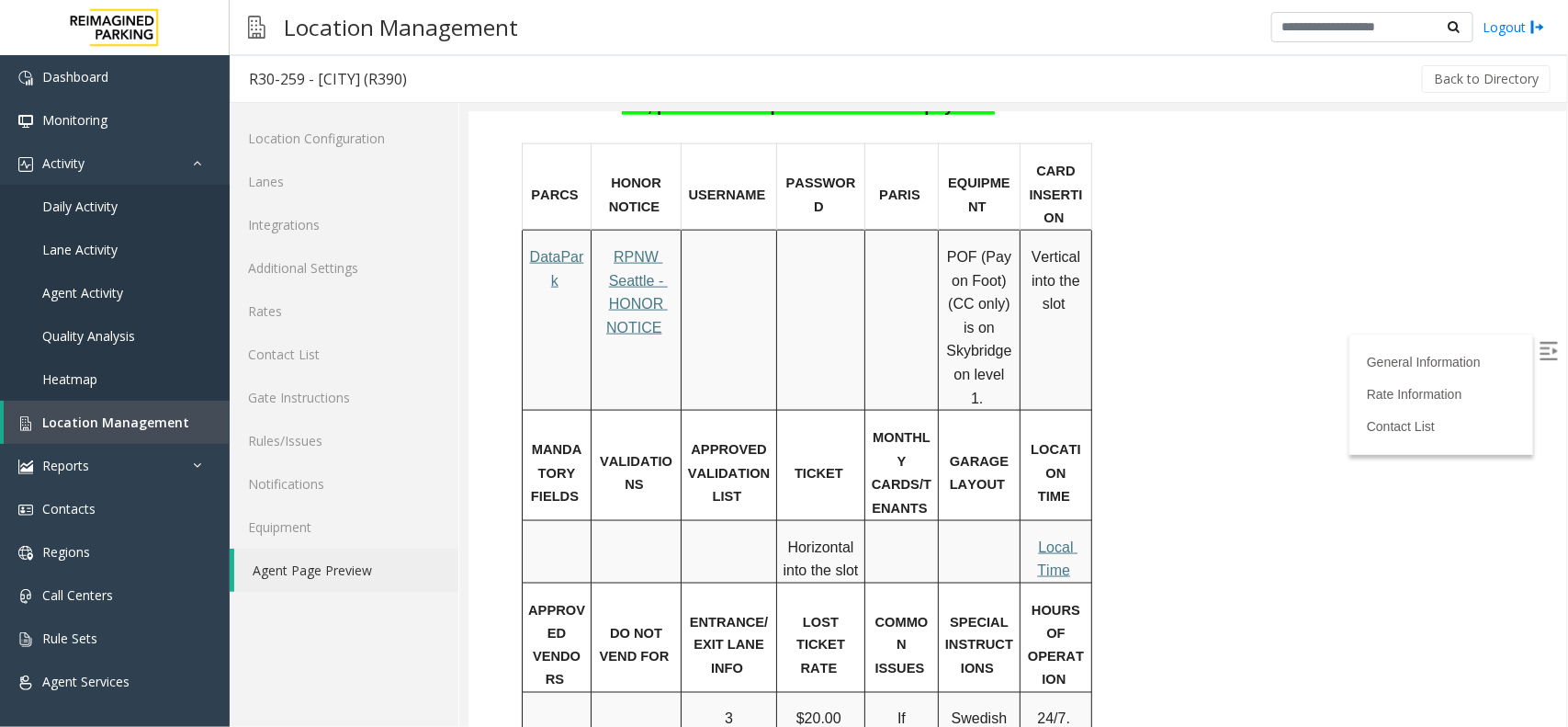 scroll, scrollTop: 1034, scrollLeft: 0, axis: vertical 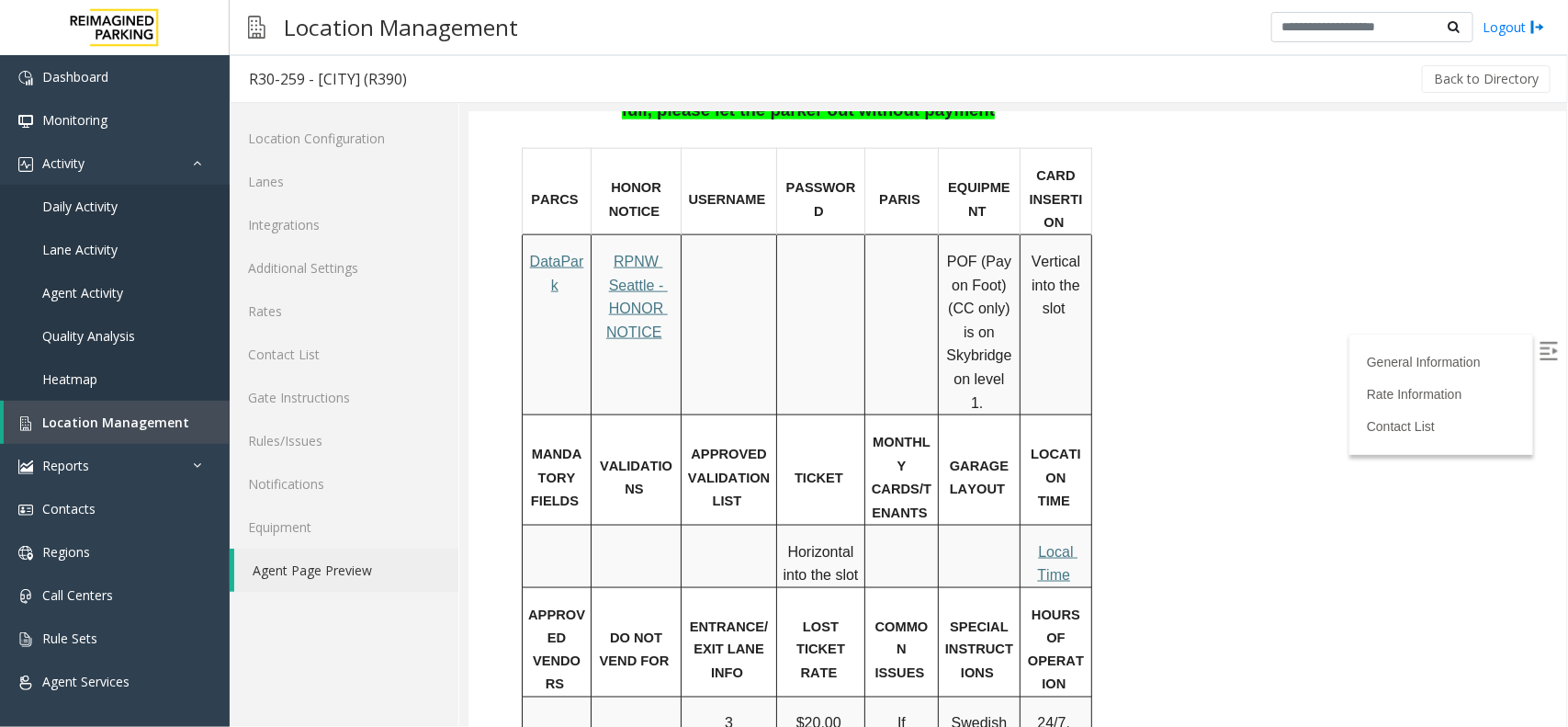 click on "Local Time" at bounding box center (1056, 562) 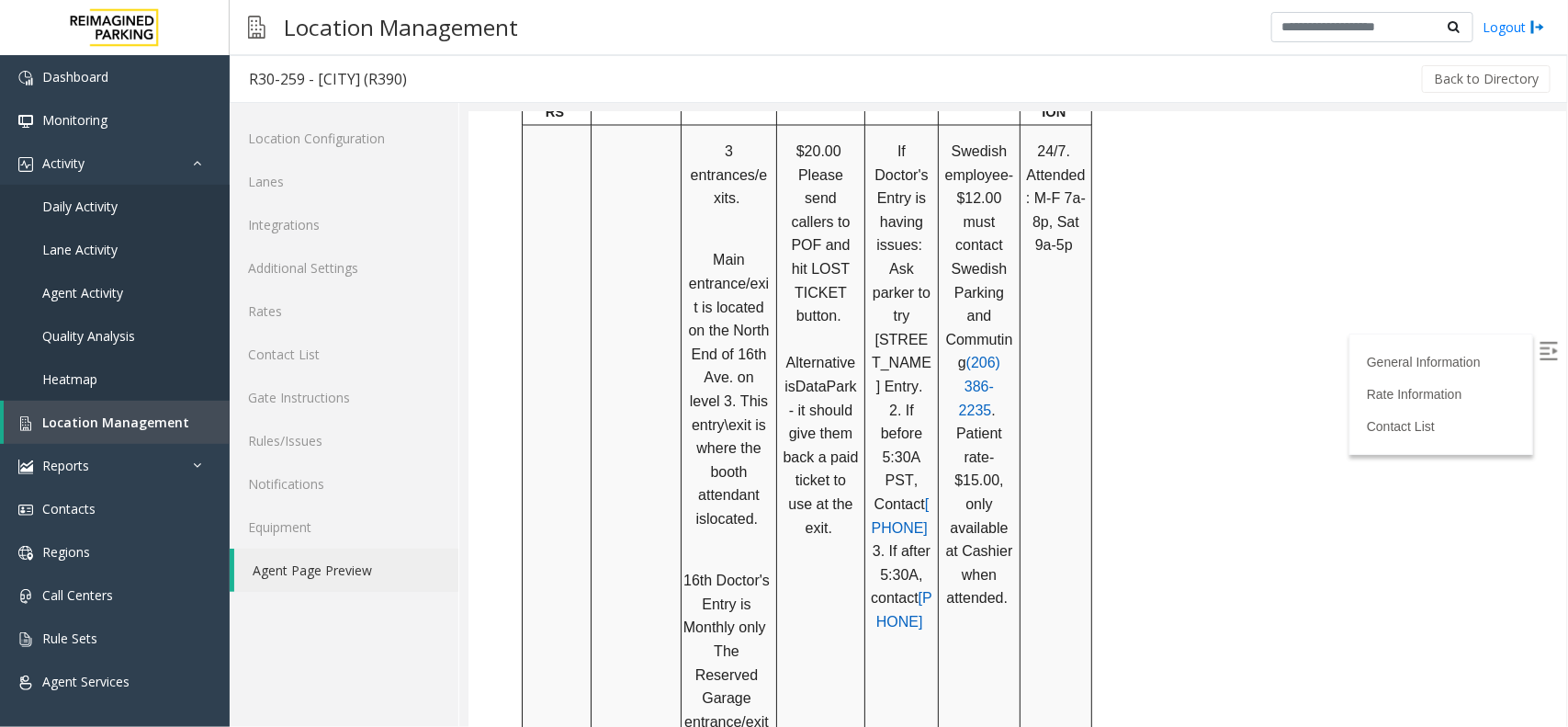 scroll, scrollTop: 1608, scrollLeft: 0, axis: vertical 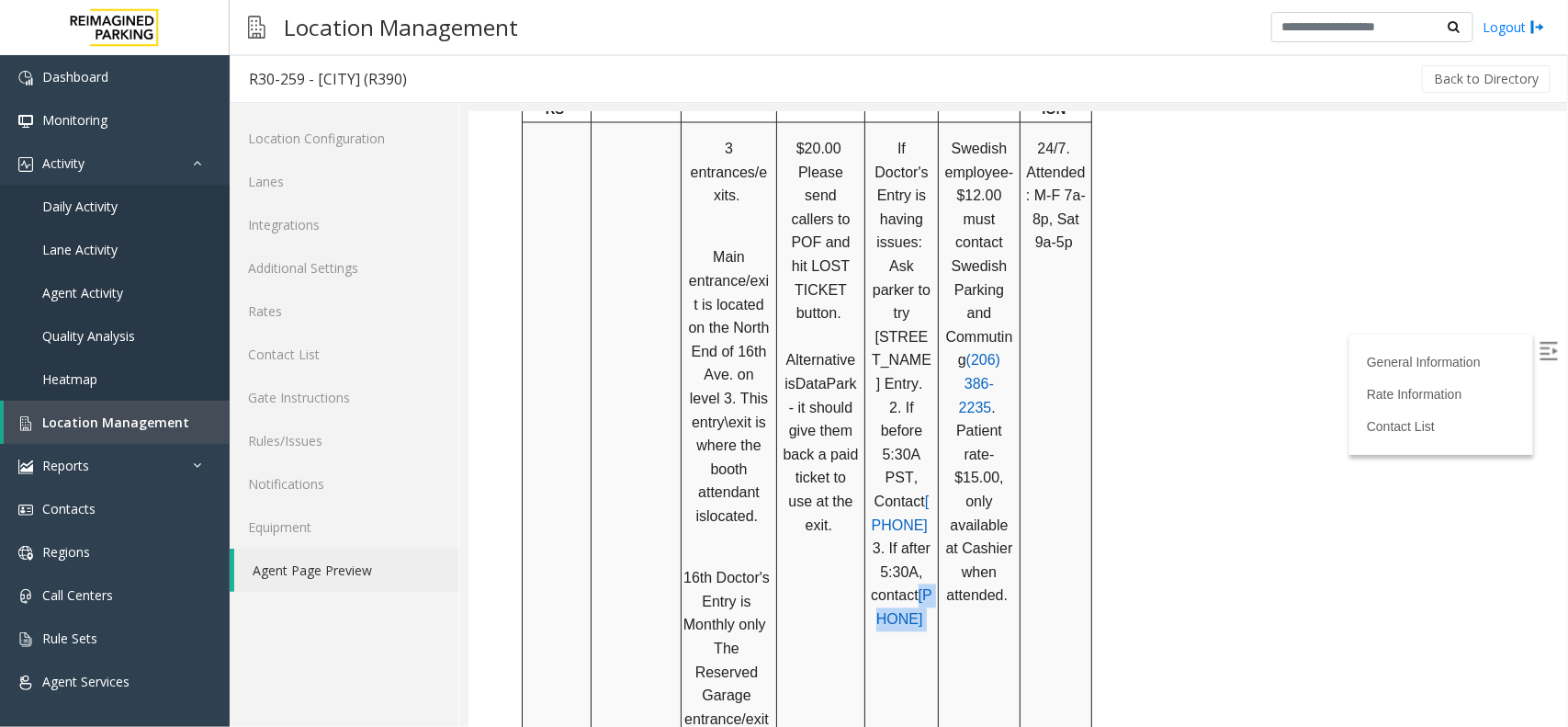 drag, startPoint x: 922, startPoint y: 557, endPoint x: 872, endPoint y: 535, distance: 54.626 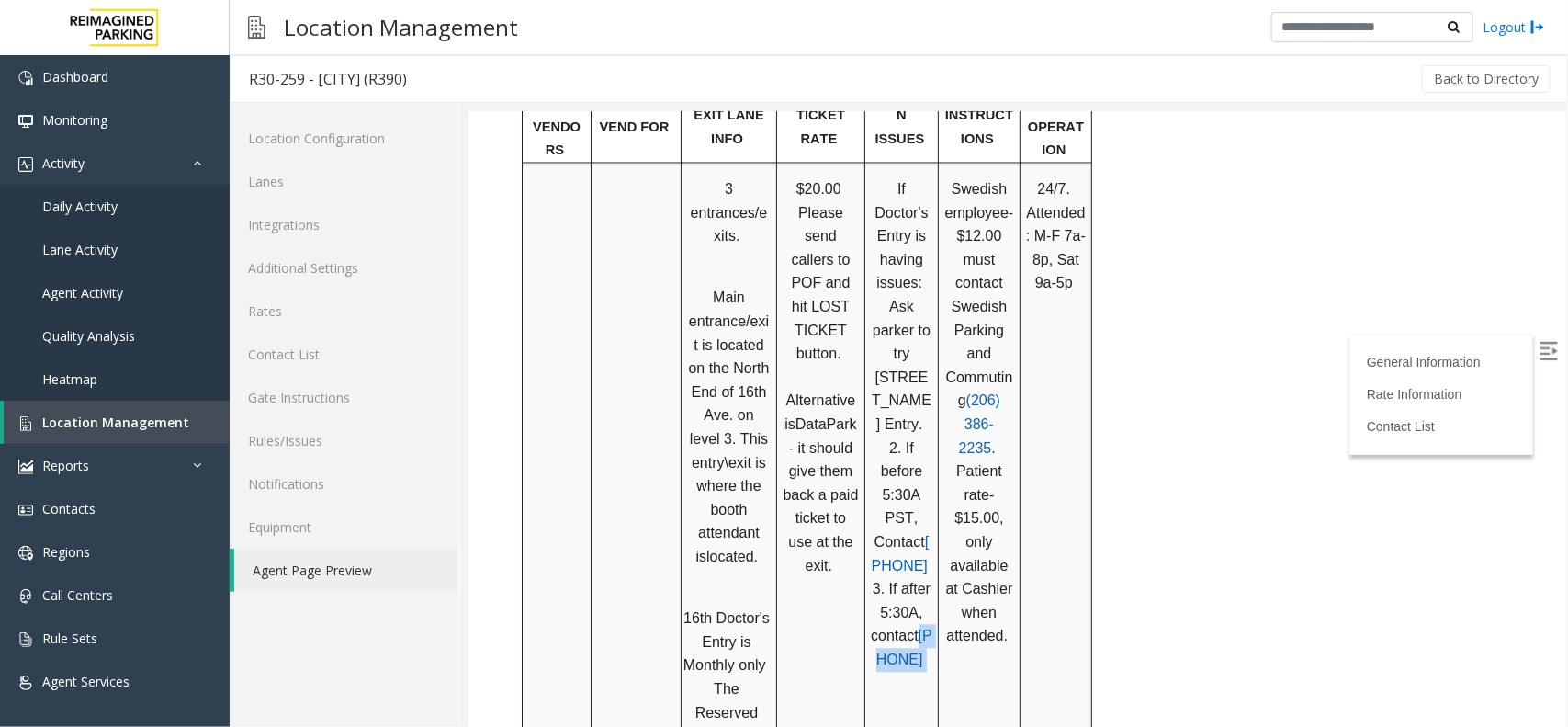 scroll, scrollTop: 1608, scrollLeft: 0, axis: vertical 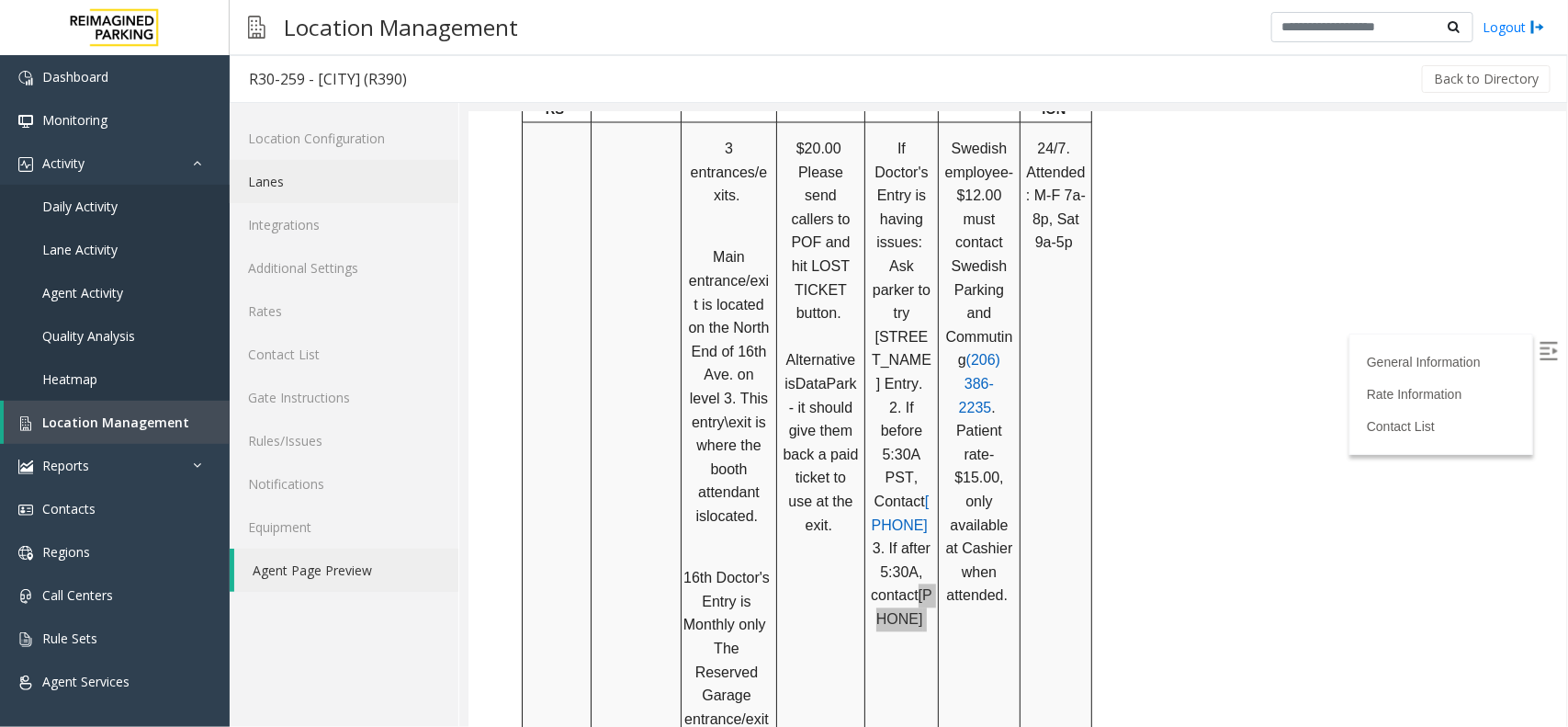 click on "Lanes" 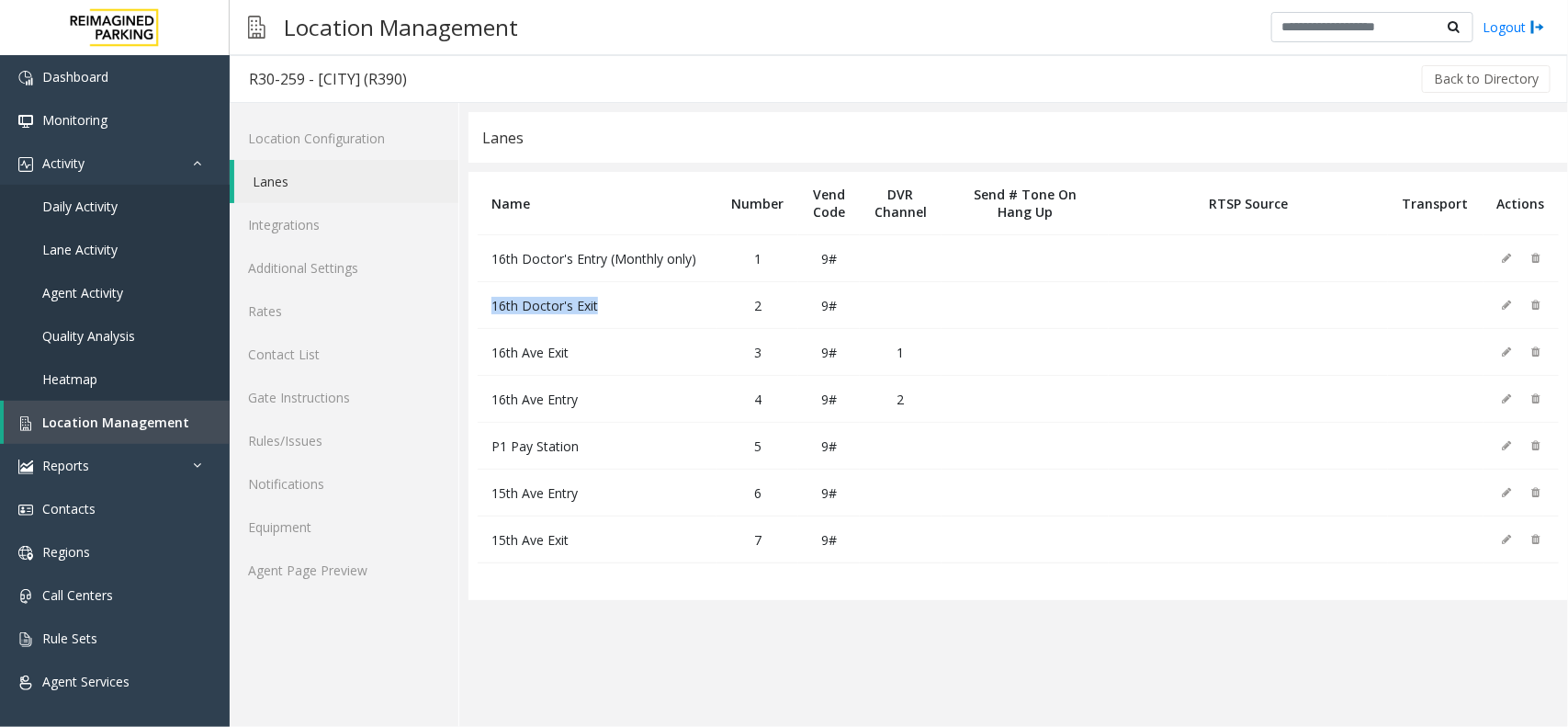 drag, startPoint x: 570, startPoint y: 294, endPoint x: 484, endPoint y: 292, distance: 86.0233 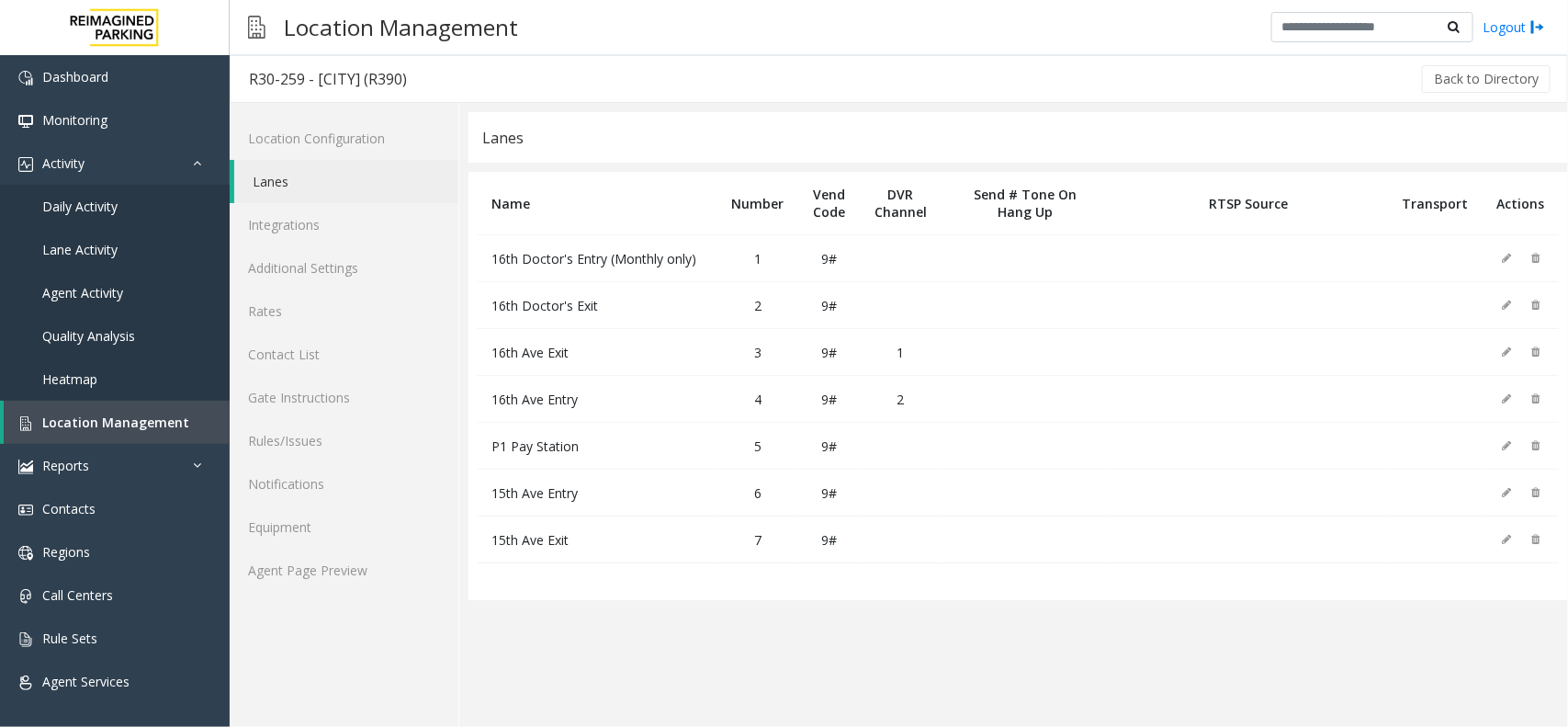 click on "16th Doctor's Entry (Monthly only)" 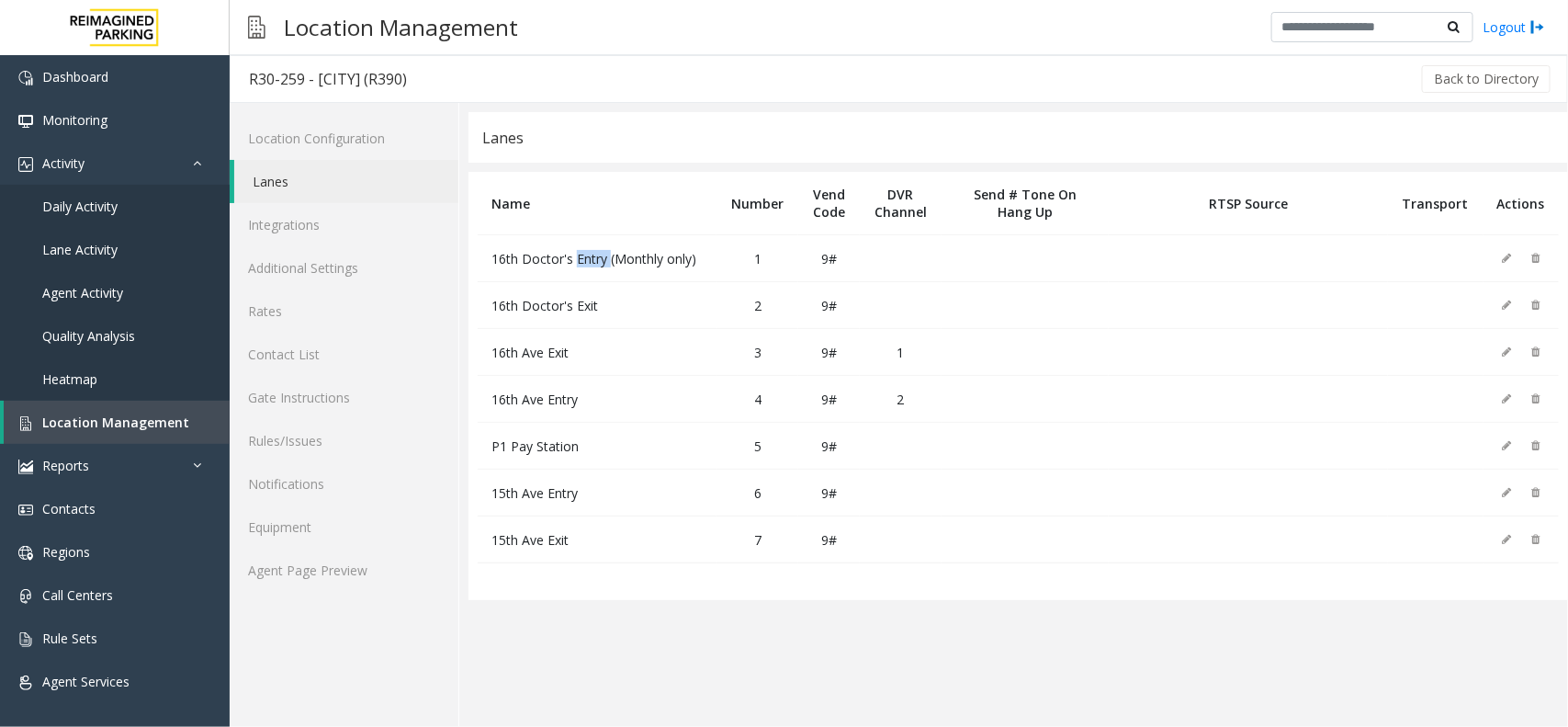 click on "16th Doctor's Entry (Monthly only)" 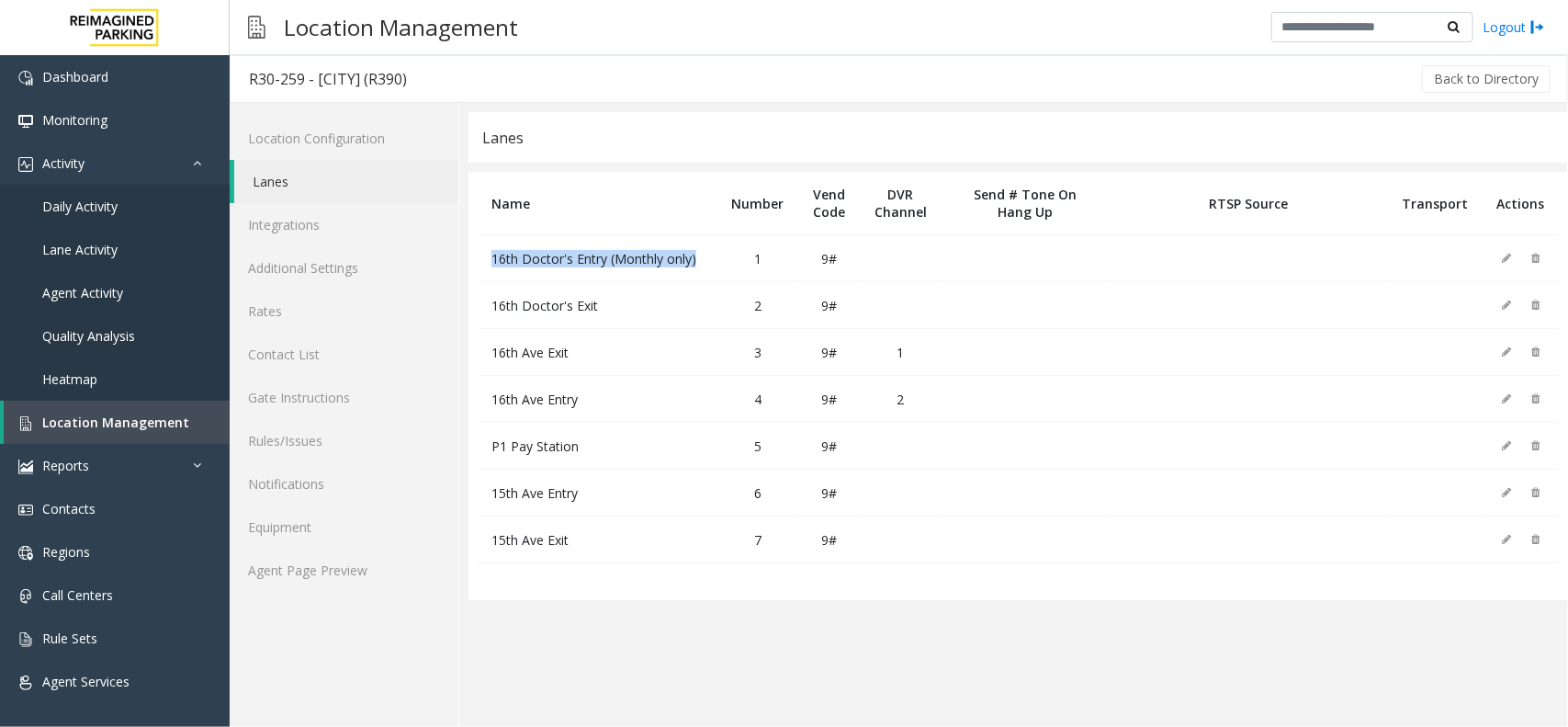 click on "16th Doctor's Entry (Monthly only)" 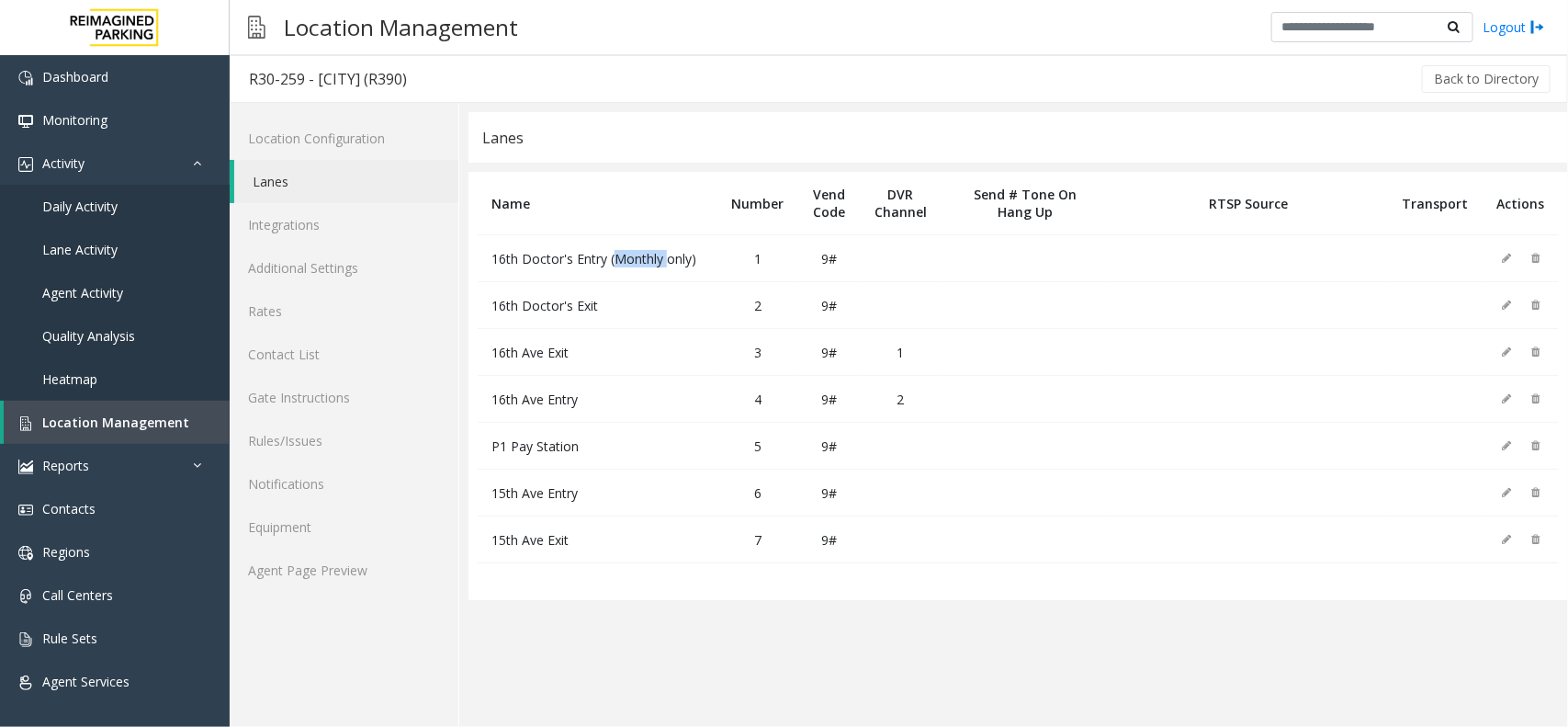click on "16th Doctor's Entry (Monthly only)" 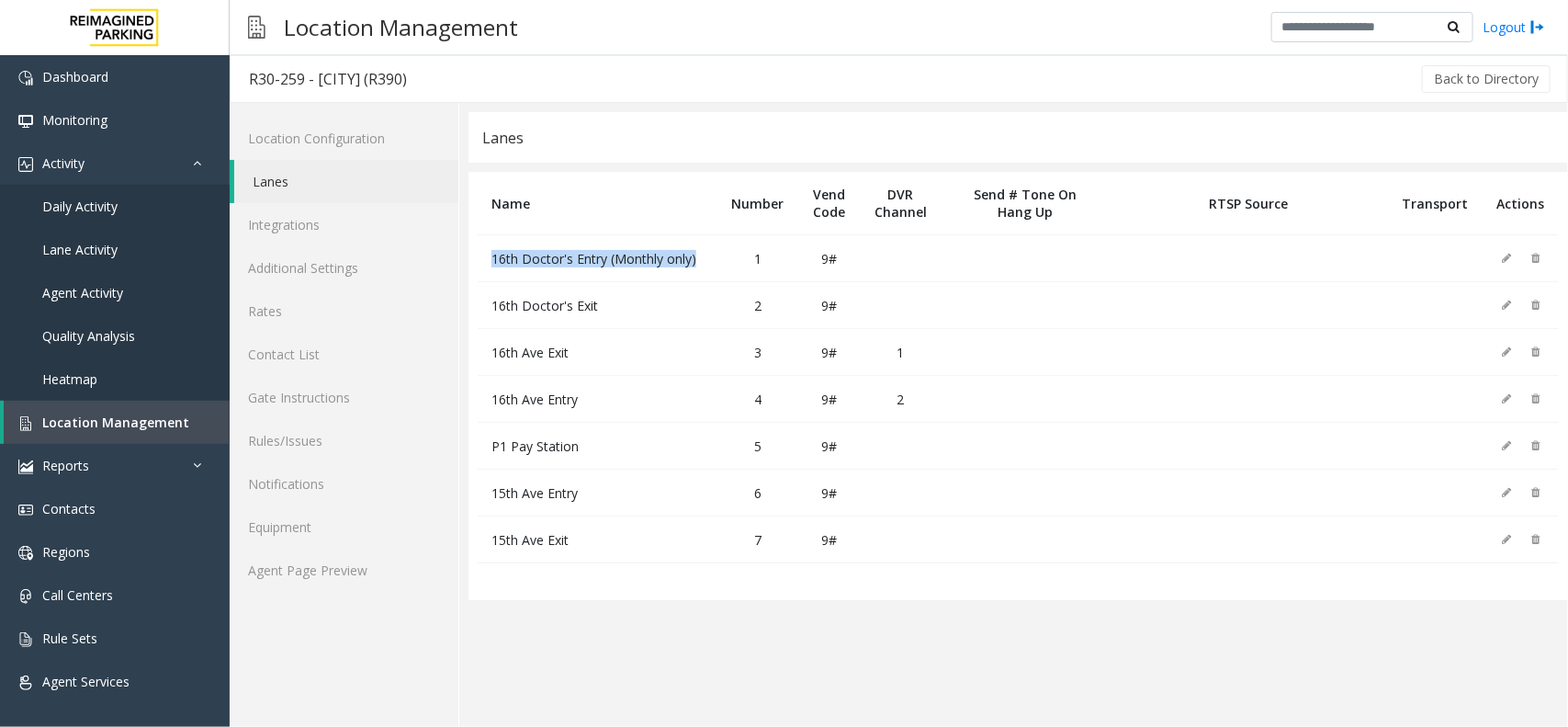 click on "16th Doctor's Entry (Monthly only)" 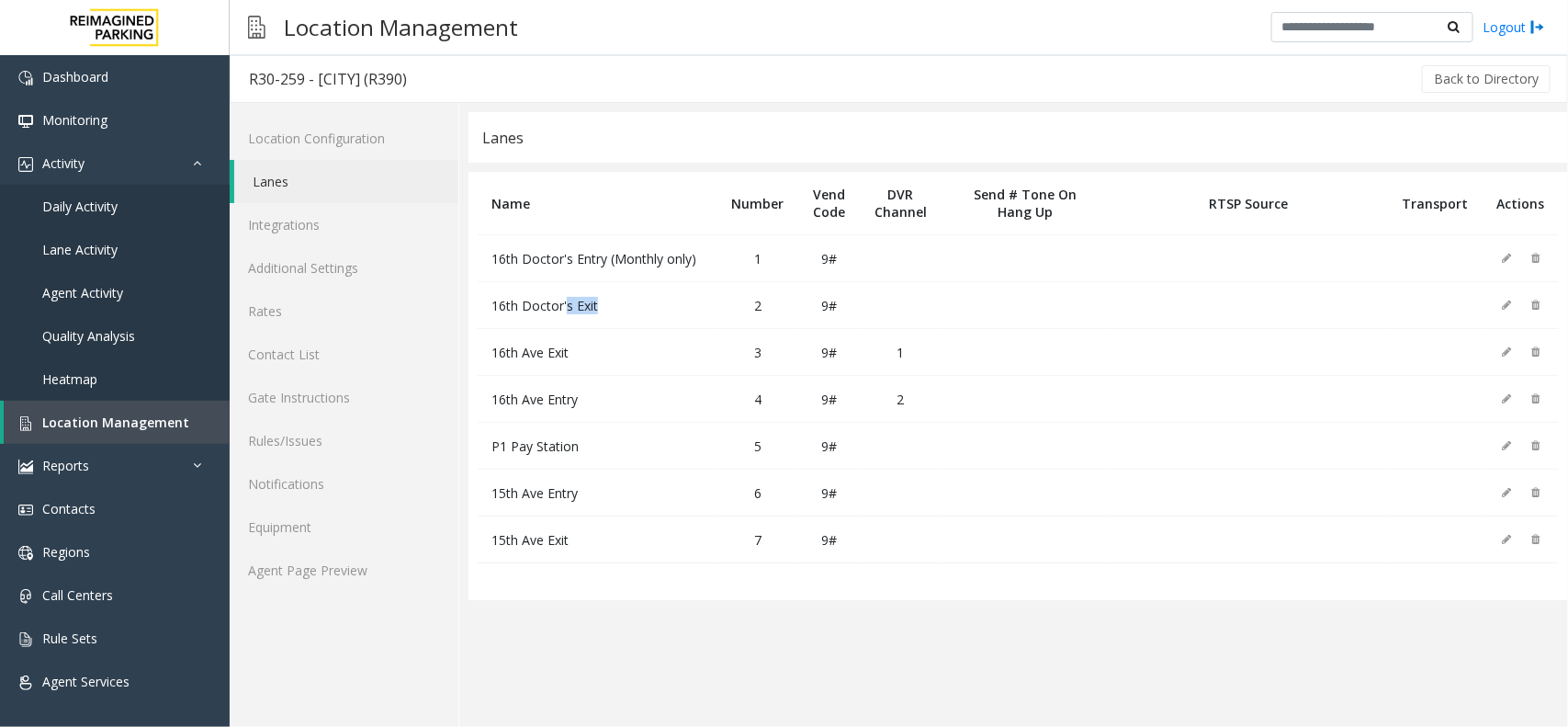 drag, startPoint x: 608, startPoint y: 301, endPoint x: 581, endPoint y: 358, distance: 63.071388 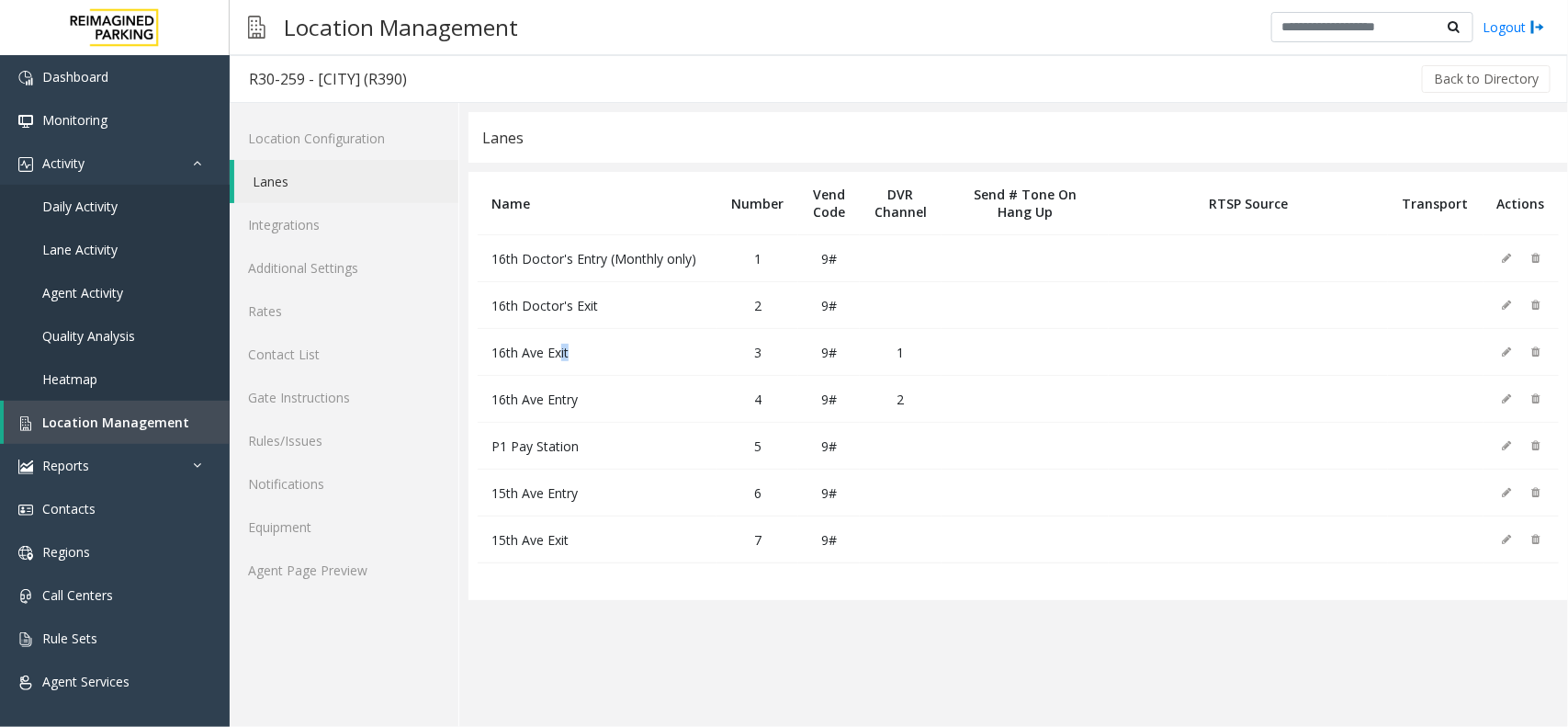 drag, startPoint x: 581, startPoint y: 358, endPoint x: 602, endPoint y: 406, distance: 52.392748 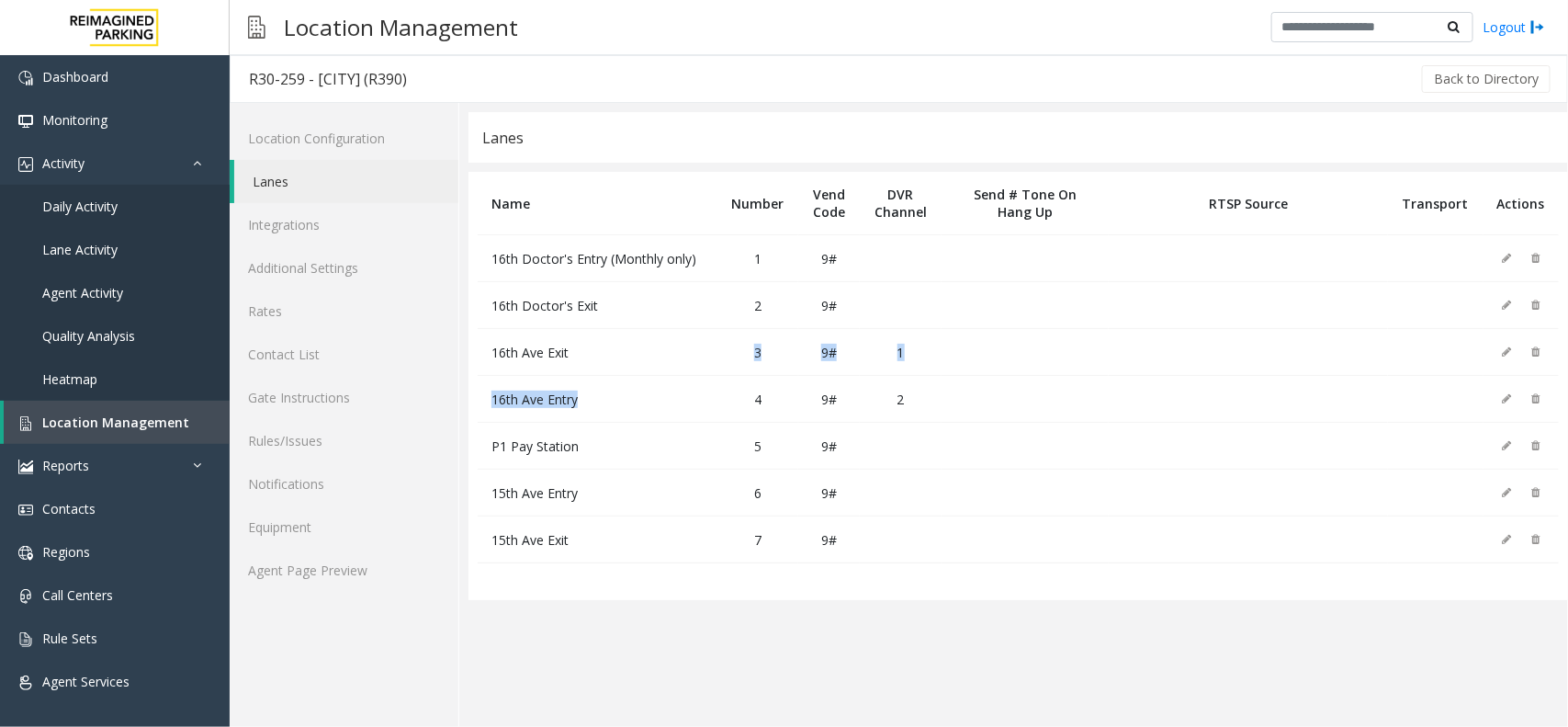 click on "16th Ave Entry" 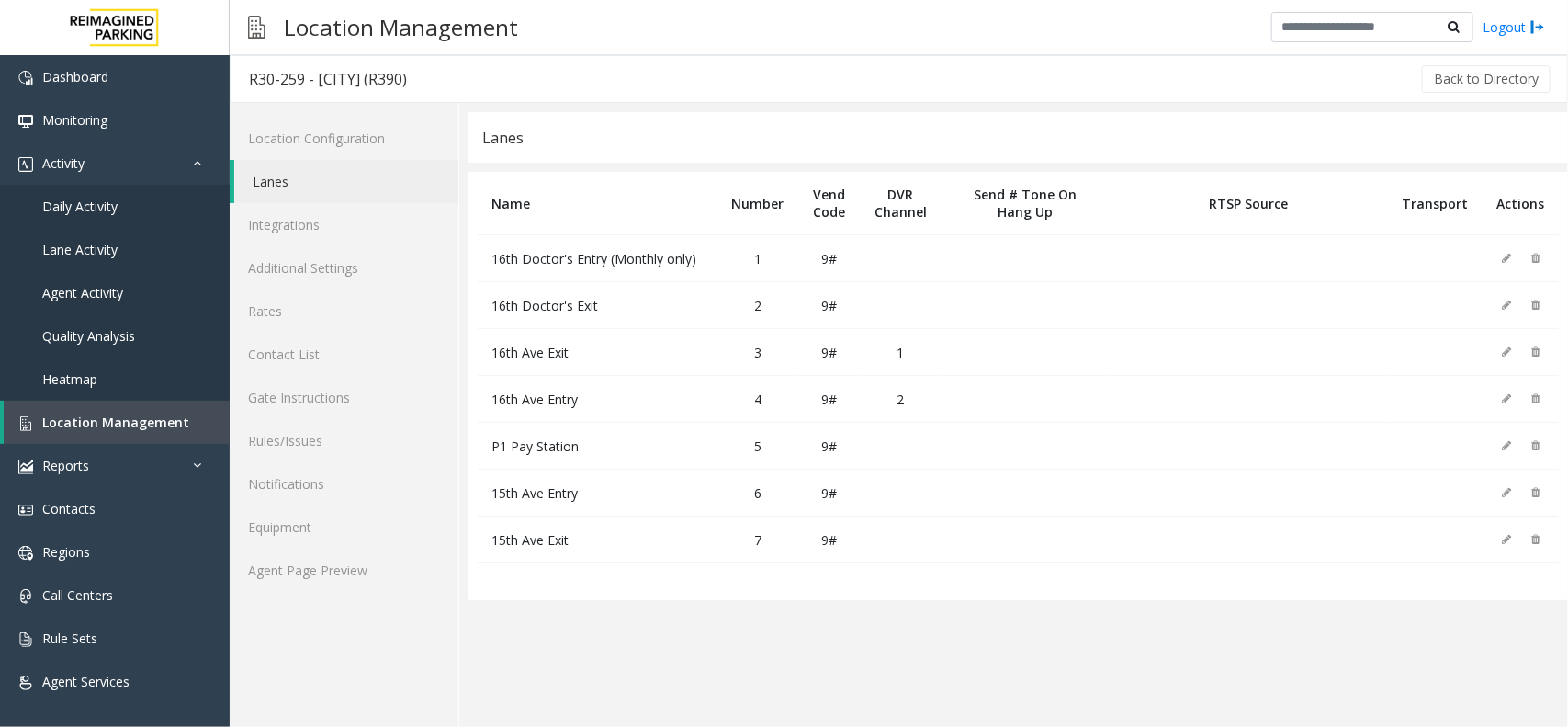 click on "16th Ave Entry" 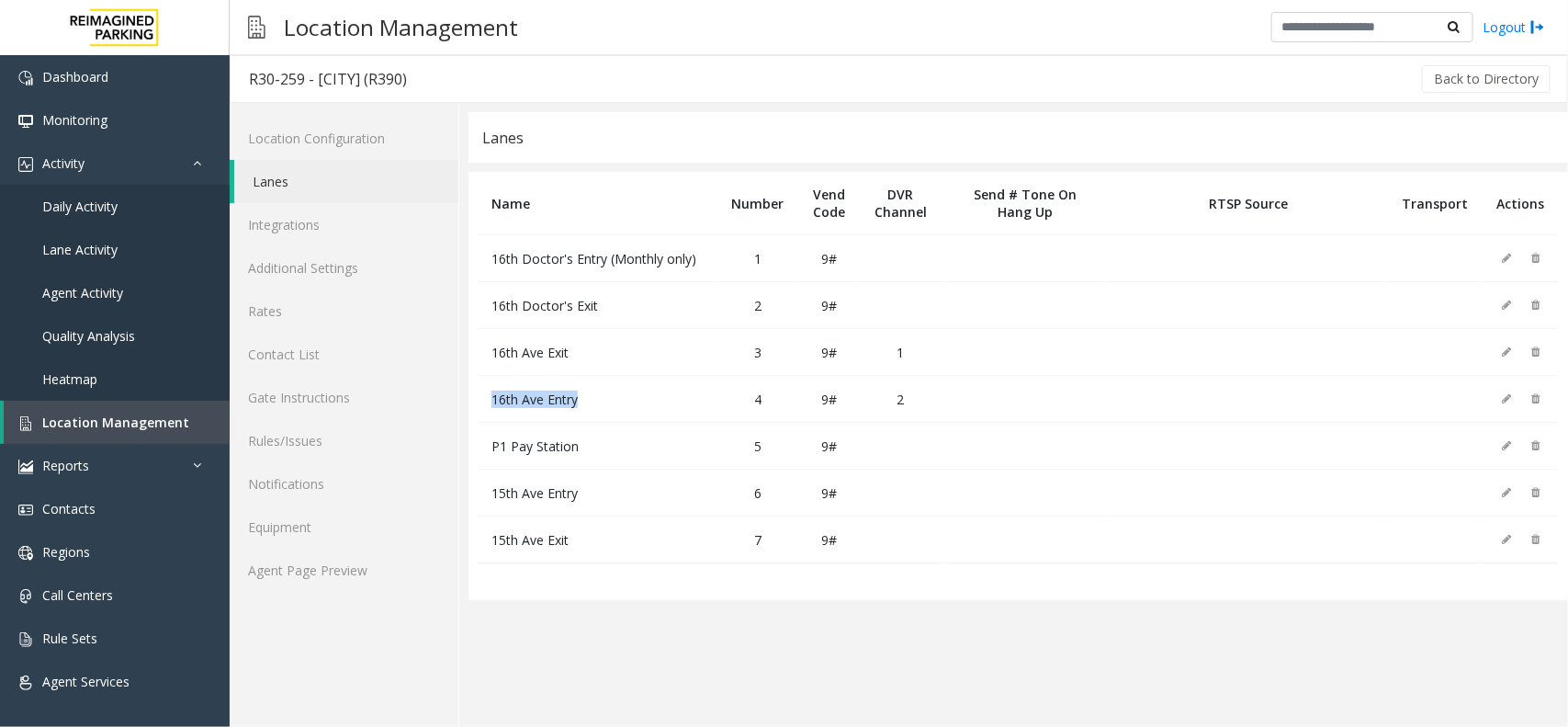 drag, startPoint x: 585, startPoint y: 405, endPoint x: 520, endPoint y: 406, distance: 65.00769 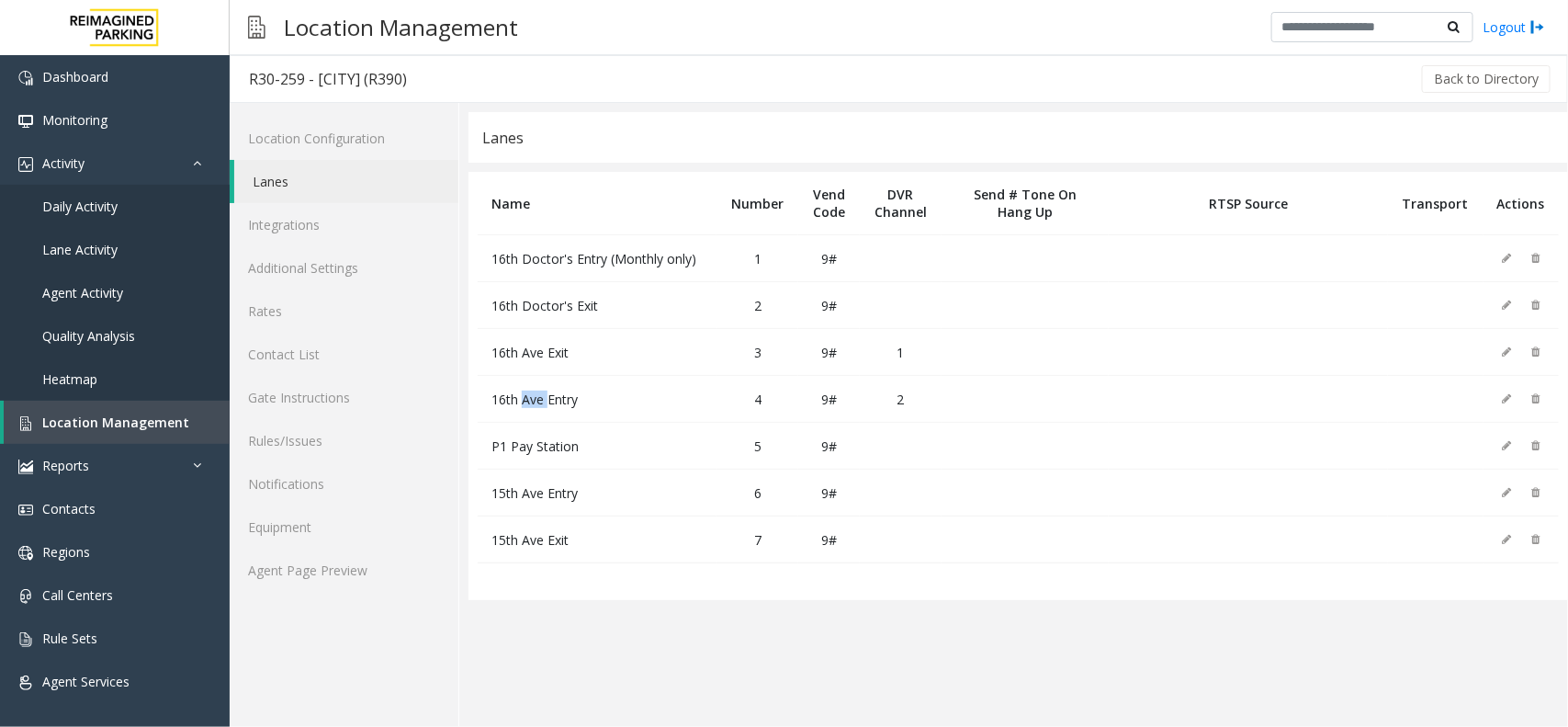 click on "16th Ave Entry" 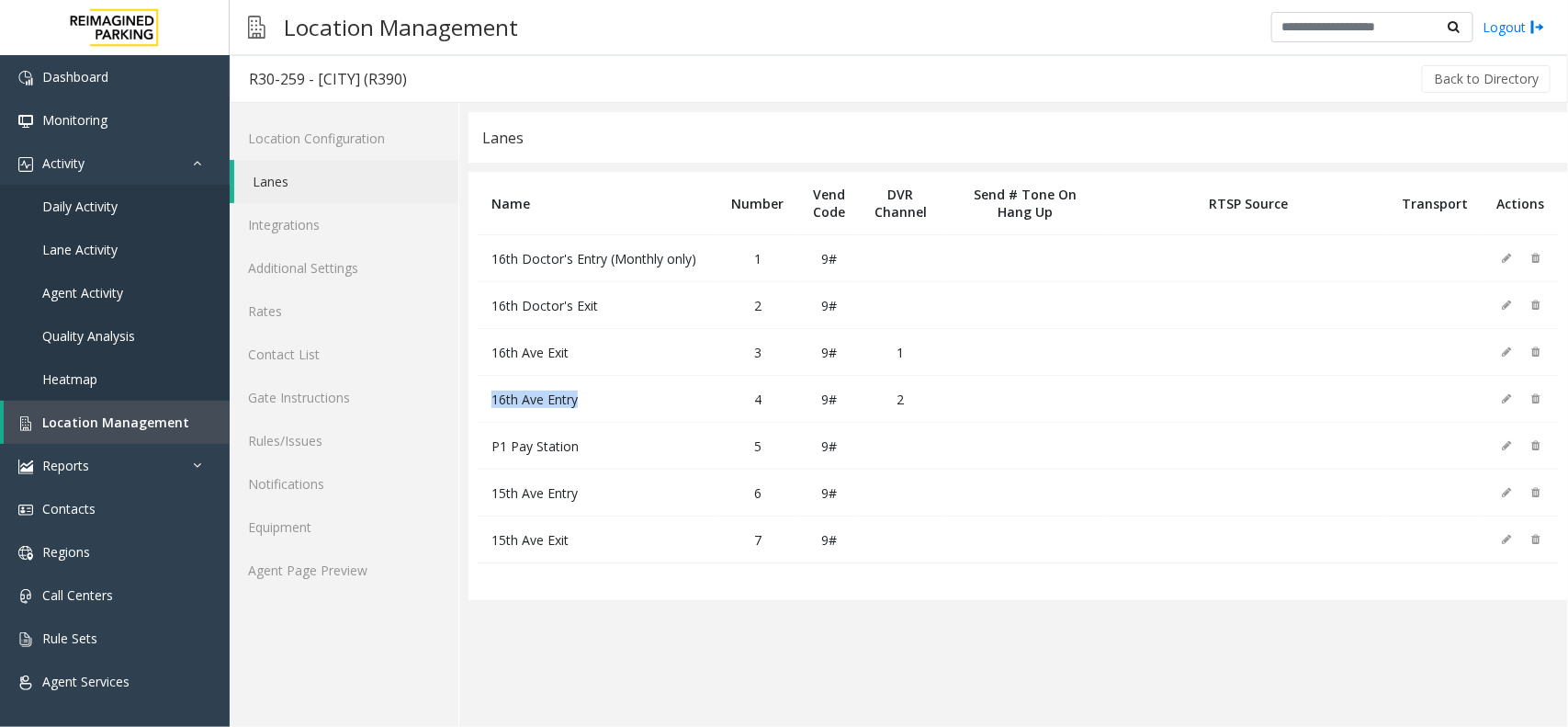 click on "16th Ave Entry" 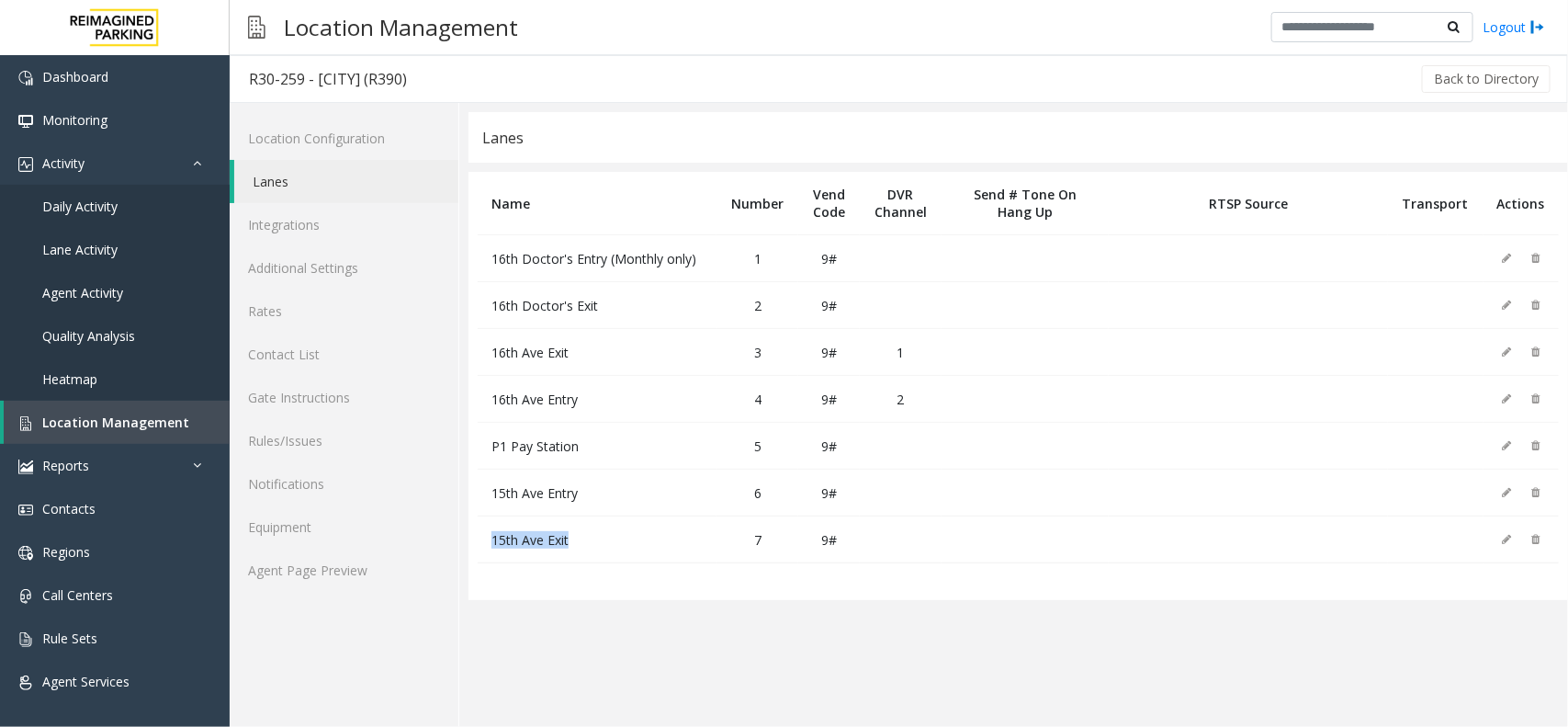 drag, startPoint x: 591, startPoint y: 548, endPoint x: 488, endPoint y: 540, distance: 103.31021 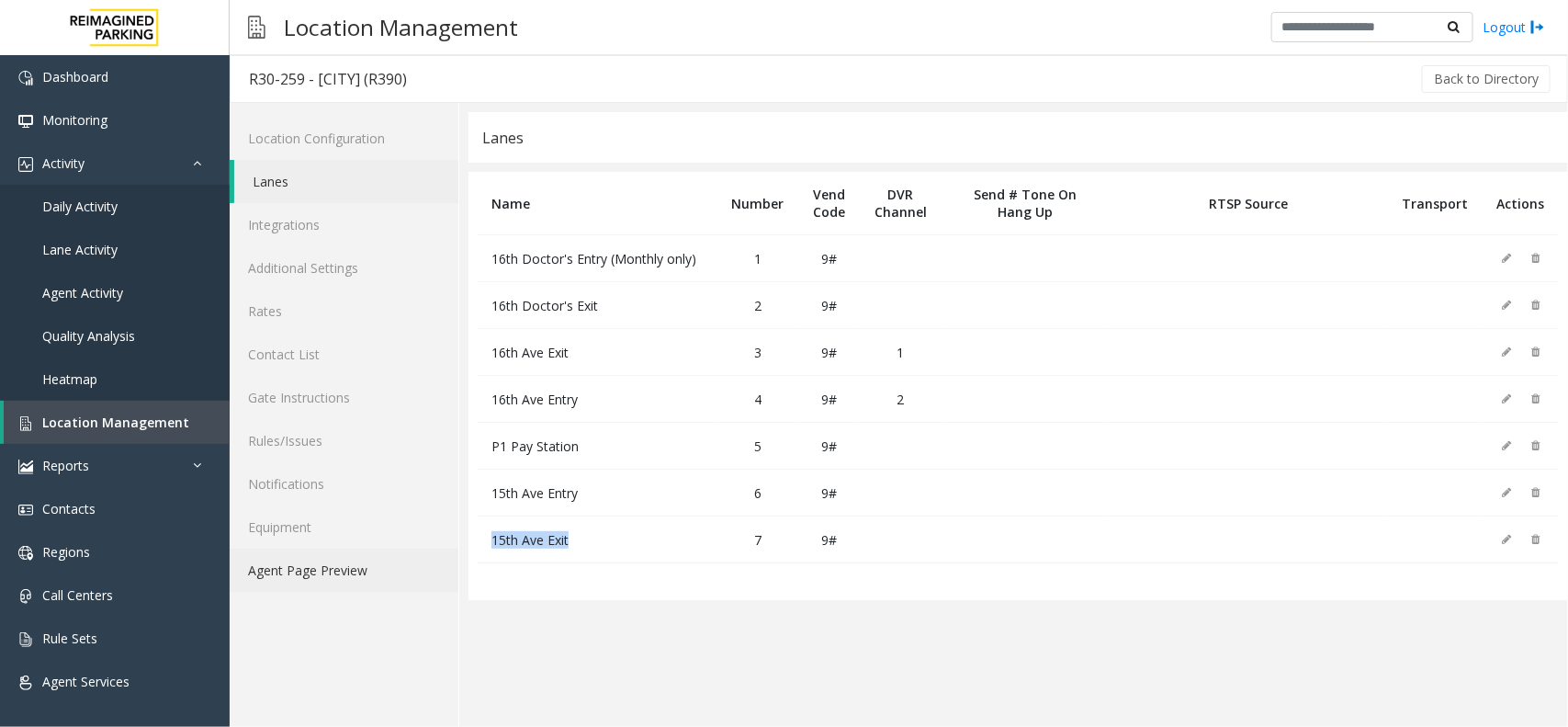 click on "Agent Page Preview" 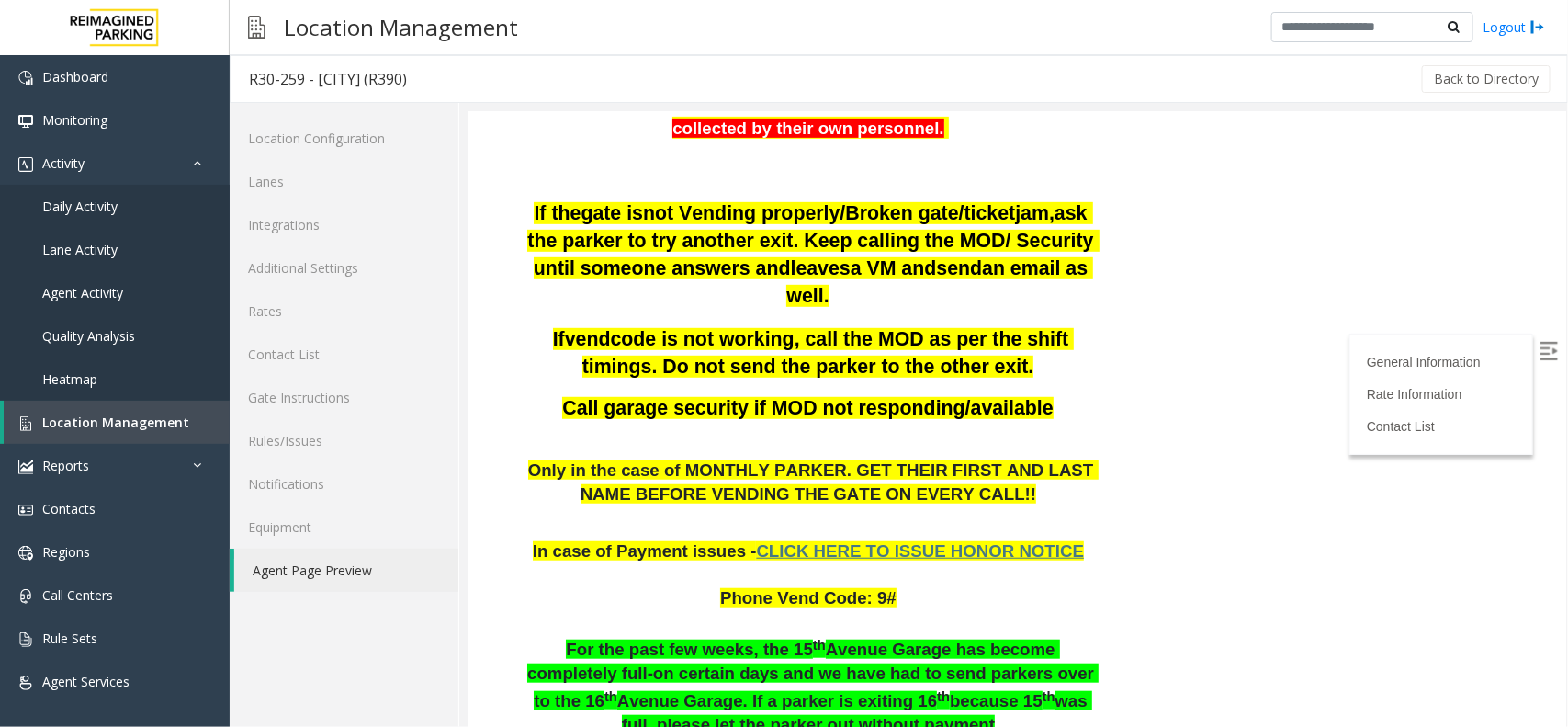 scroll, scrollTop: 460, scrollLeft: 0, axis: vertical 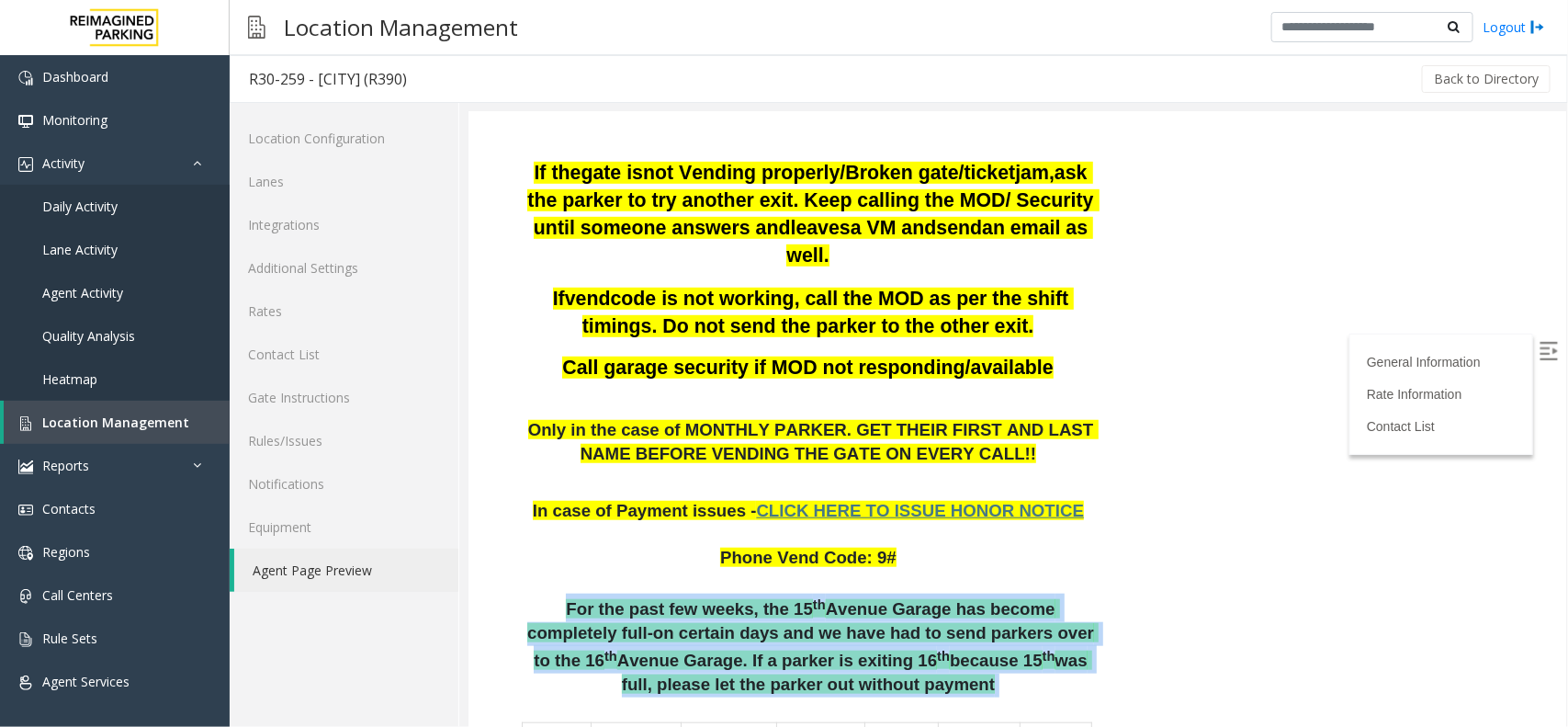 drag, startPoint x: 532, startPoint y: 575, endPoint x: 929, endPoint y: 665, distance: 407.0737 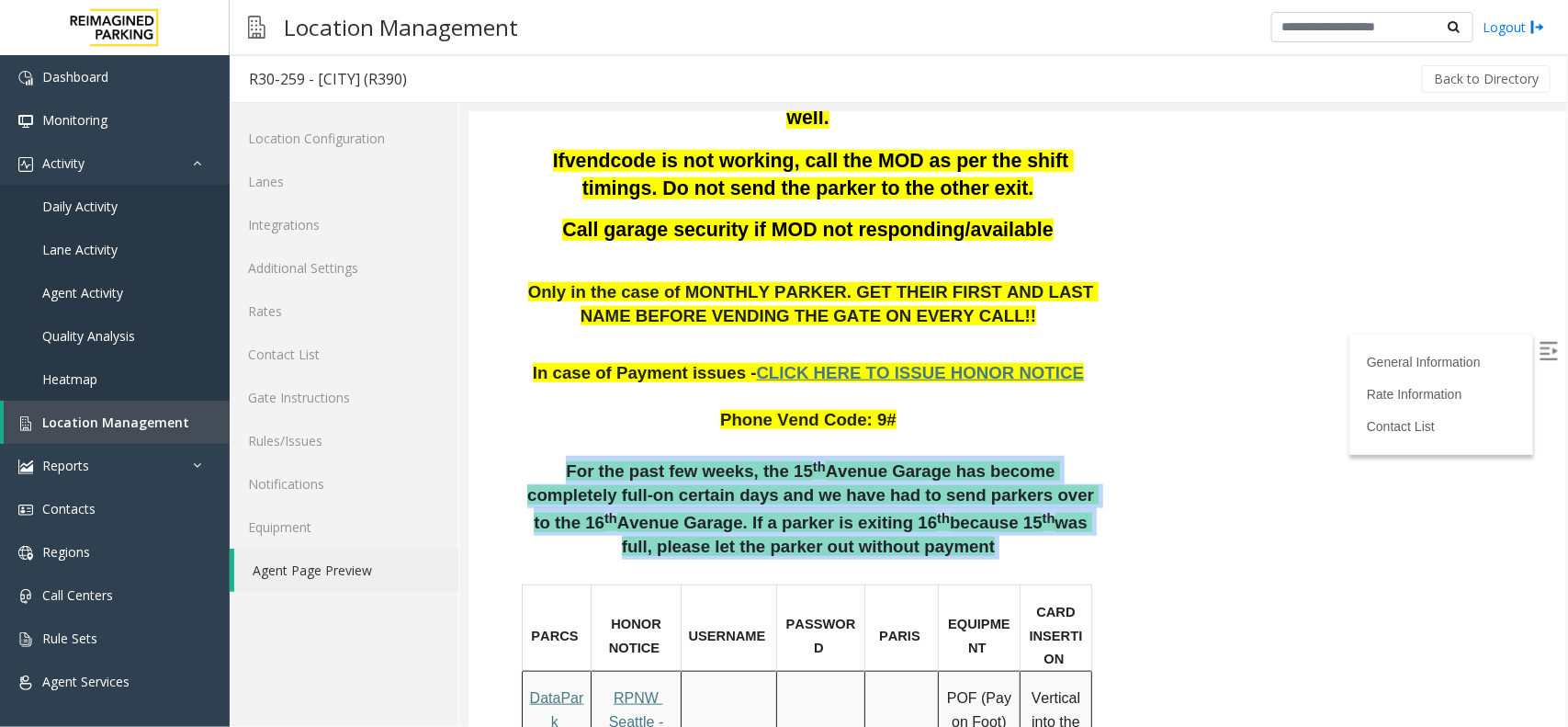 scroll, scrollTop: 804, scrollLeft: 0, axis: vertical 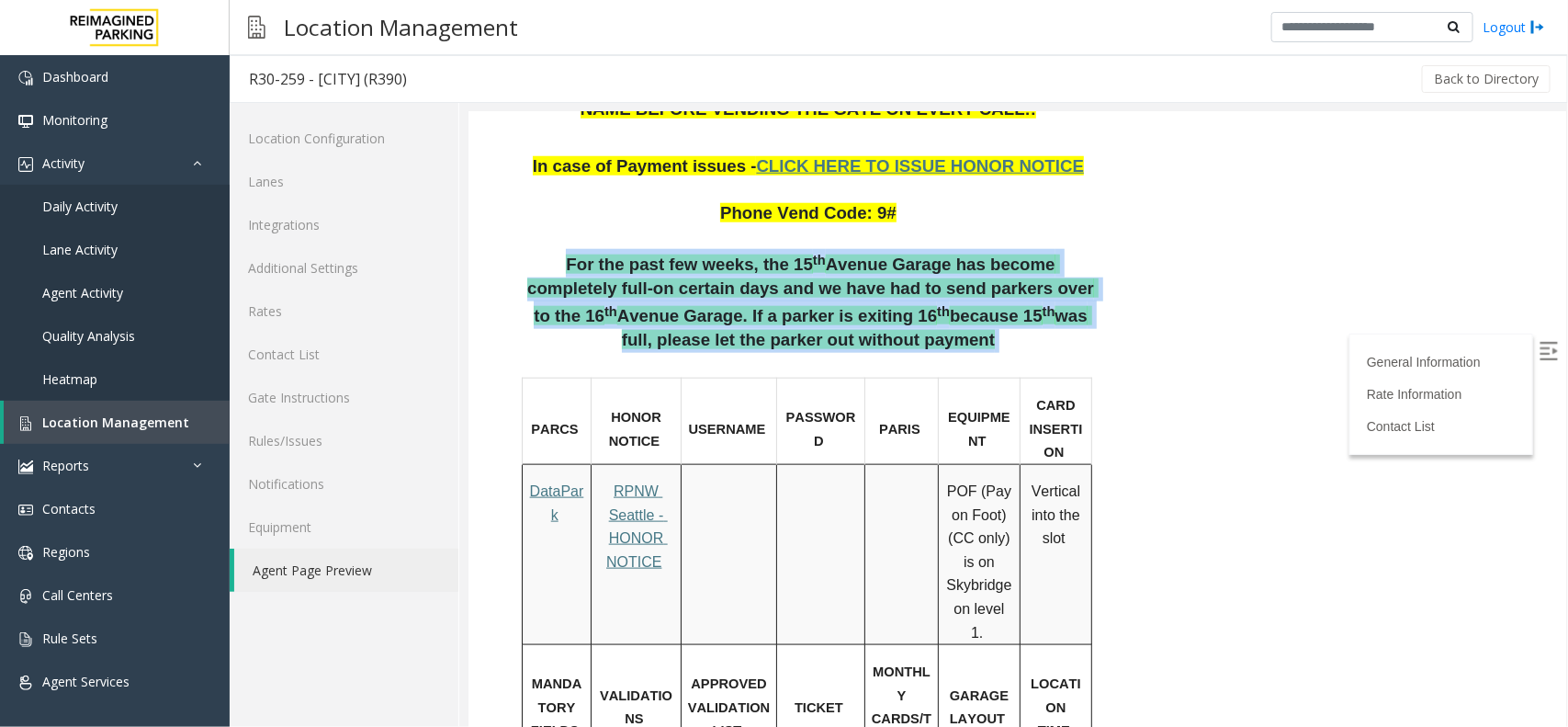 click on "because 15" at bounding box center [995, 314] 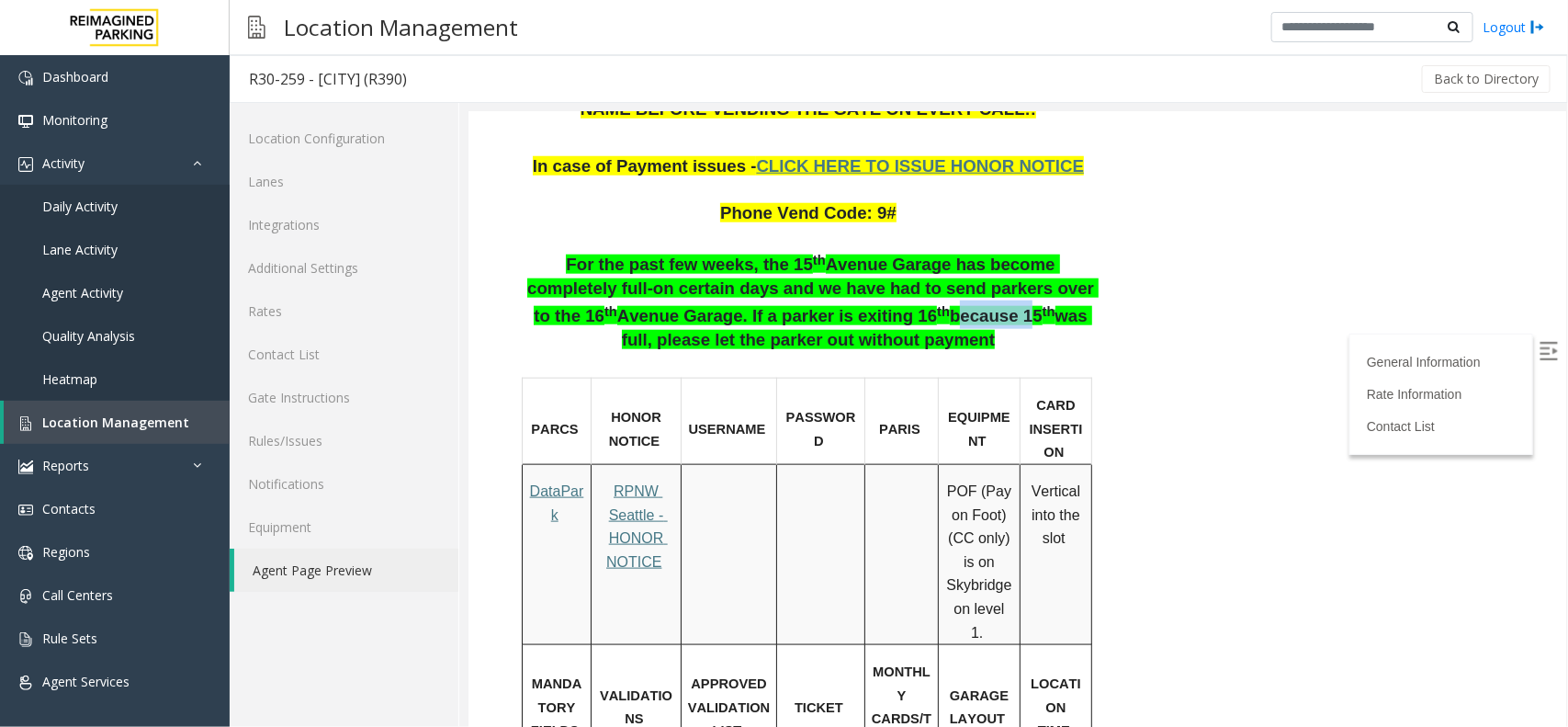 click on "because 15" at bounding box center [995, 314] 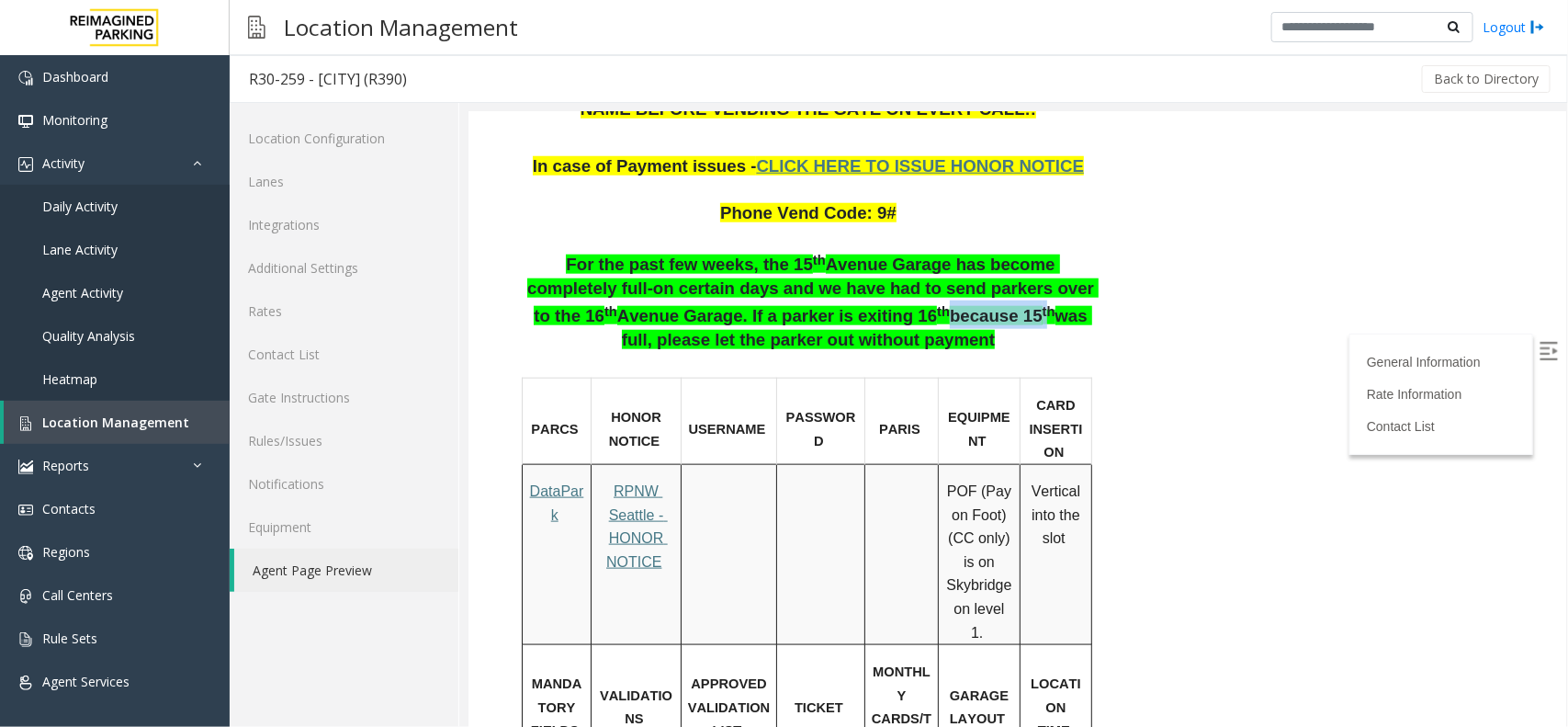 drag, startPoint x: 855, startPoint y: 292, endPoint x: 766, endPoint y: 296, distance: 89.089842 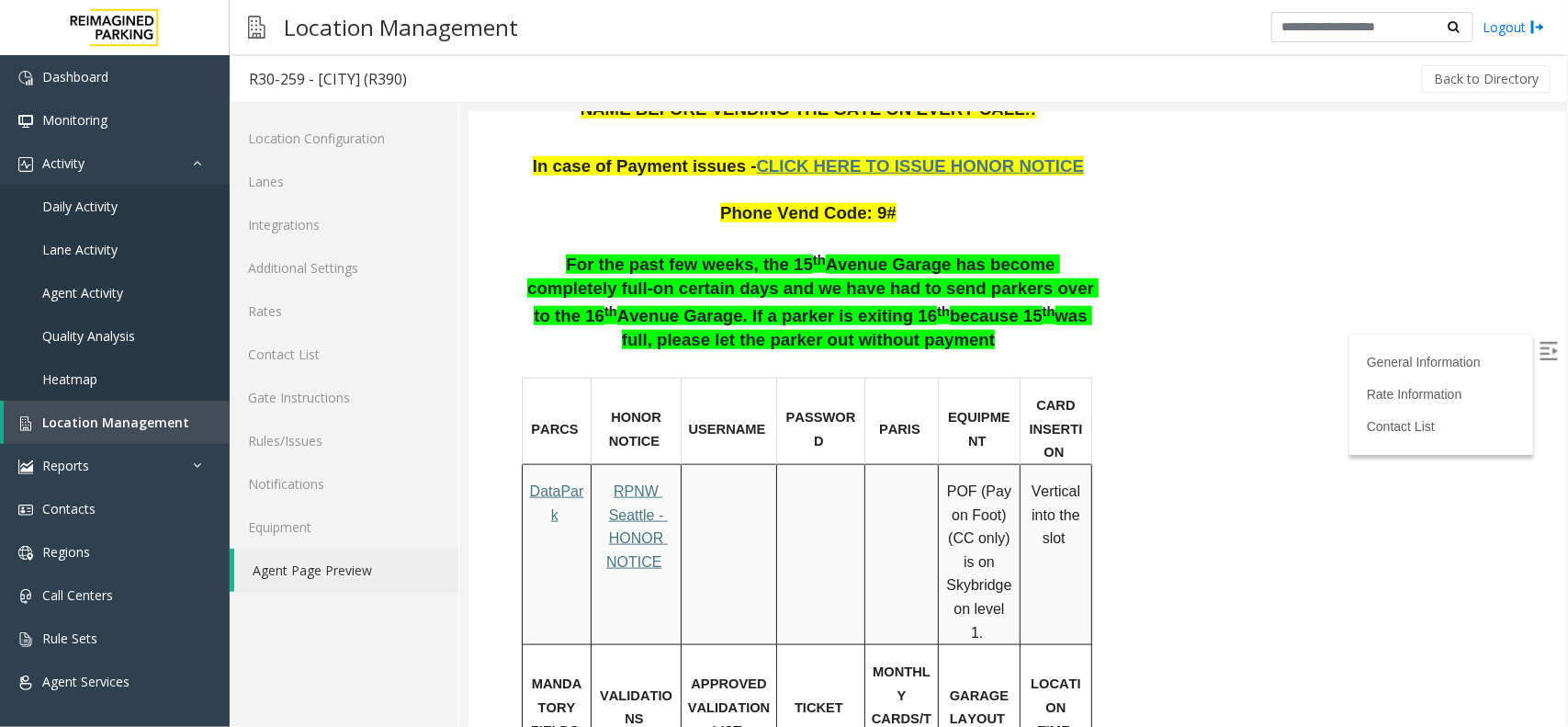 click on "was full, please let the parker out without payment" at bounding box center [856, 326] 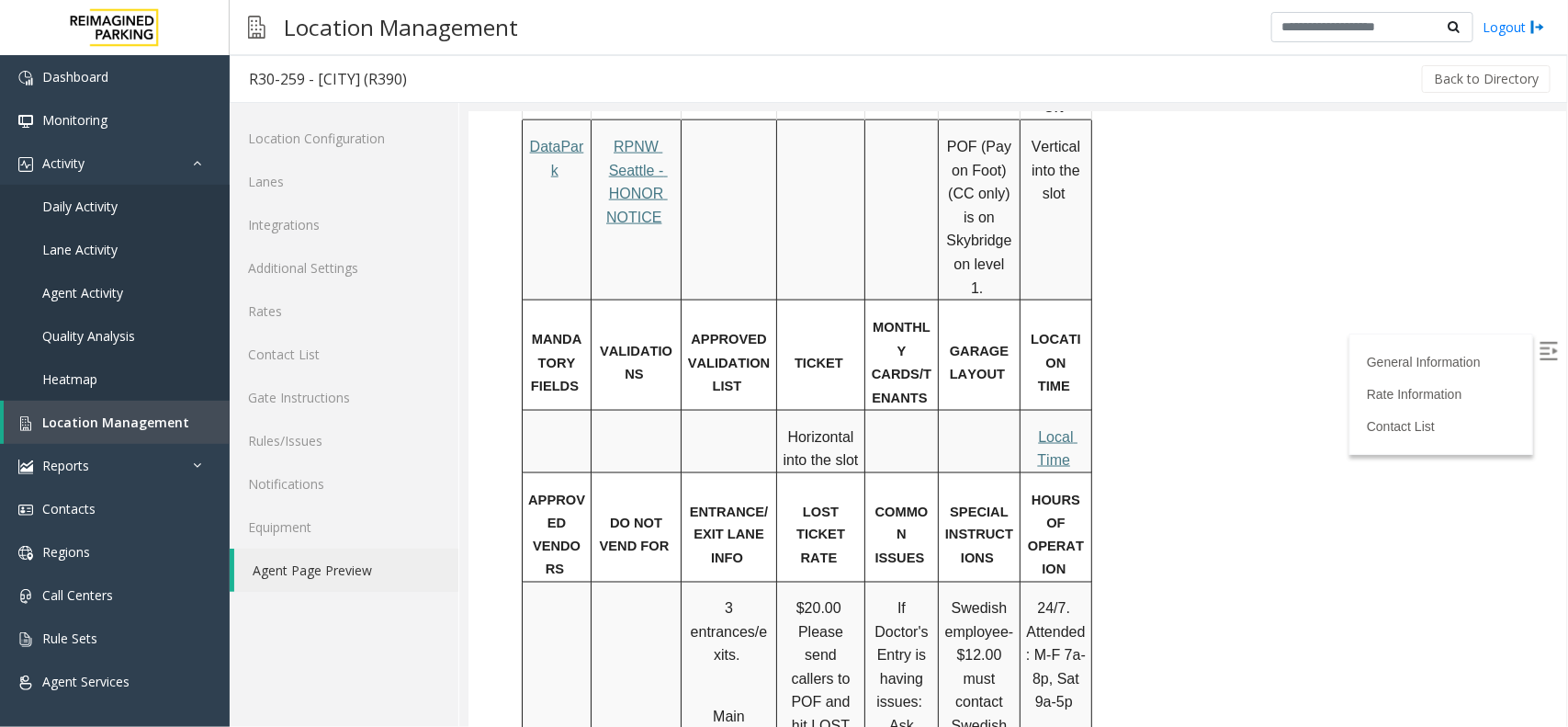 click at bounding box center [728, 440] 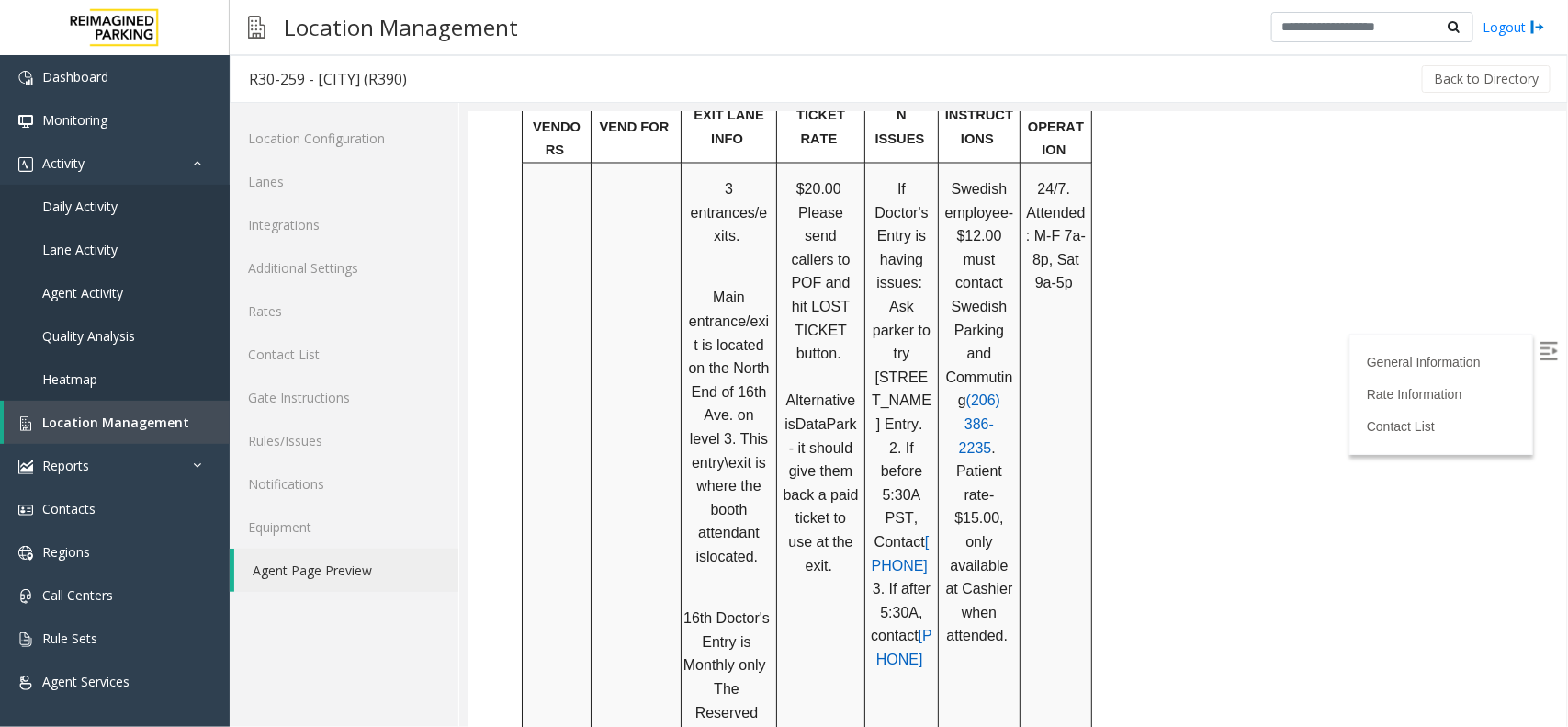 scroll, scrollTop: 1608, scrollLeft: 0, axis: vertical 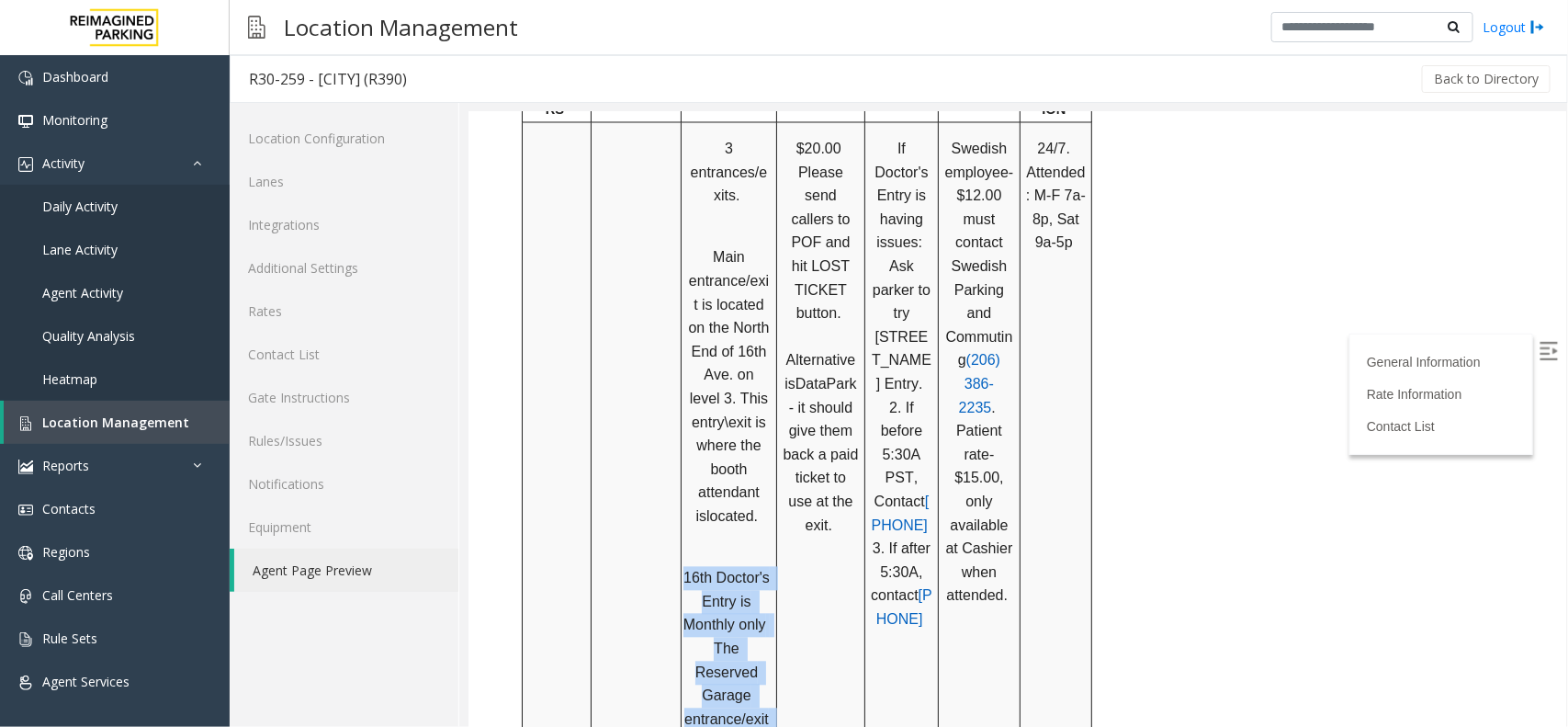 drag, startPoint x: 686, startPoint y: 509, endPoint x: 755, endPoint y: 675, distance: 180 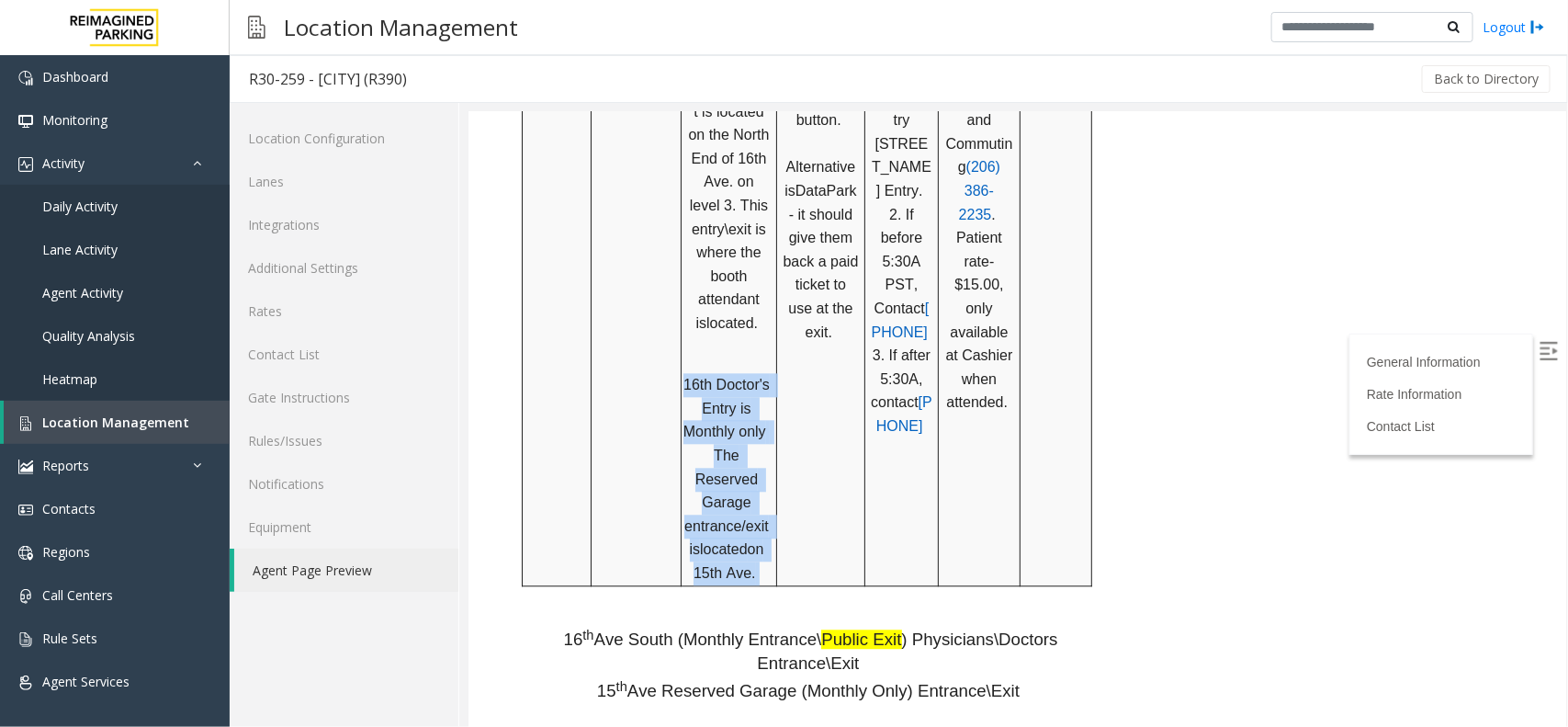 scroll, scrollTop: 1838, scrollLeft: 0, axis: vertical 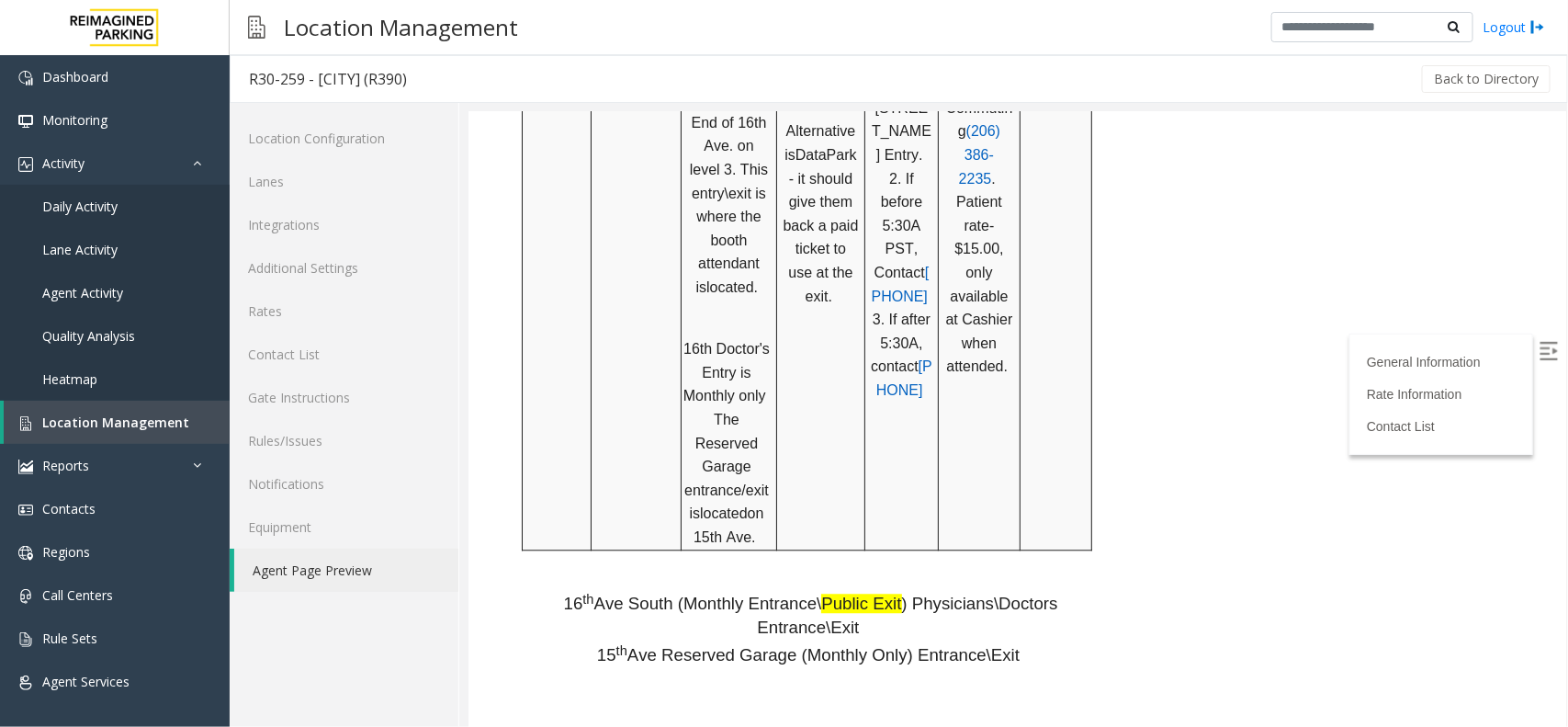 click on "Public Exit" at bounding box center [860, 602] 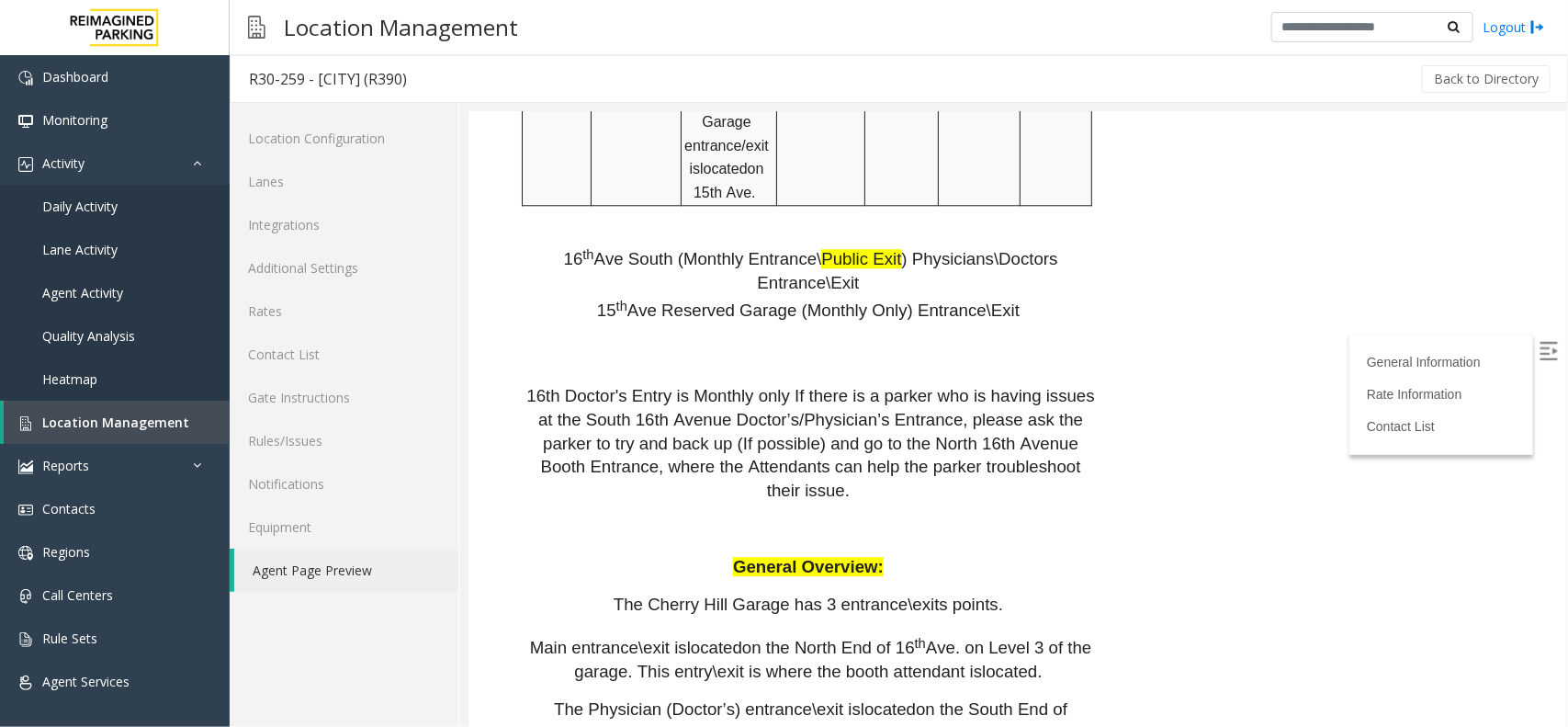scroll, scrollTop: 2298, scrollLeft: 0, axis: vertical 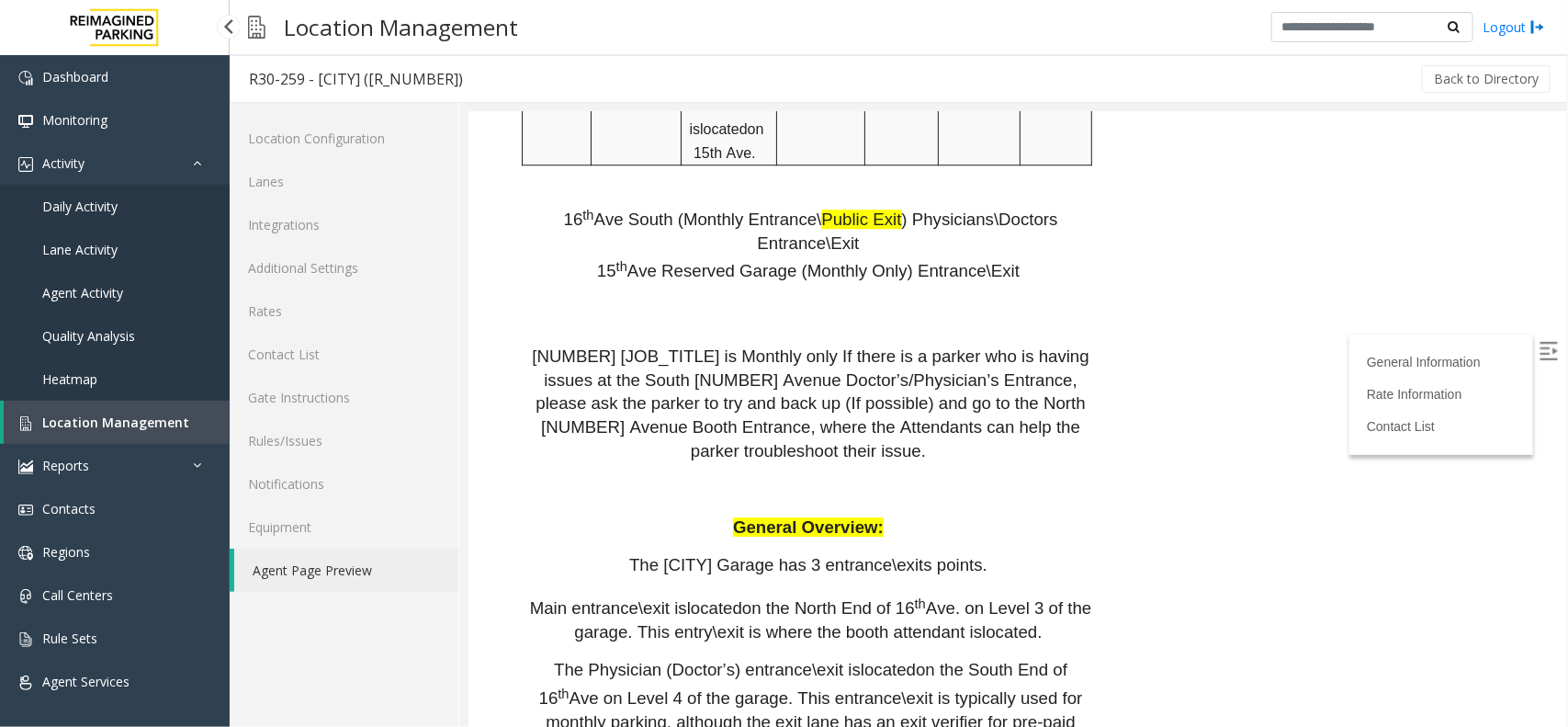 click on "Daily Activity" at bounding box center [115, 206] 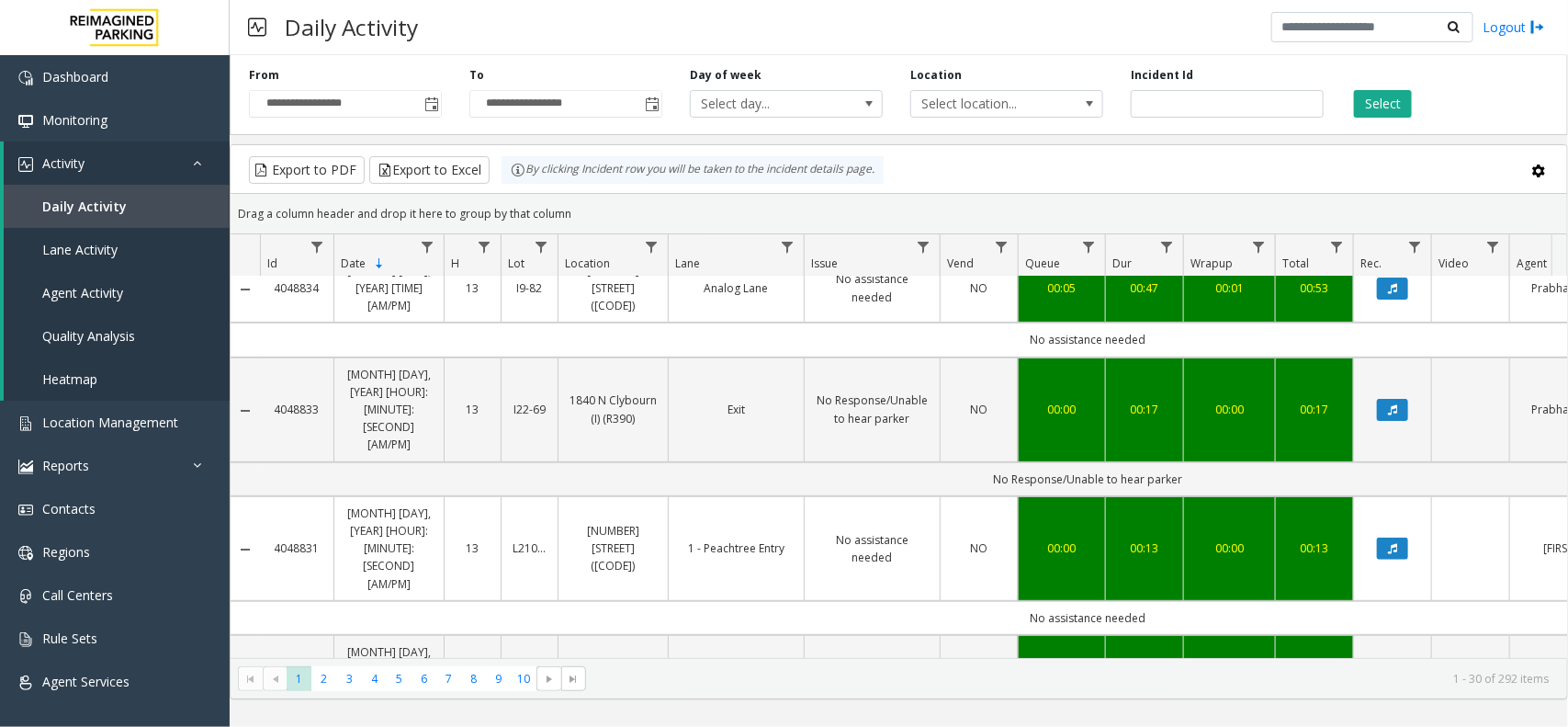 scroll, scrollTop: 0, scrollLeft: 0, axis: both 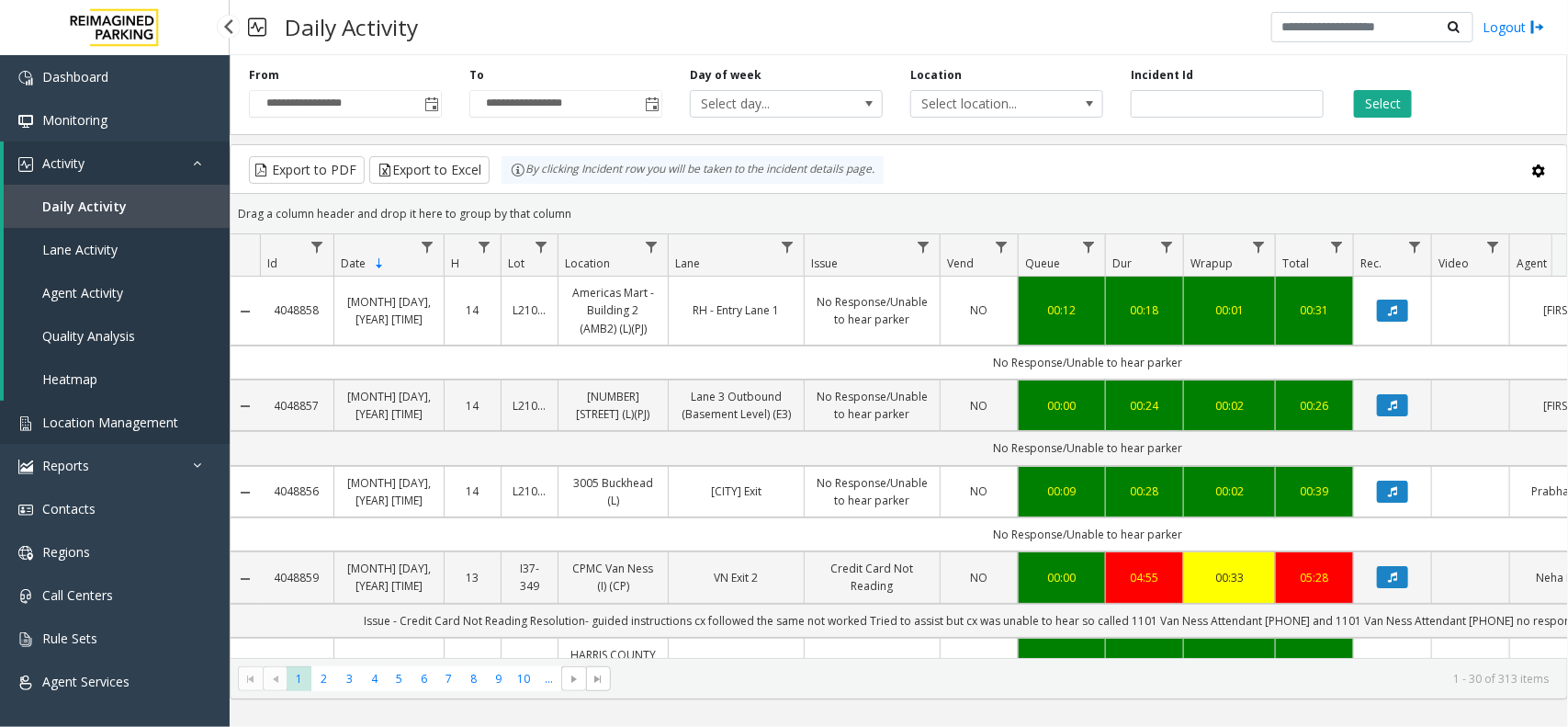 click on "Location Management" at bounding box center (115, 422) 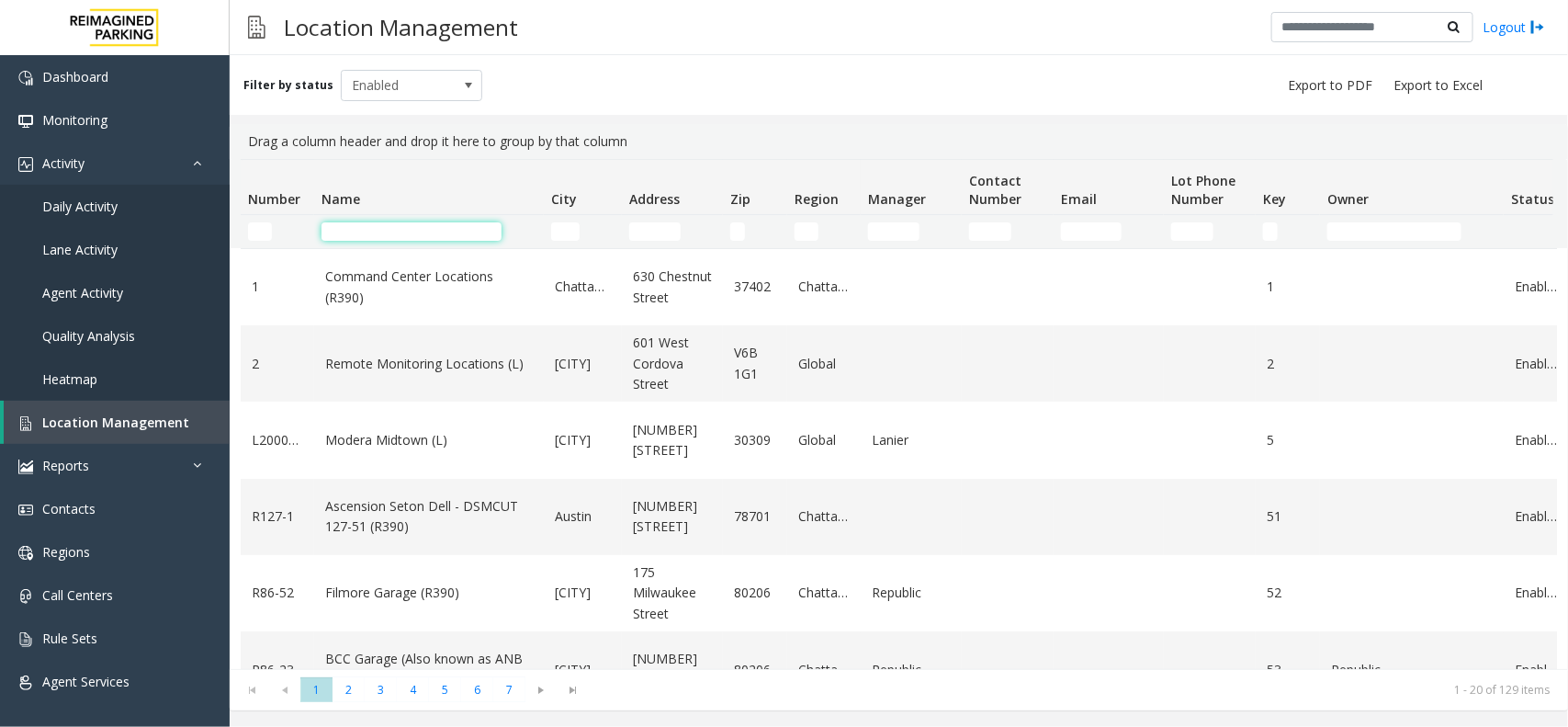 click 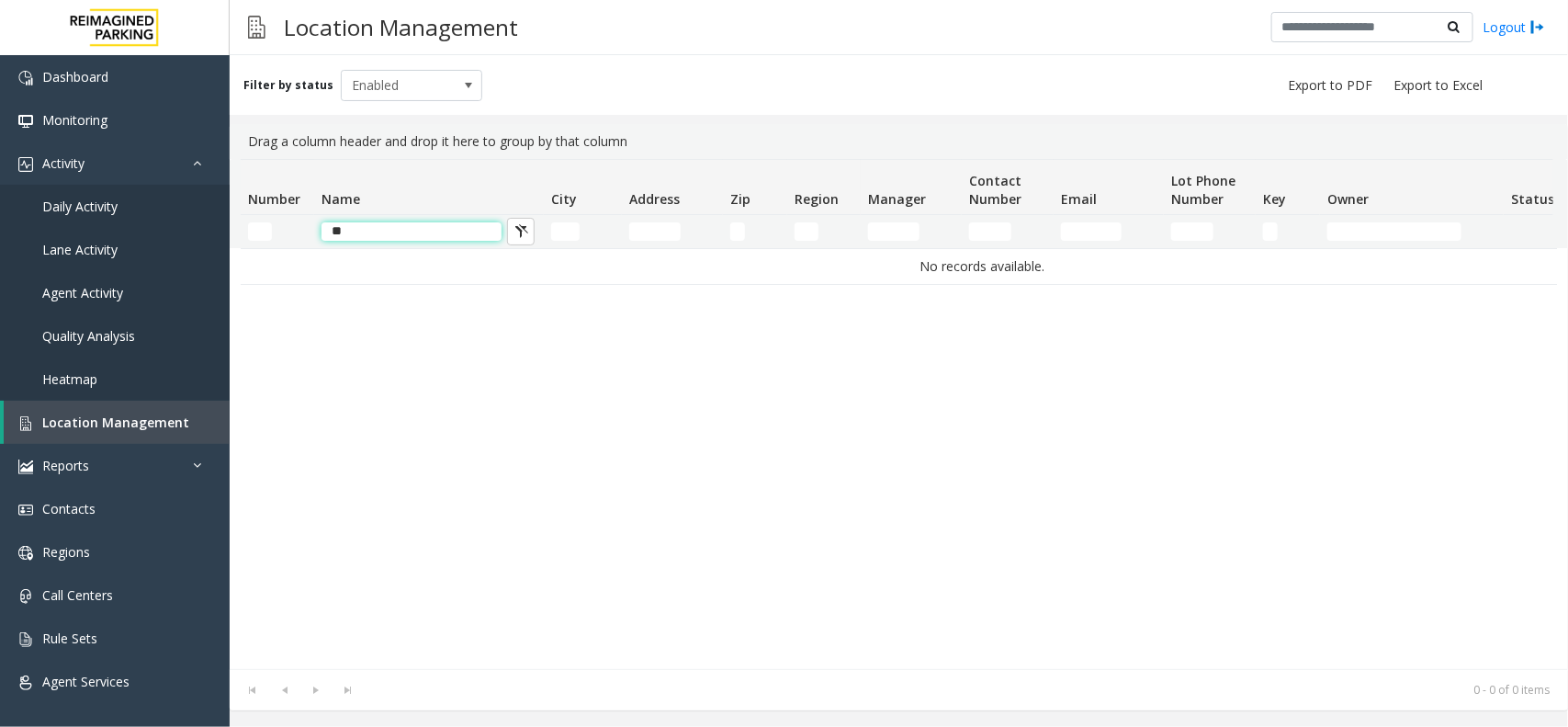 type on "*" 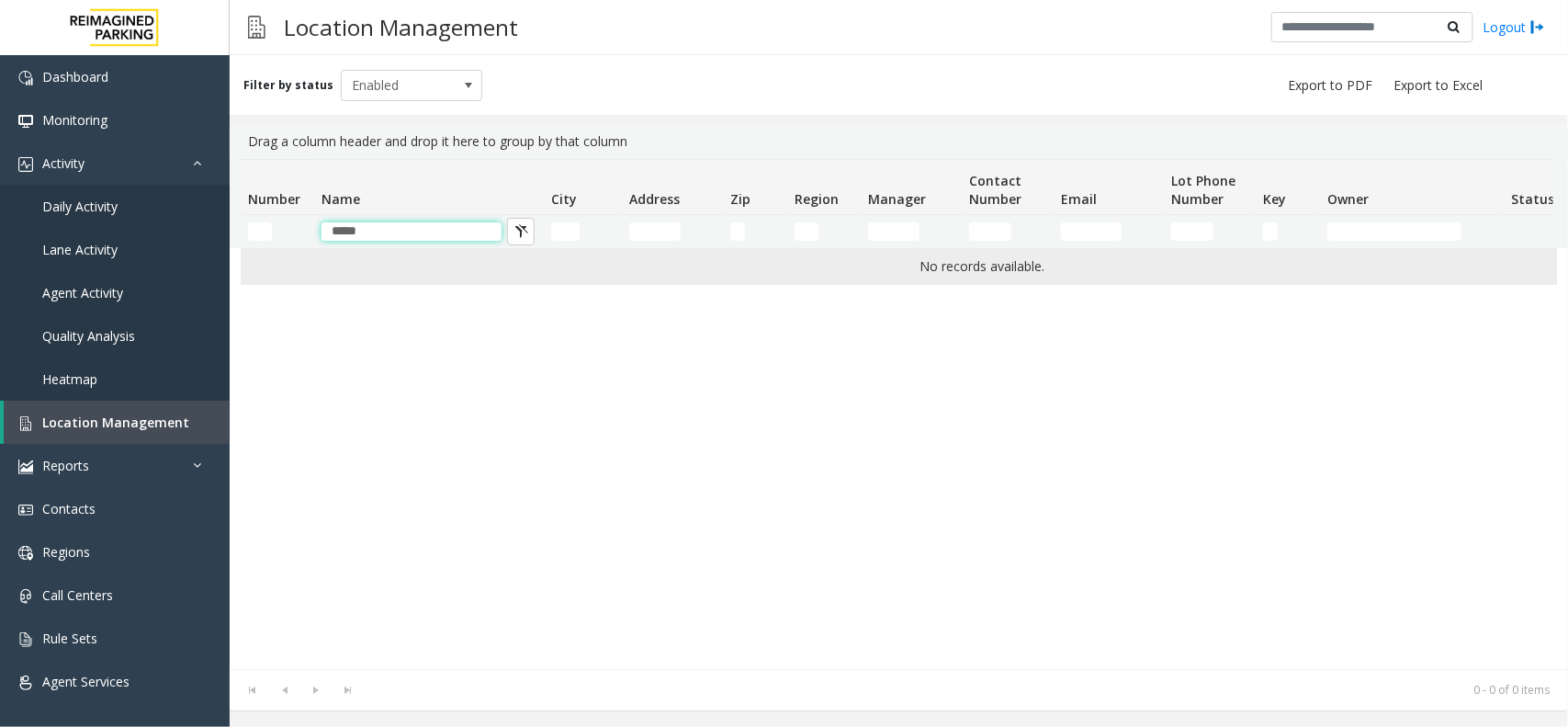 type on "*****" 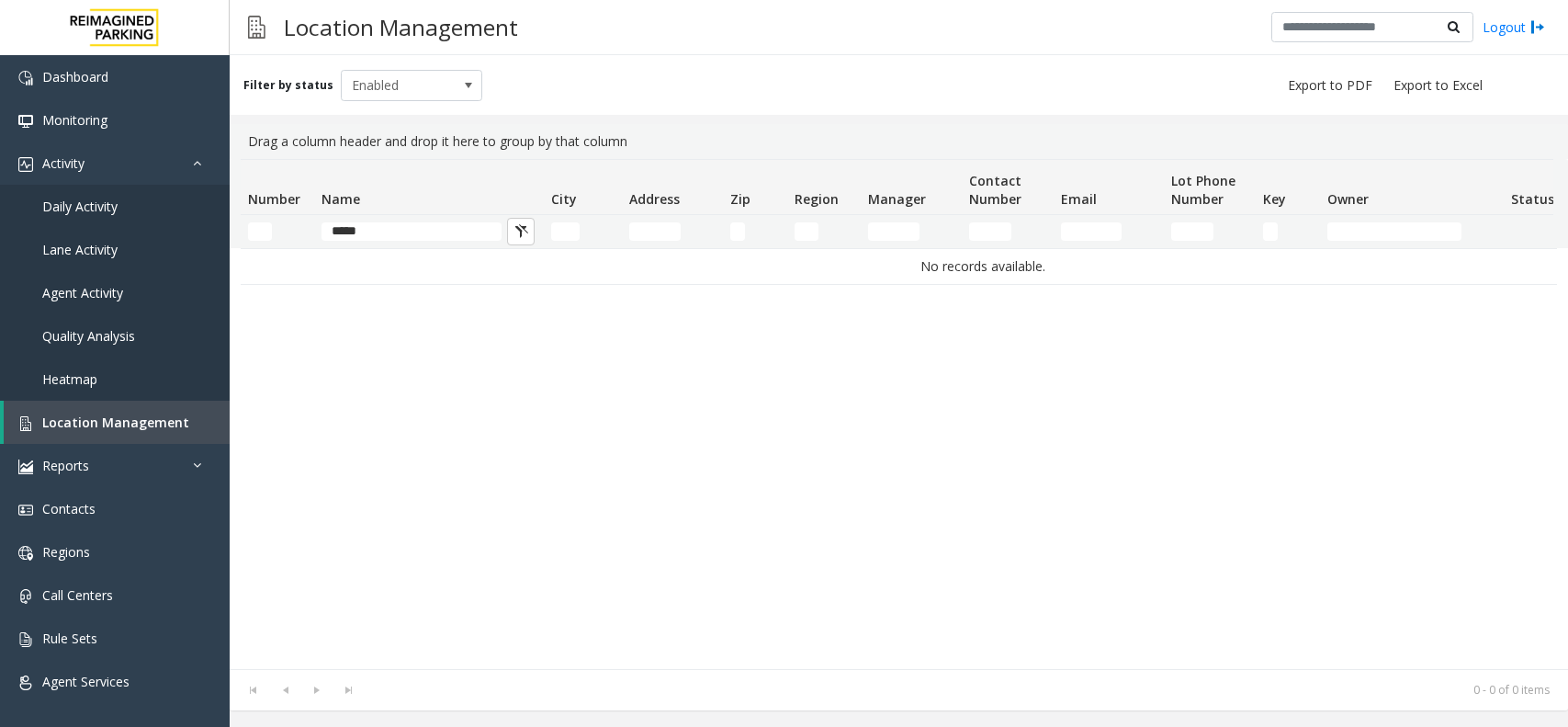 scroll, scrollTop: 0, scrollLeft: 0, axis: both 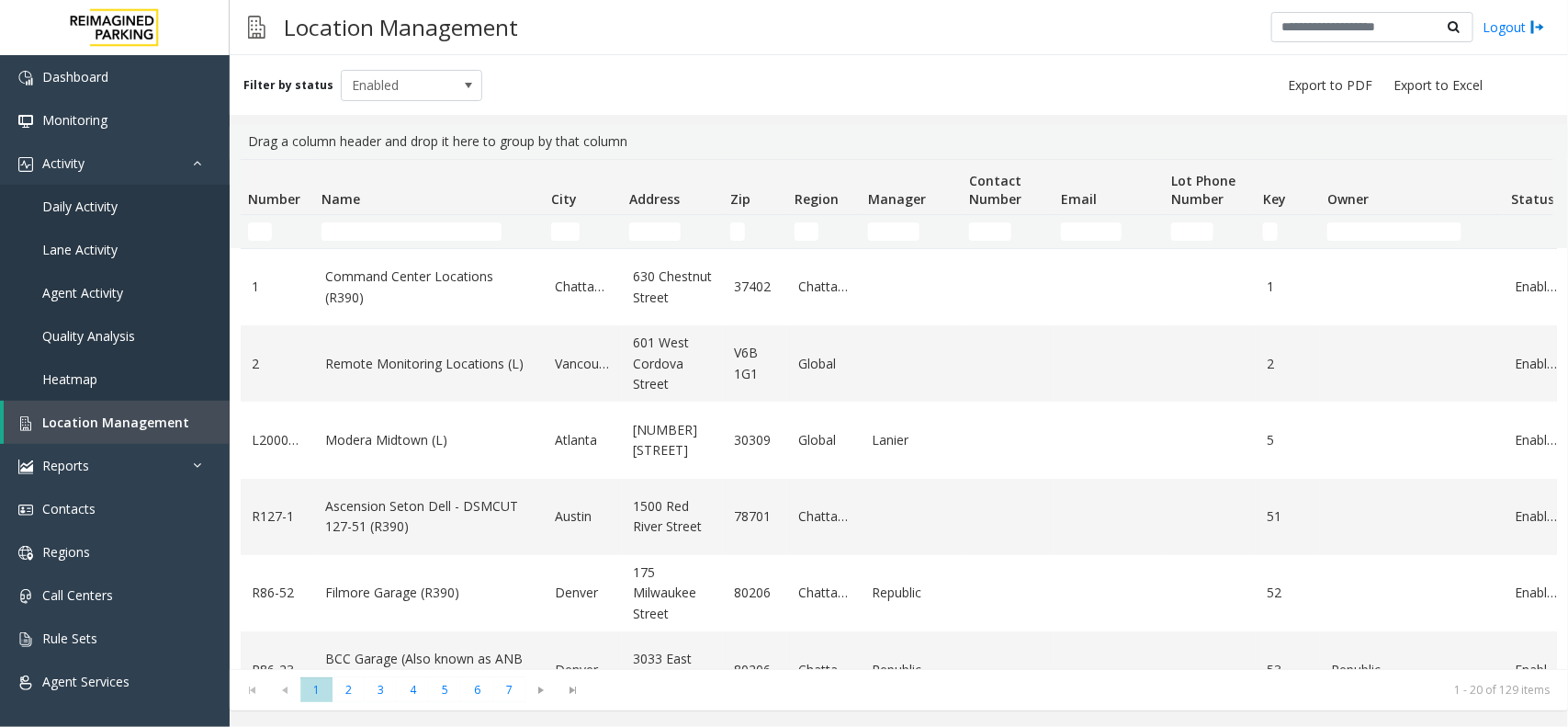 type 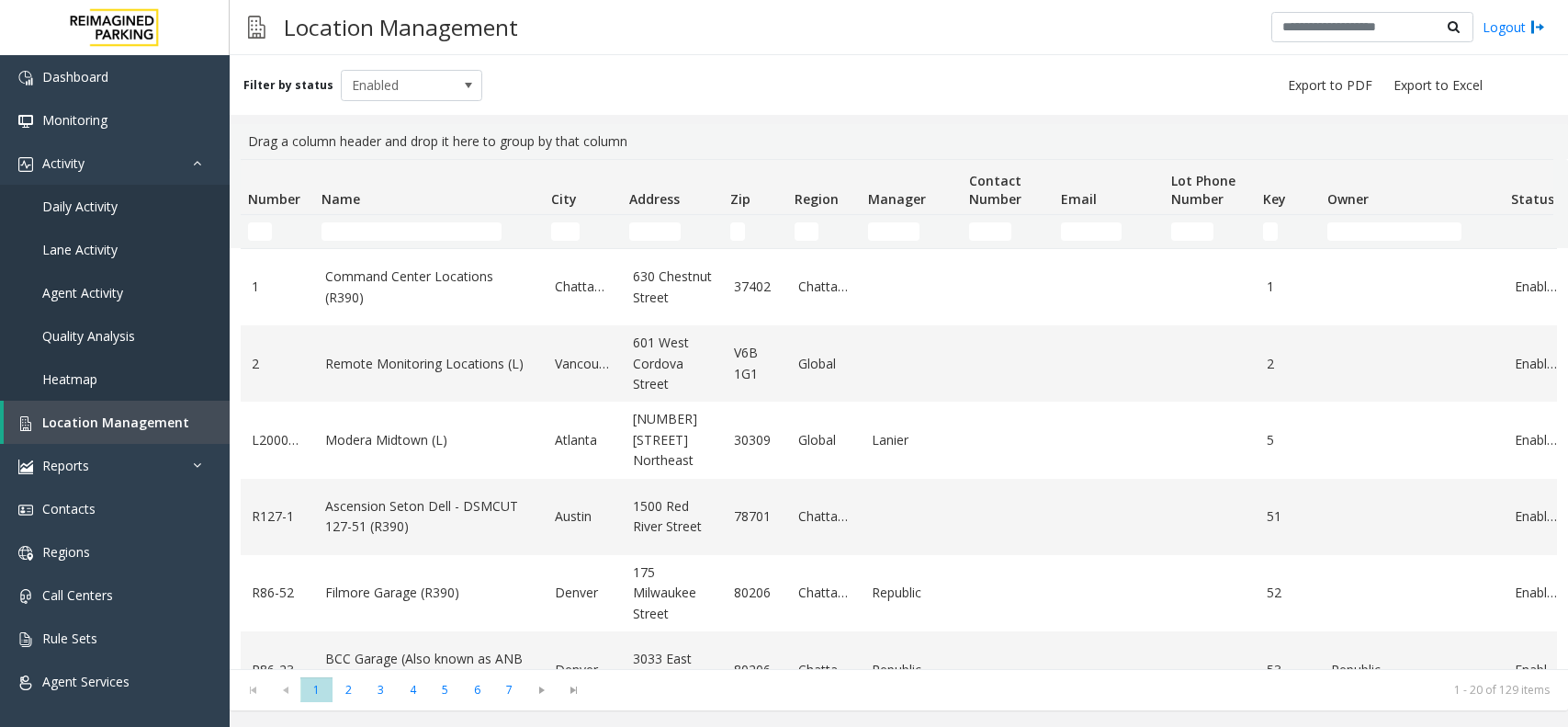 scroll, scrollTop: 0, scrollLeft: 0, axis: both 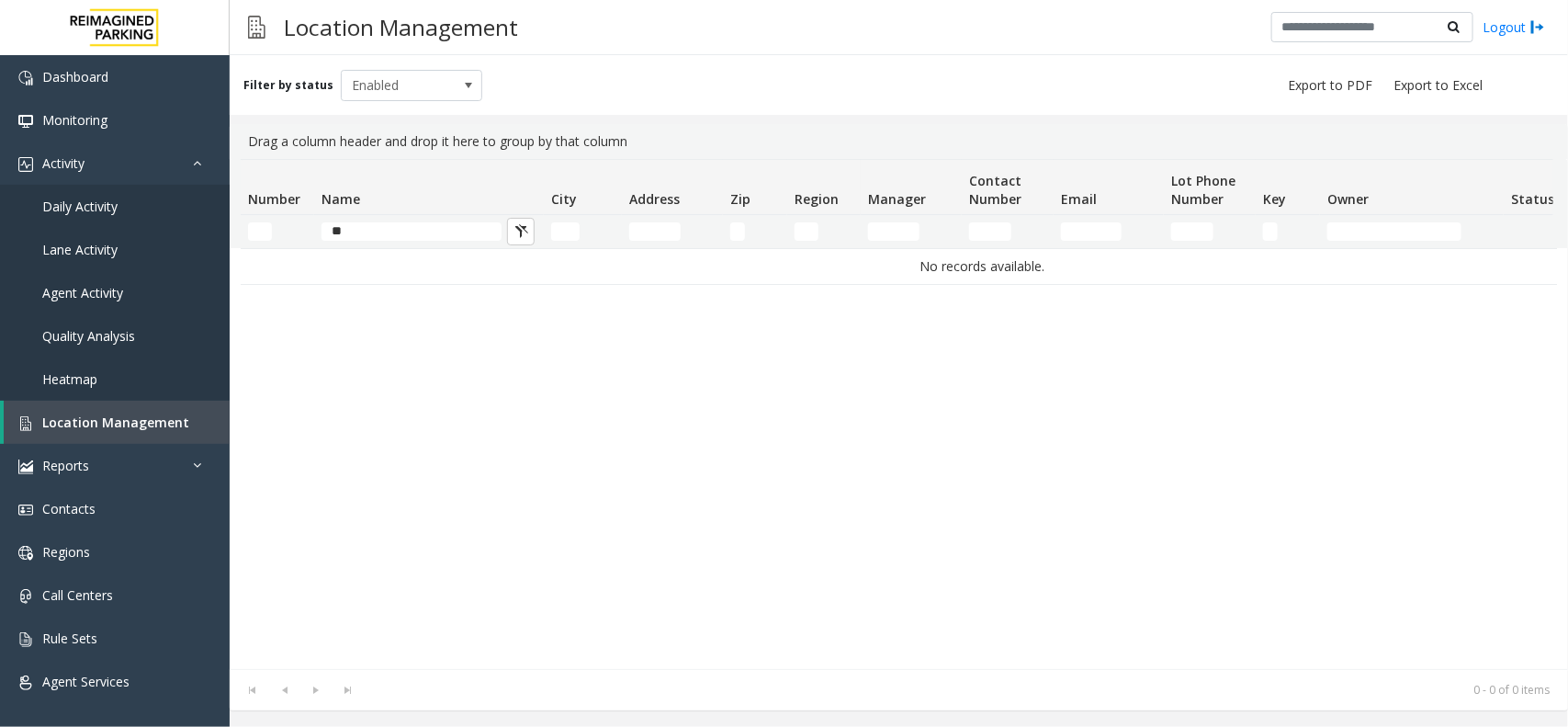 type on "*" 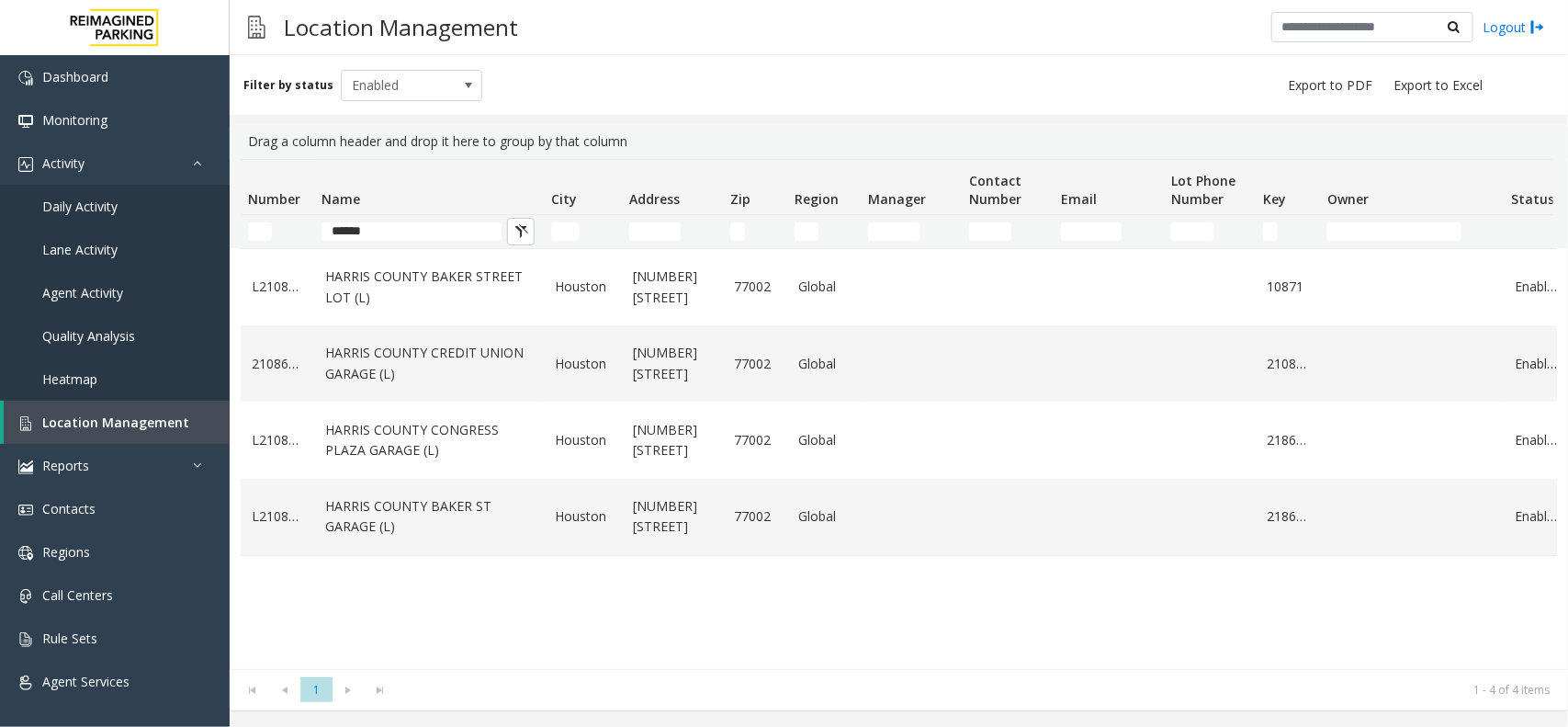 type on "******" 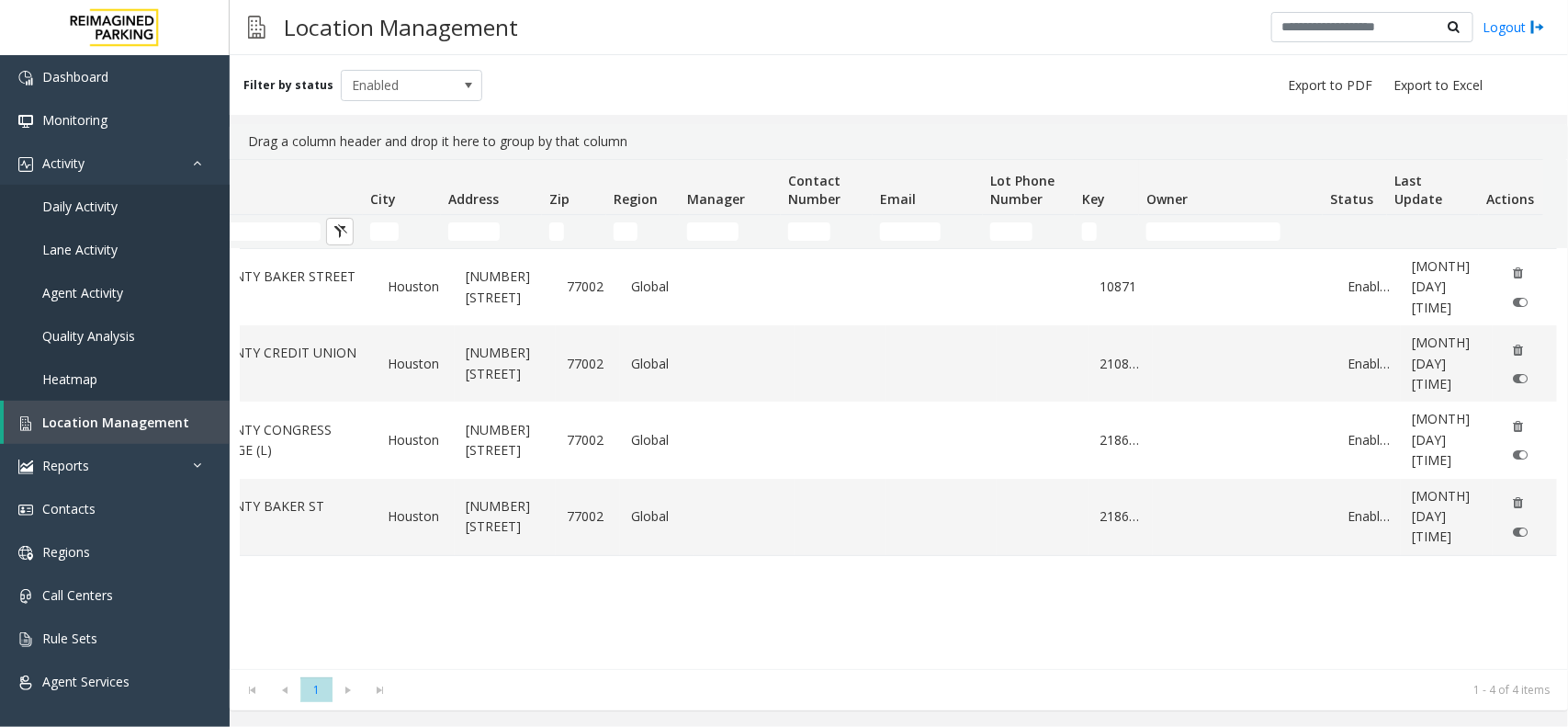 scroll, scrollTop: 0, scrollLeft: 44, axis: horizontal 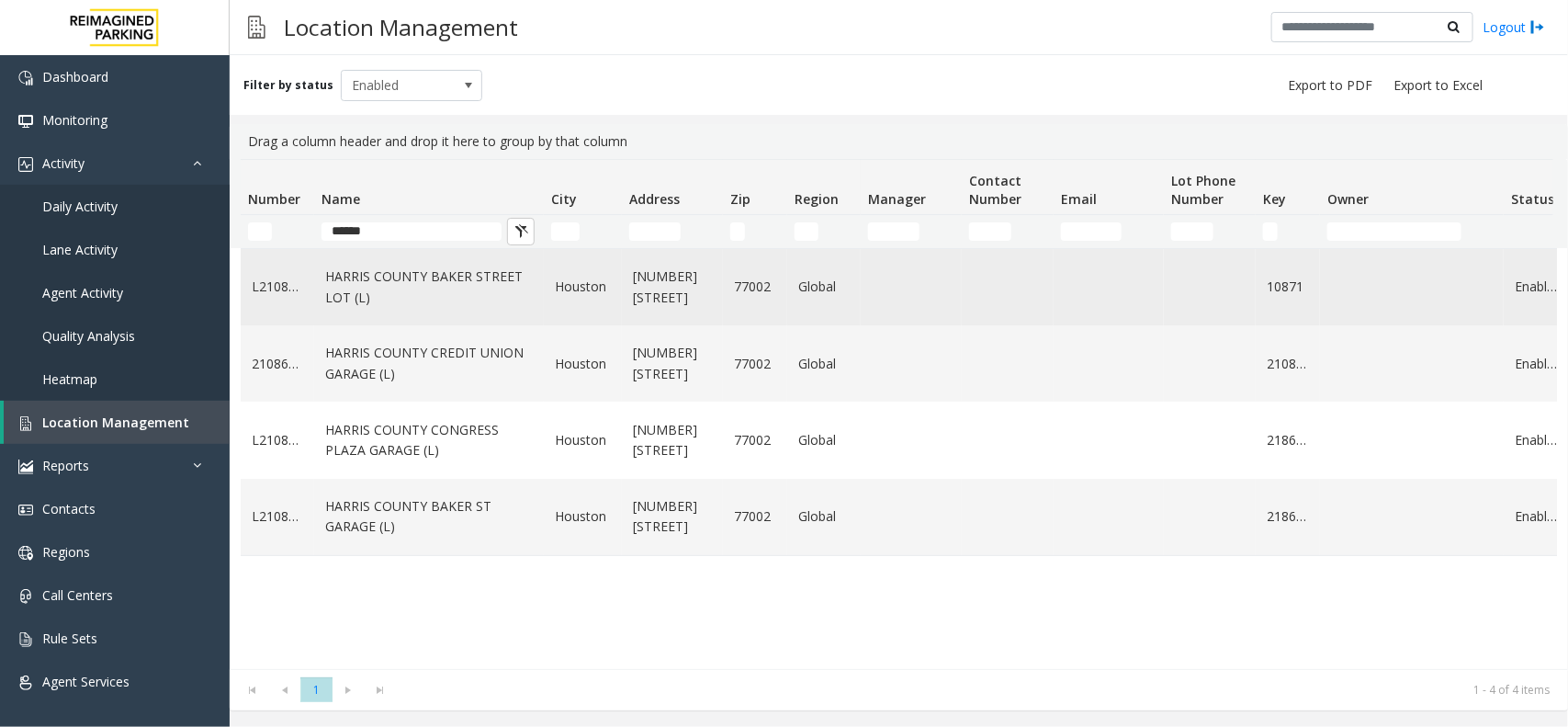 click on "HARRIS COUNTY BAKER STREET LOT (L)" 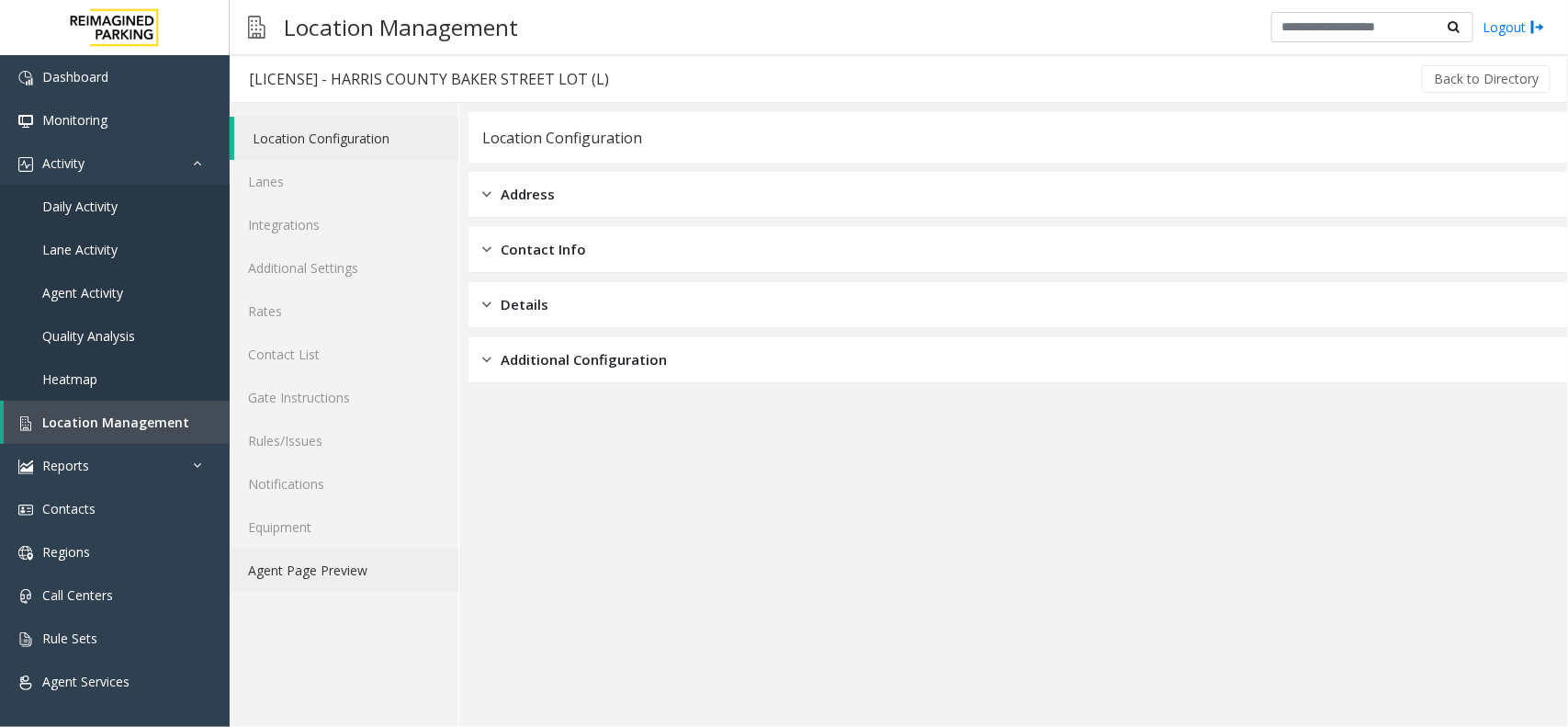 click on "Agent Page Preview" 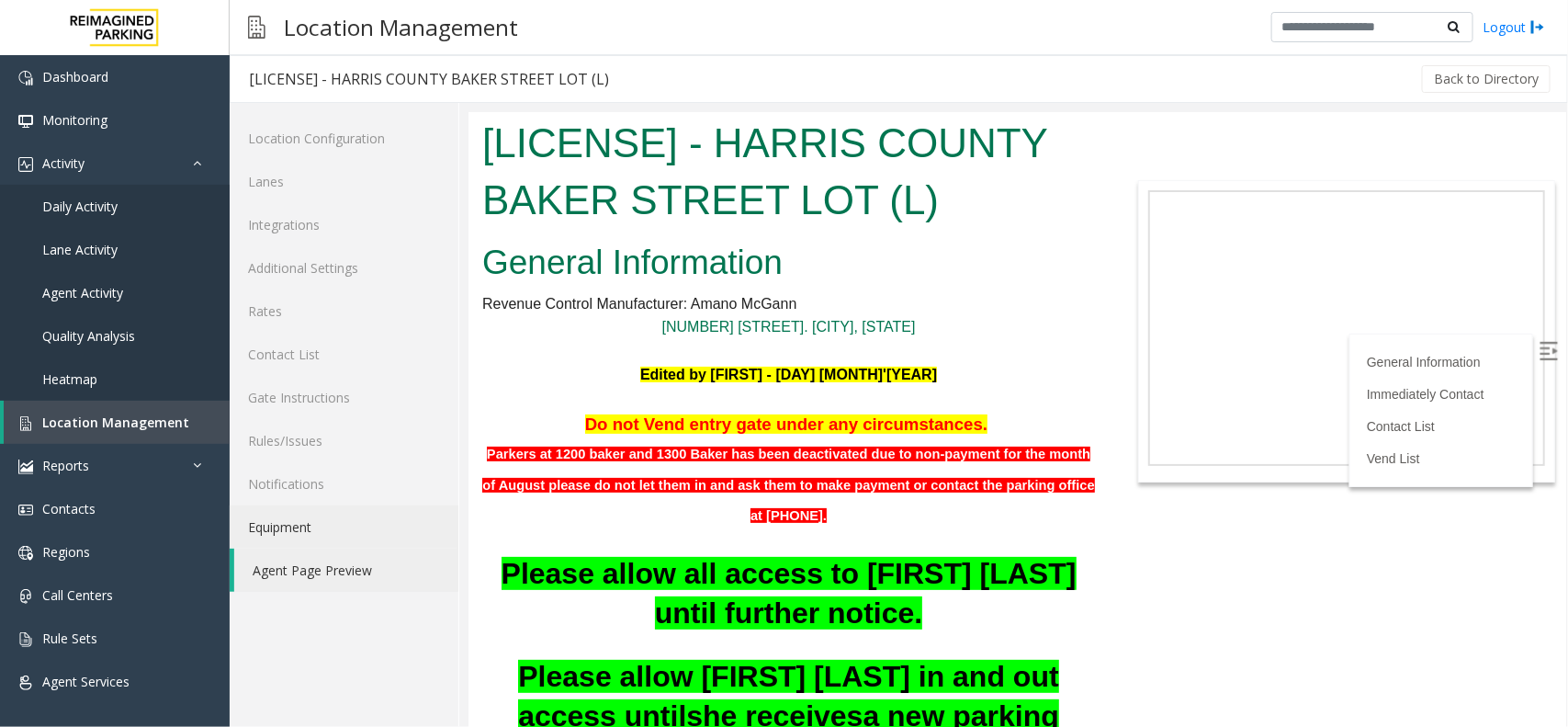 scroll, scrollTop: 345, scrollLeft: 0, axis: vertical 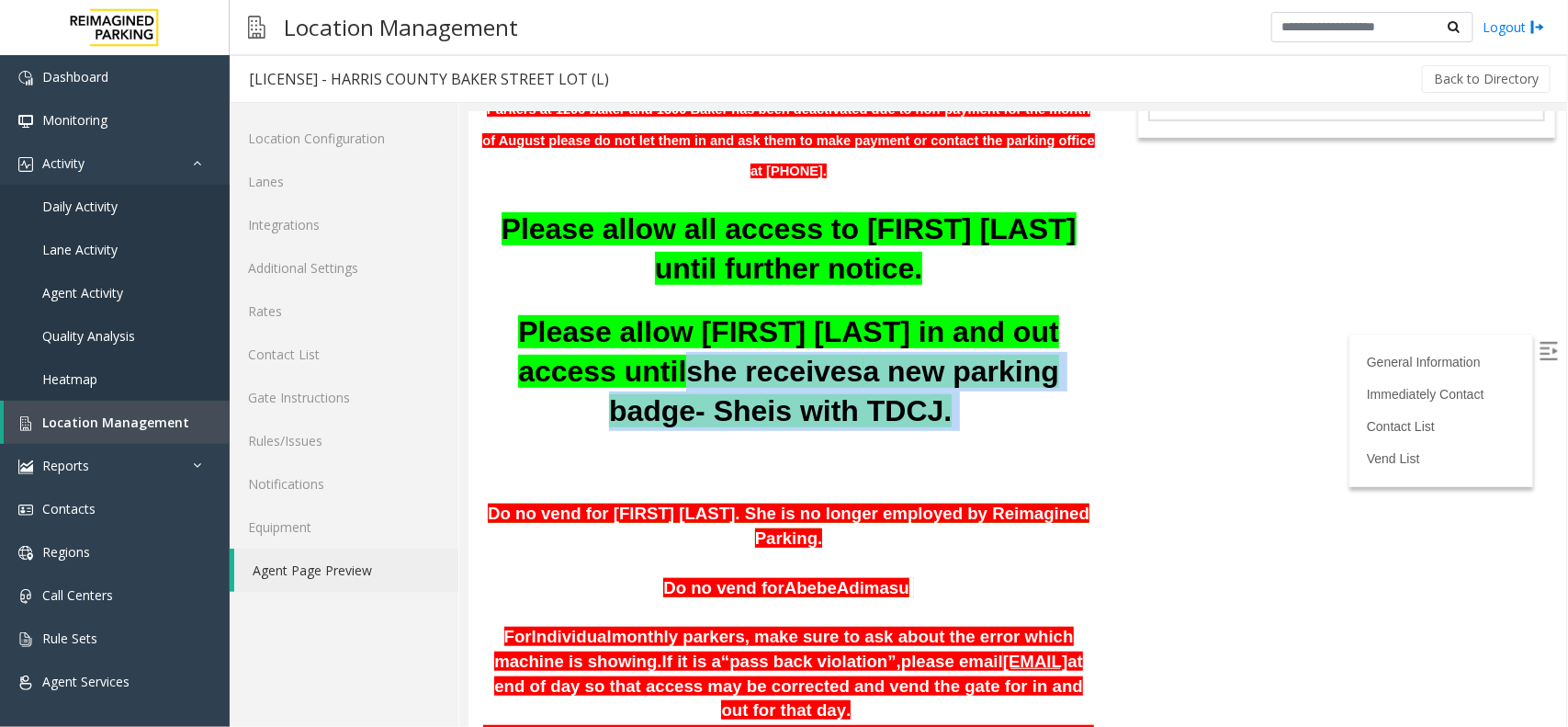 drag, startPoint x: 1015, startPoint y: 374, endPoint x: 698, endPoint y: 330, distance: 320.03906 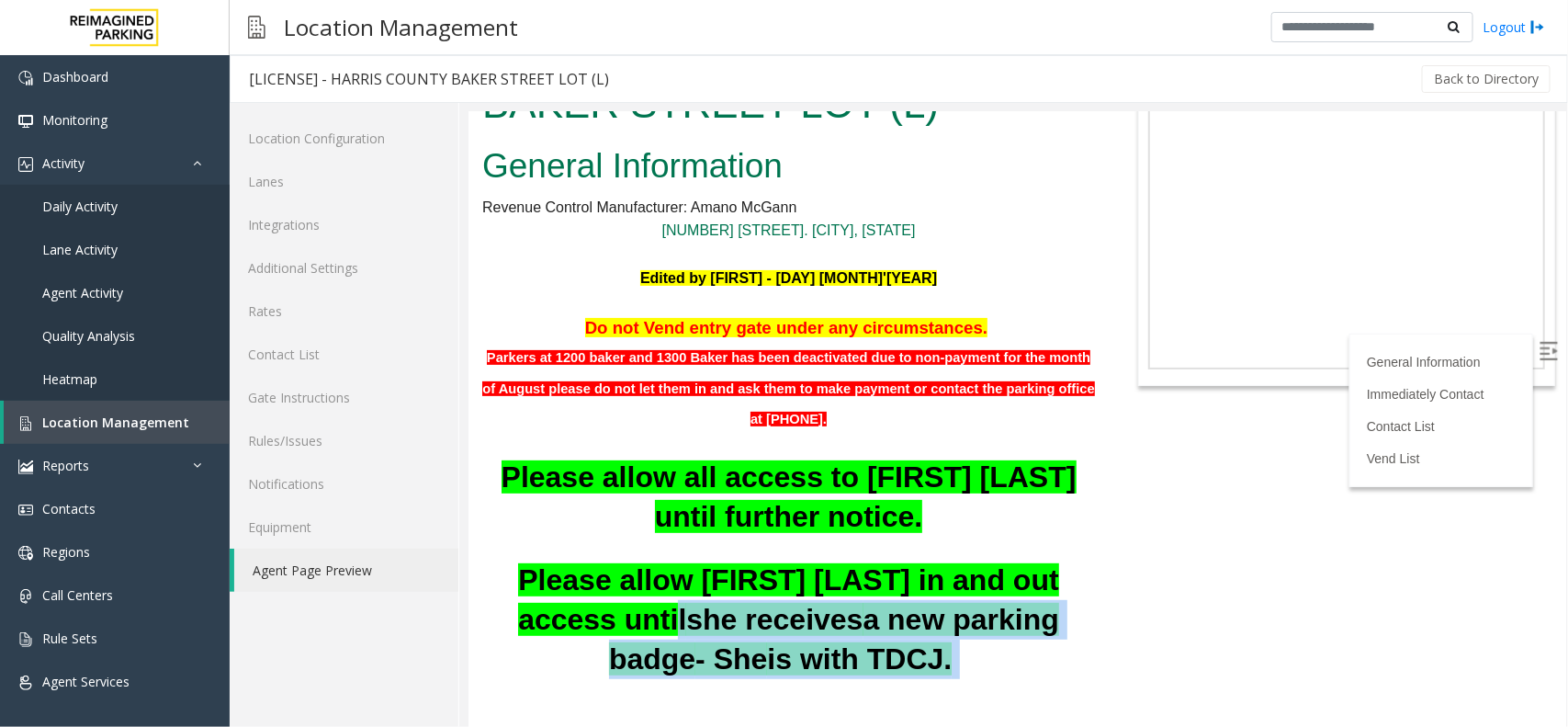 scroll, scrollTop: 0, scrollLeft: 0, axis: both 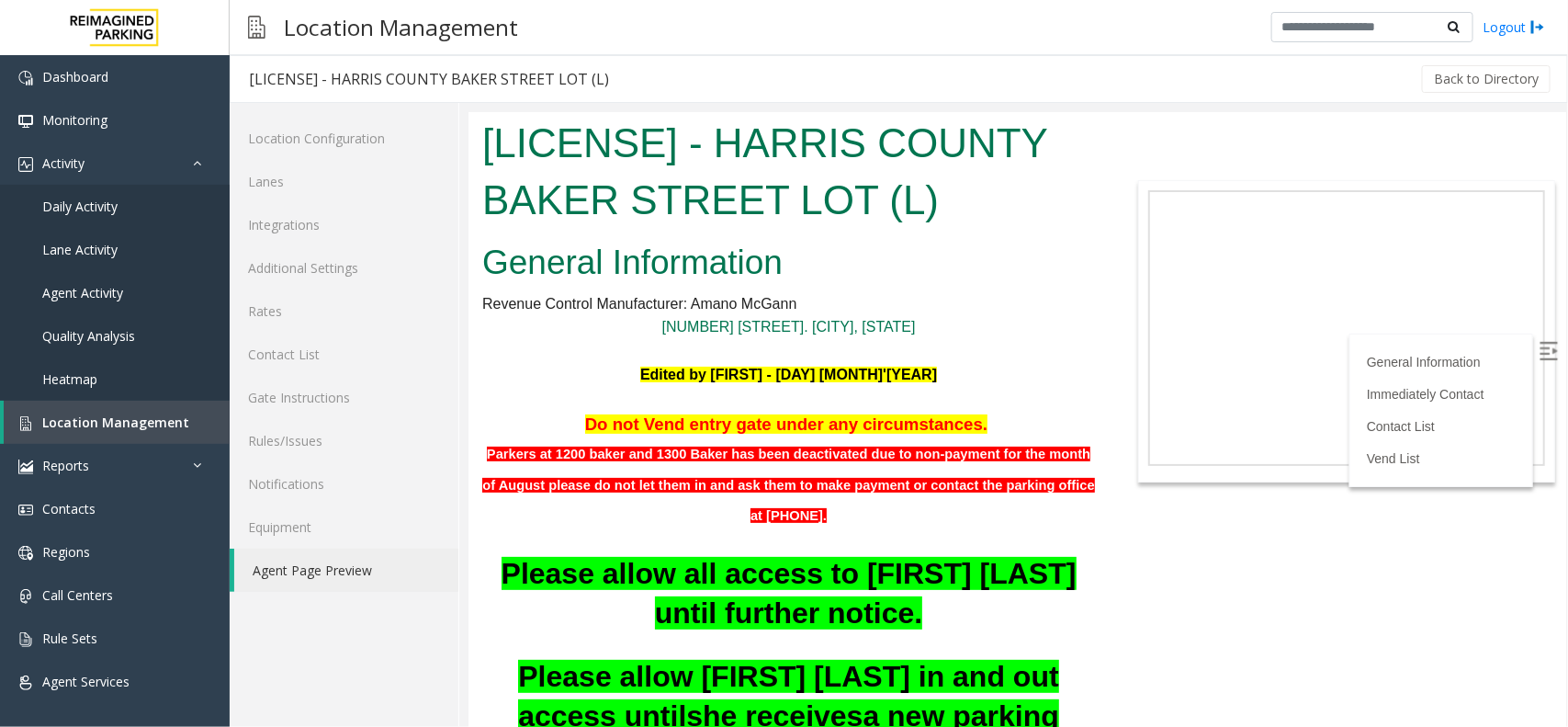 click on "Parkers at [NUMBER] [STREET] and [NUMBER] [STREET] has been deactivated due to non-payment for the month of August please do not let them in and ask them to make payment or contact the parking office at [PHONE]." at bounding box center (787, 483) 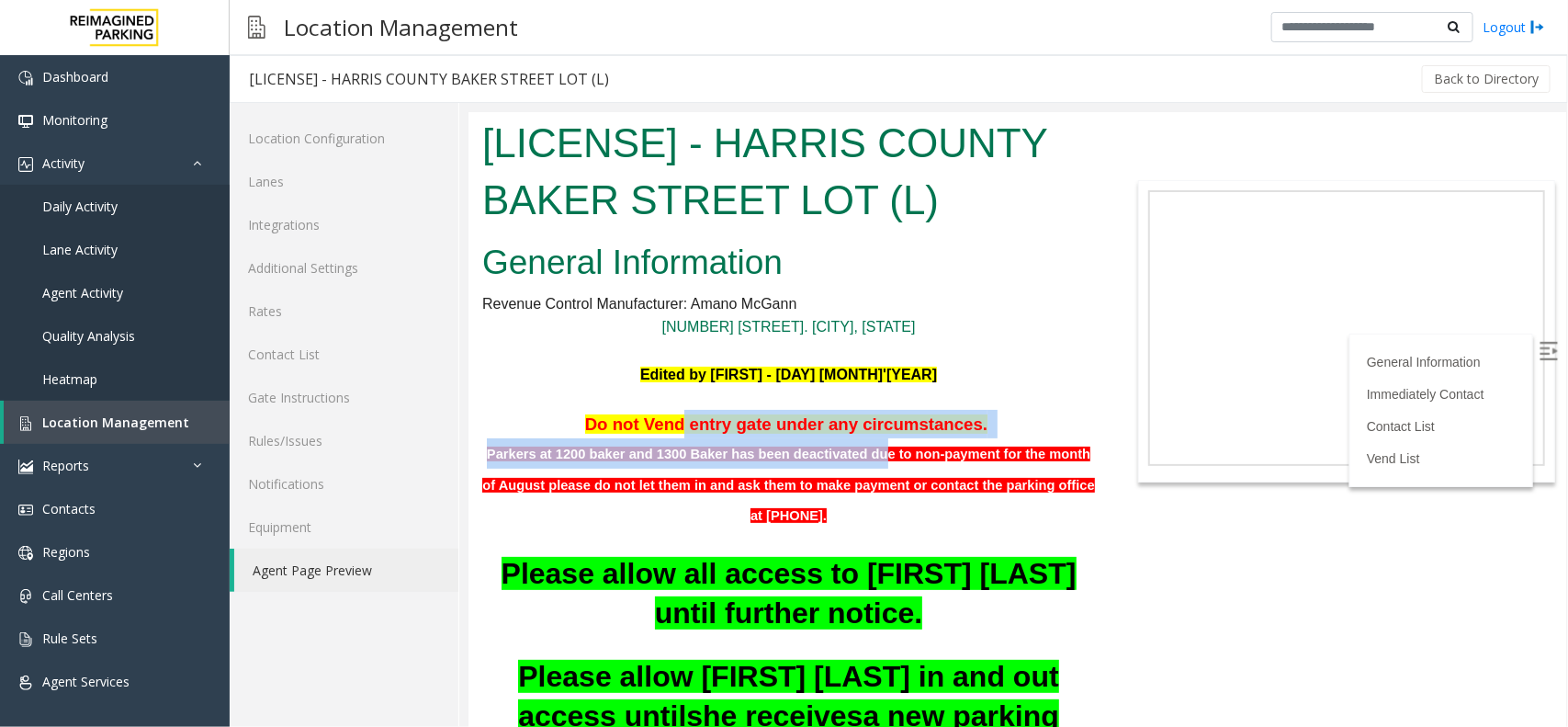 drag, startPoint x: 660, startPoint y: 425, endPoint x: 840, endPoint y: 437, distance: 180.39956 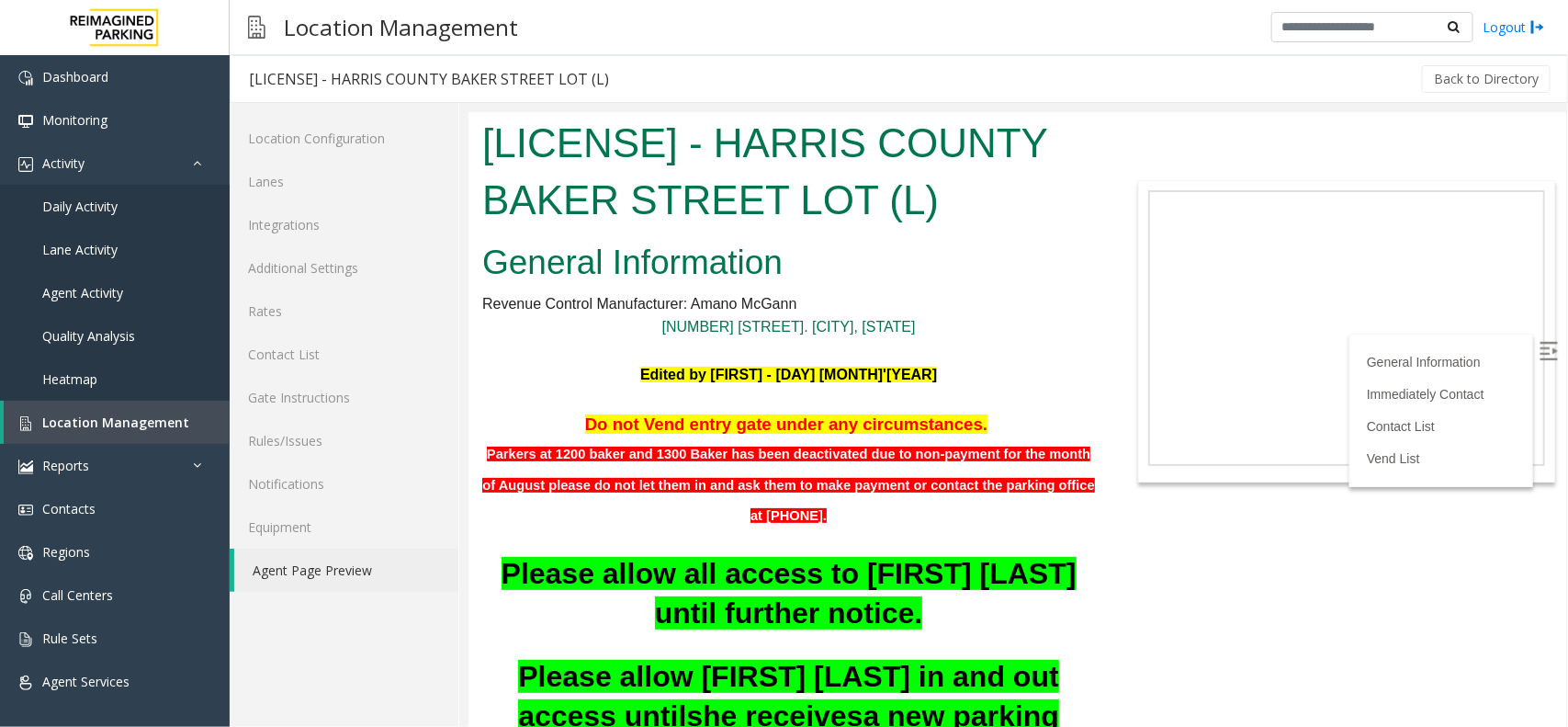 click on "Parkers at [NUMBER] [STREET] and [NUMBER] [STREET] has been deactivated due to non-payment for the month of August please do not let them in and ask them to make payment or contact the parking office at [PHONE]." at bounding box center (787, 483) 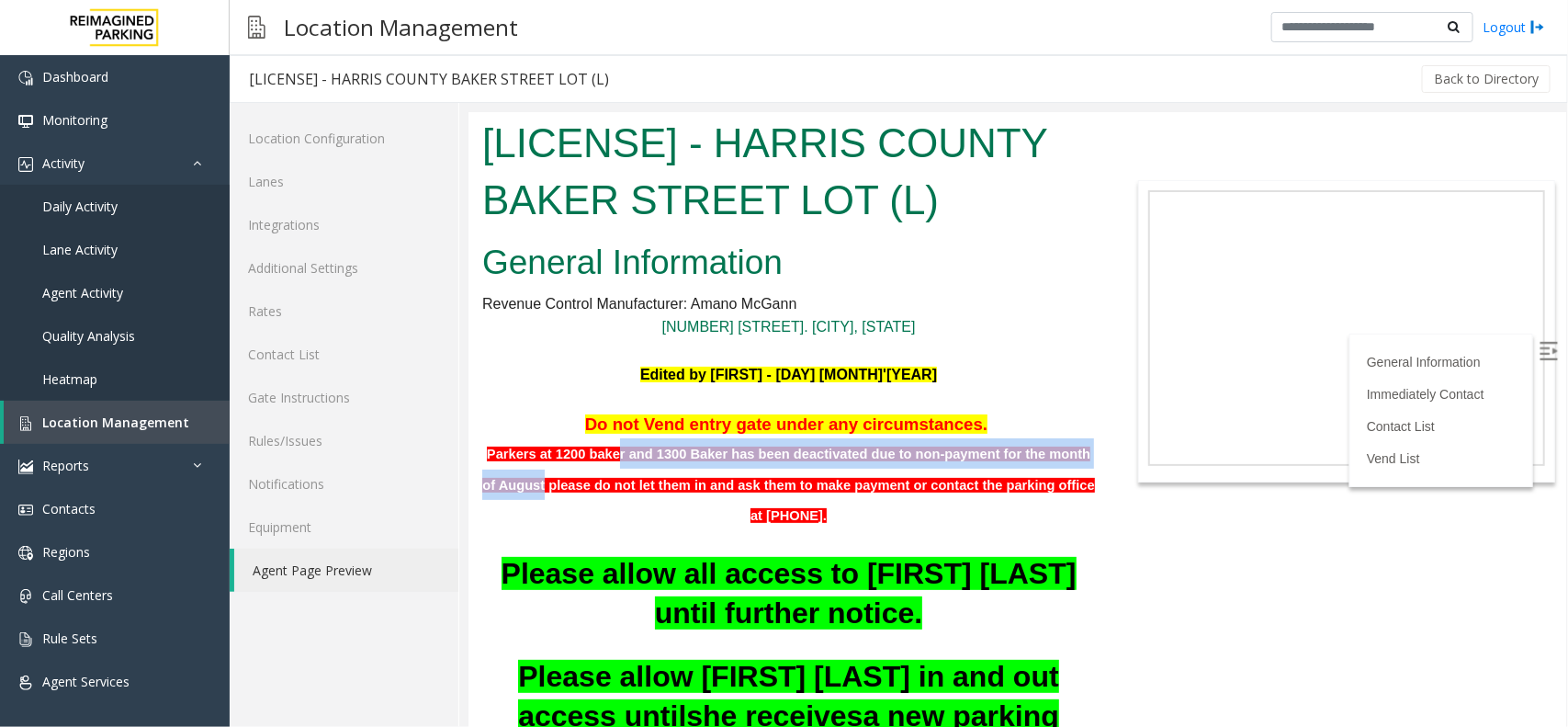 drag, startPoint x: 606, startPoint y: 453, endPoint x: 1076, endPoint y: 462, distance: 470.08616 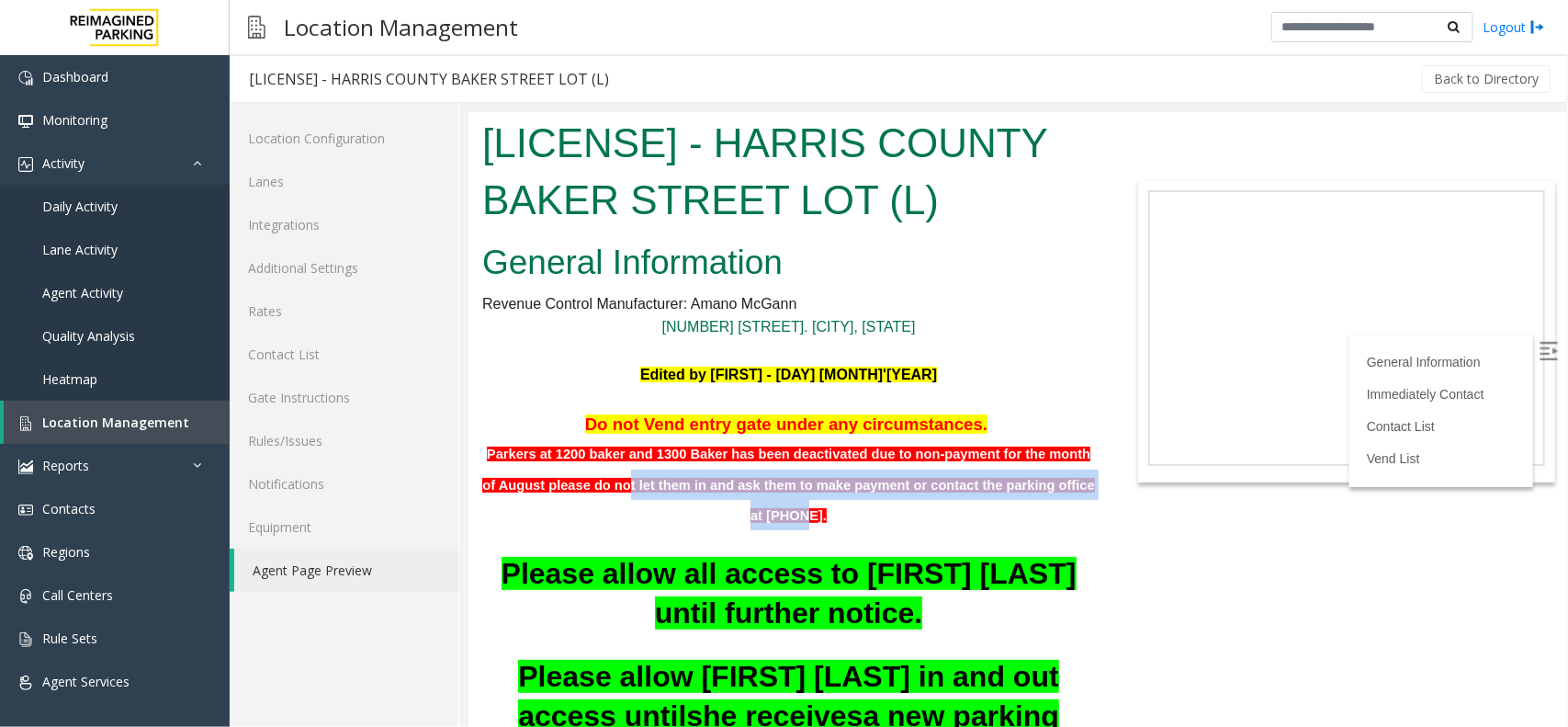 drag, startPoint x: 562, startPoint y: 485, endPoint x: 1025, endPoint y: 490, distance: 463.027 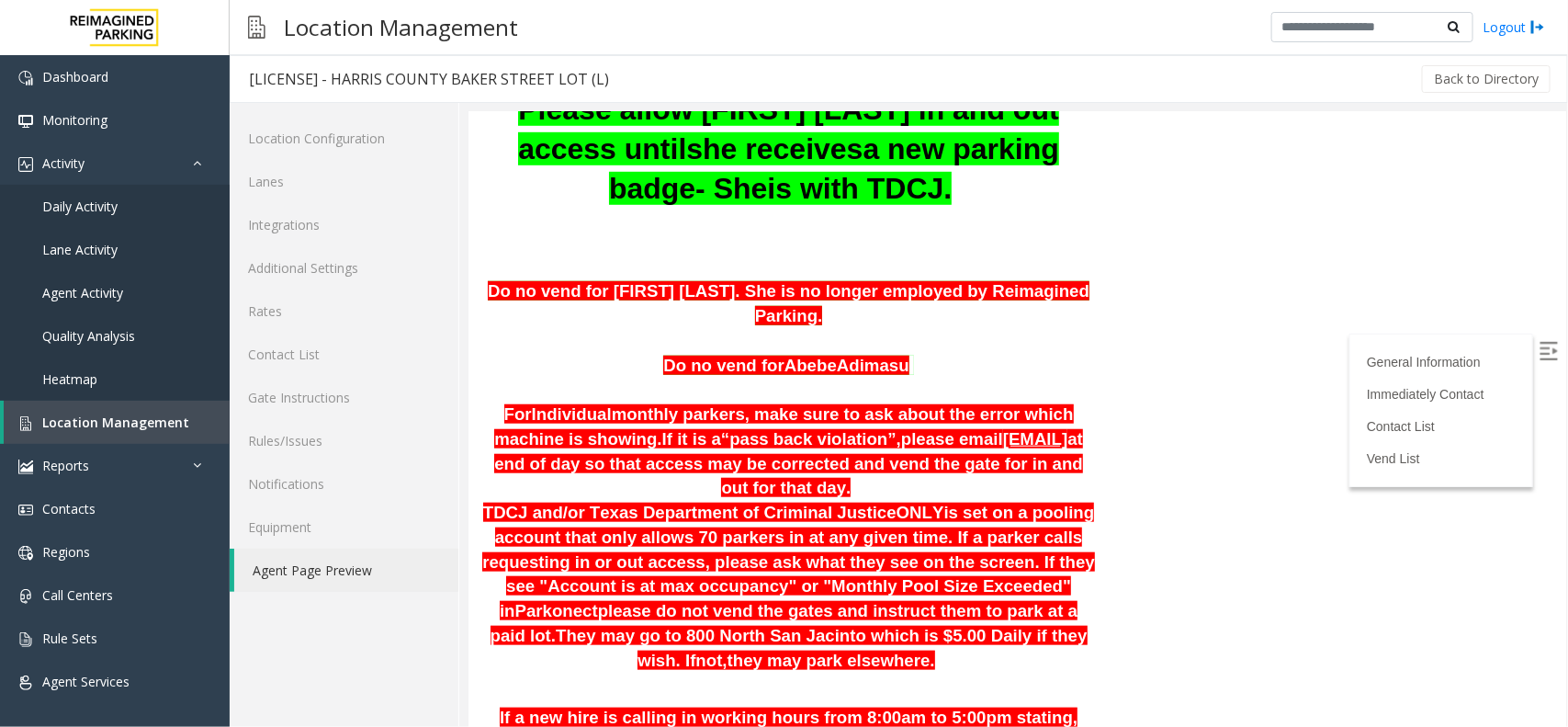 scroll, scrollTop: 345, scrollLeft: 0, axis: vertical 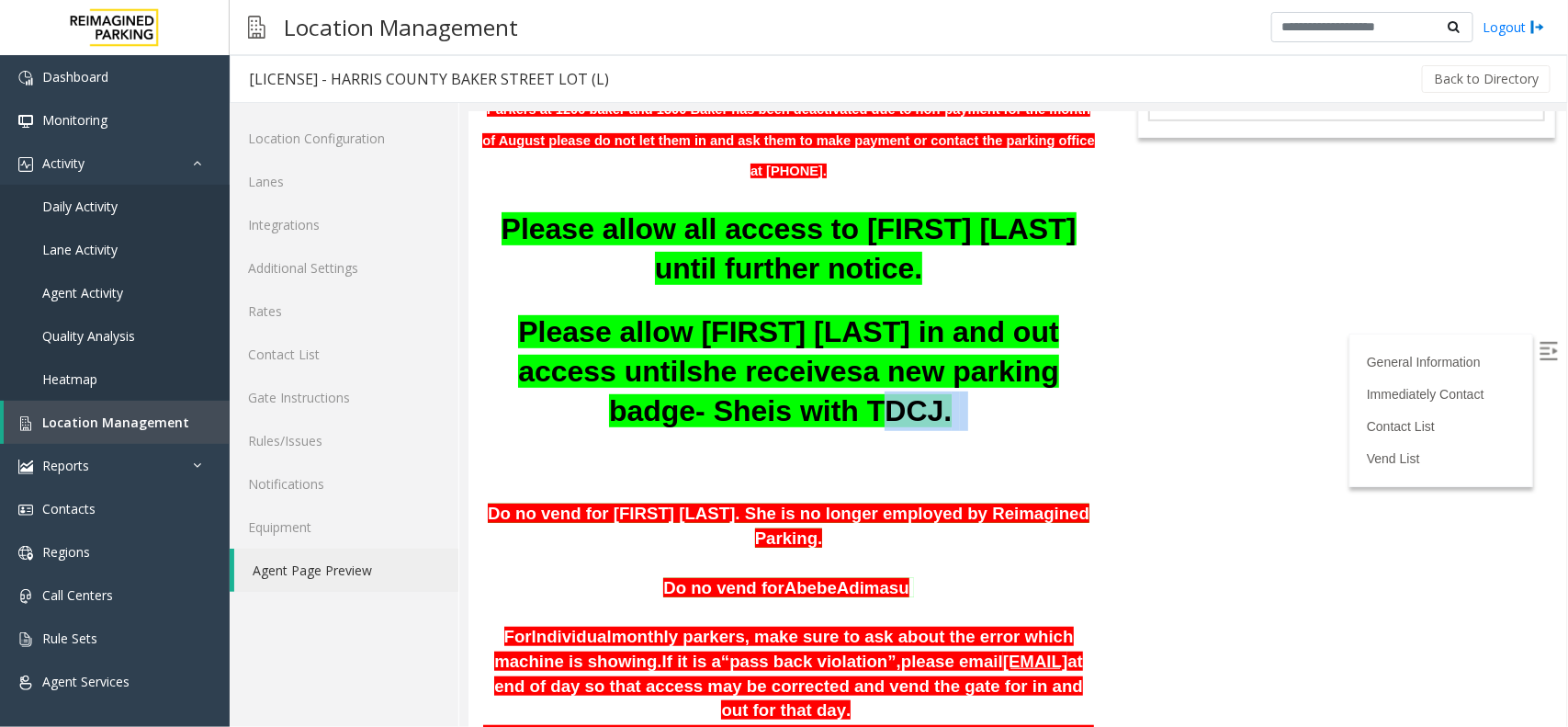drag, startPoint x: 930, startPoint y: 379, endPoint x: 1021, endPoint y: 379, distance: 91 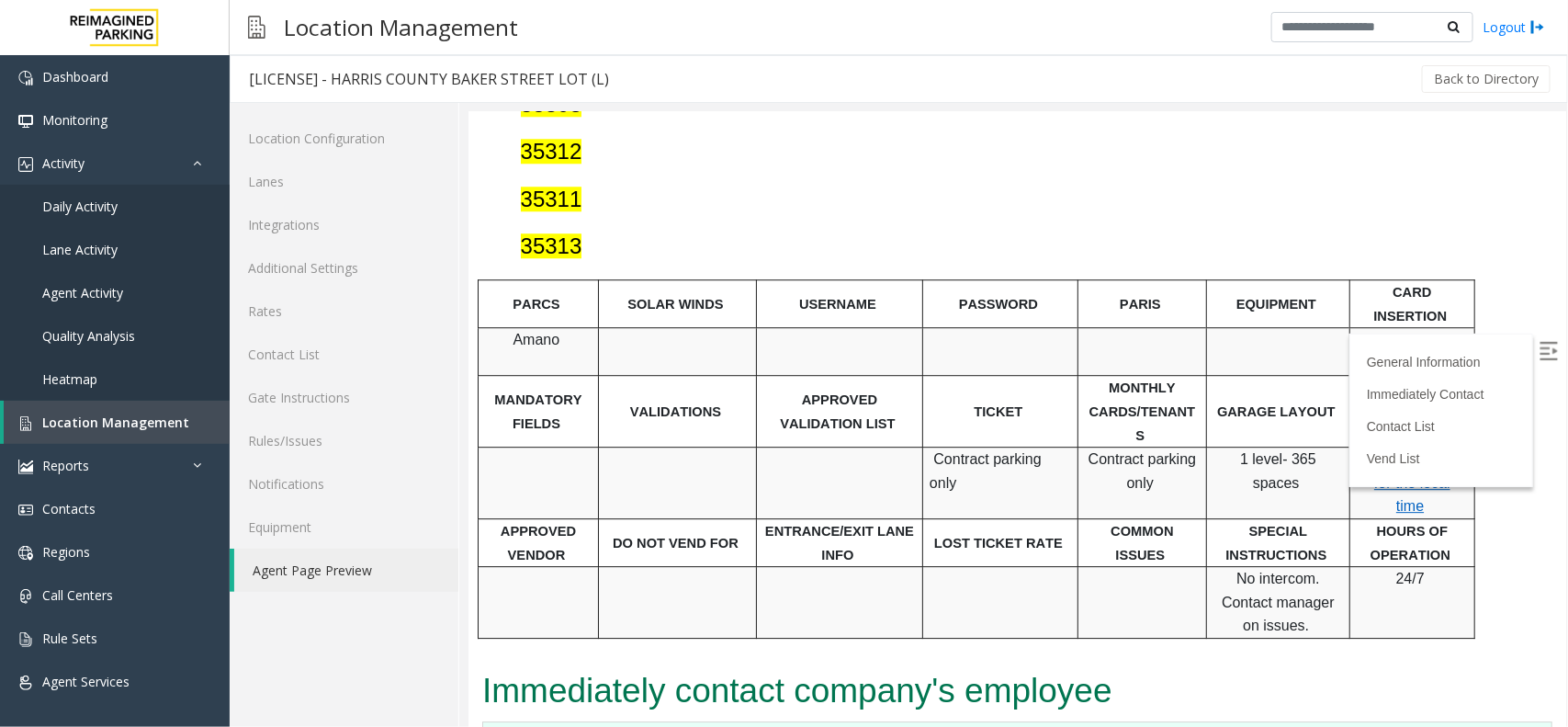 scroll, scrollTop: 2298, scrollLeft: 0, axis: vertical 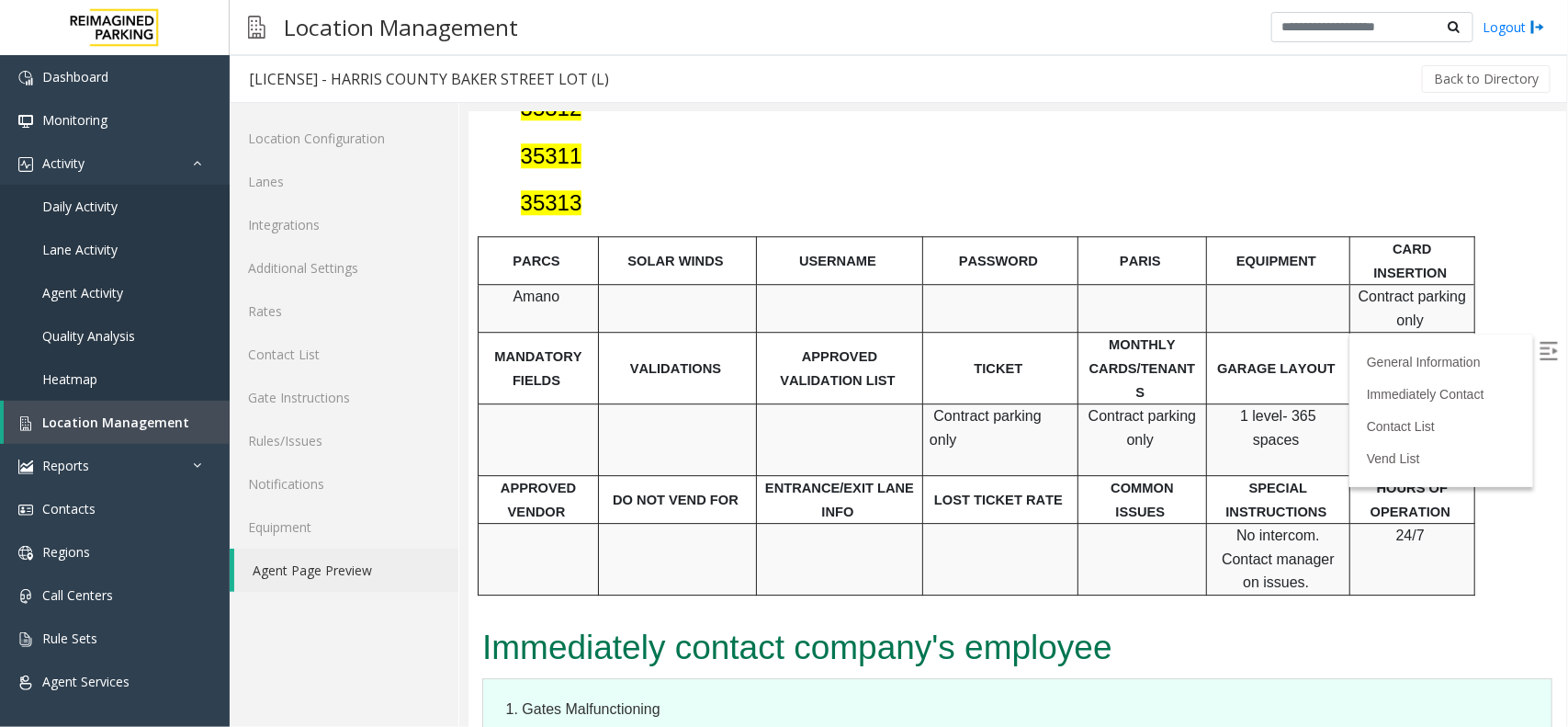 click on "Contract parking only" at bounding box center [1141, 426] 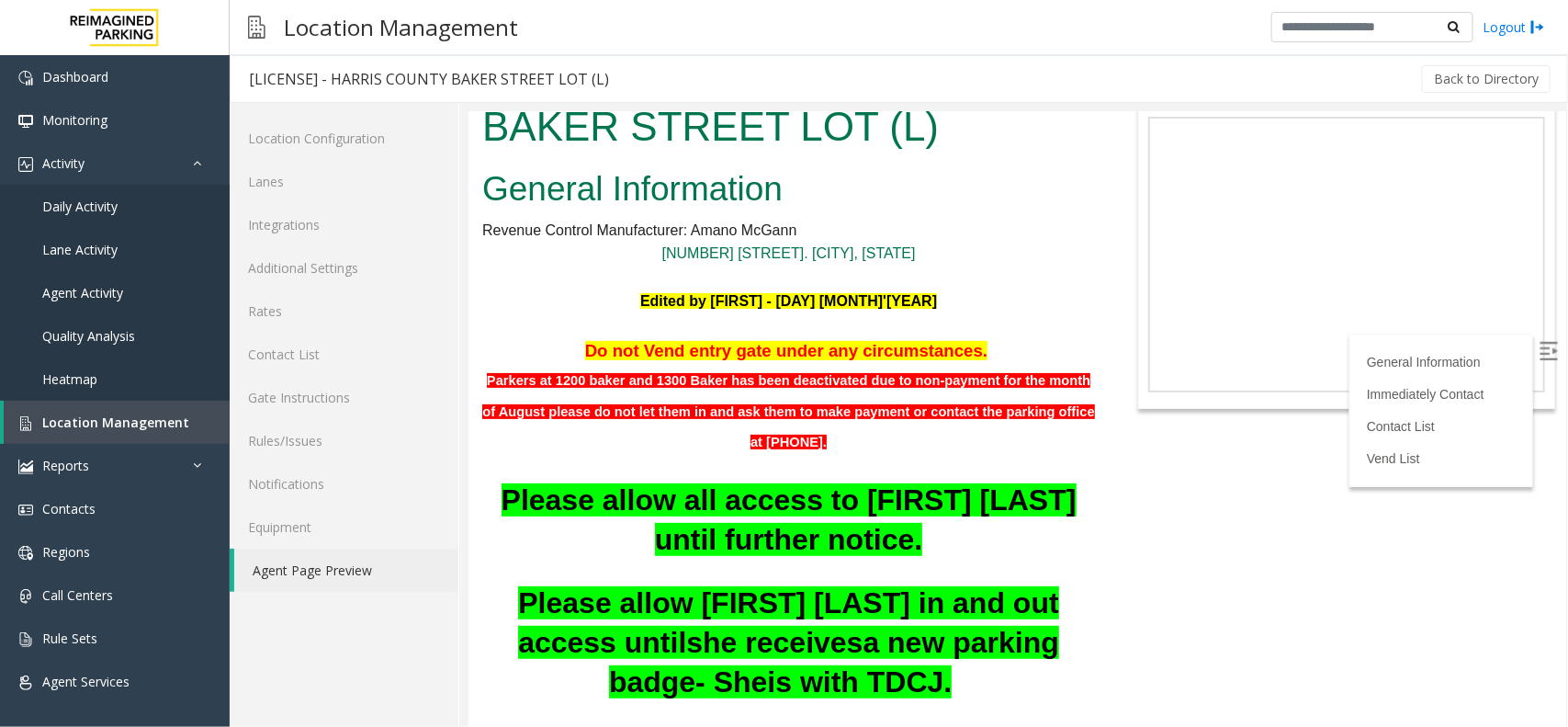 scroll, scrollTop: 0, scrollLeft: 0, axis: both 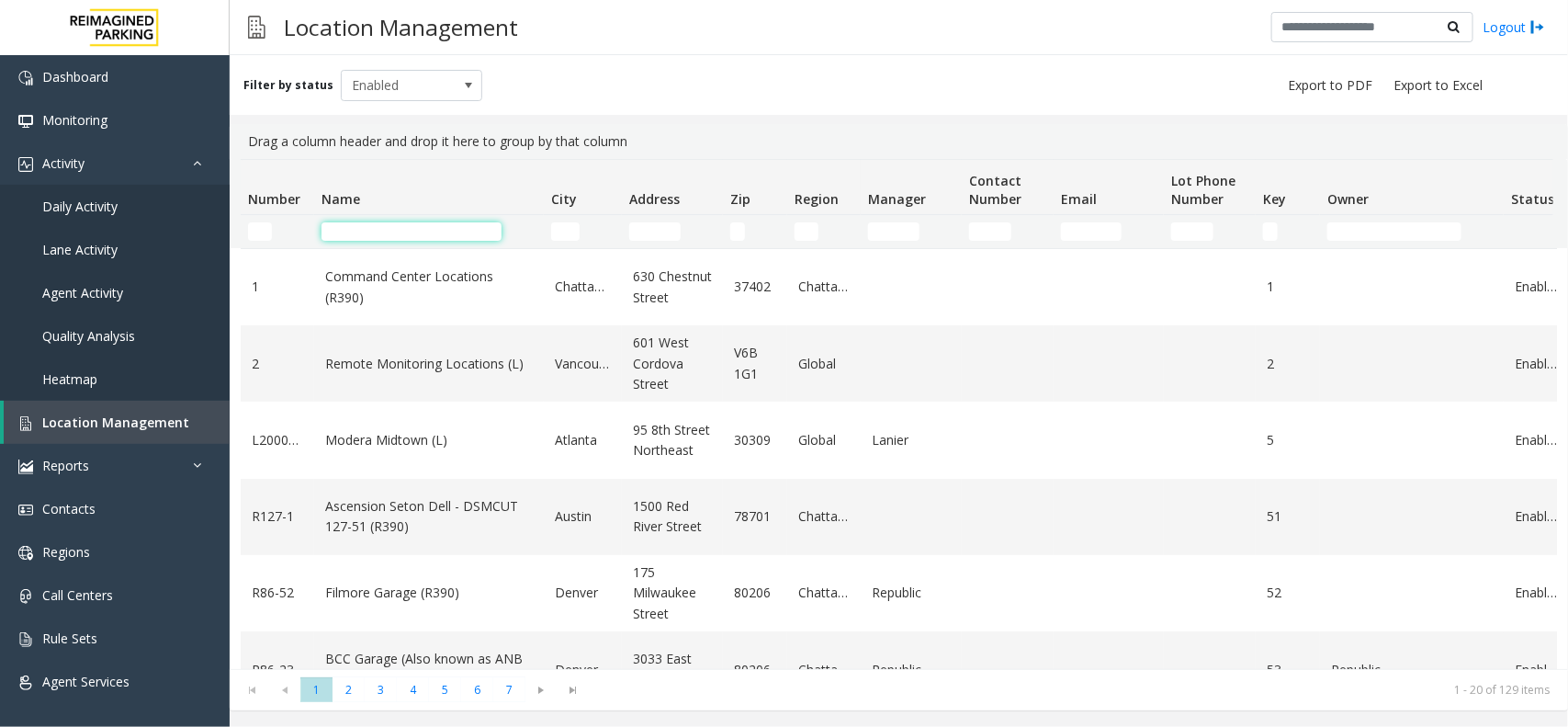 click 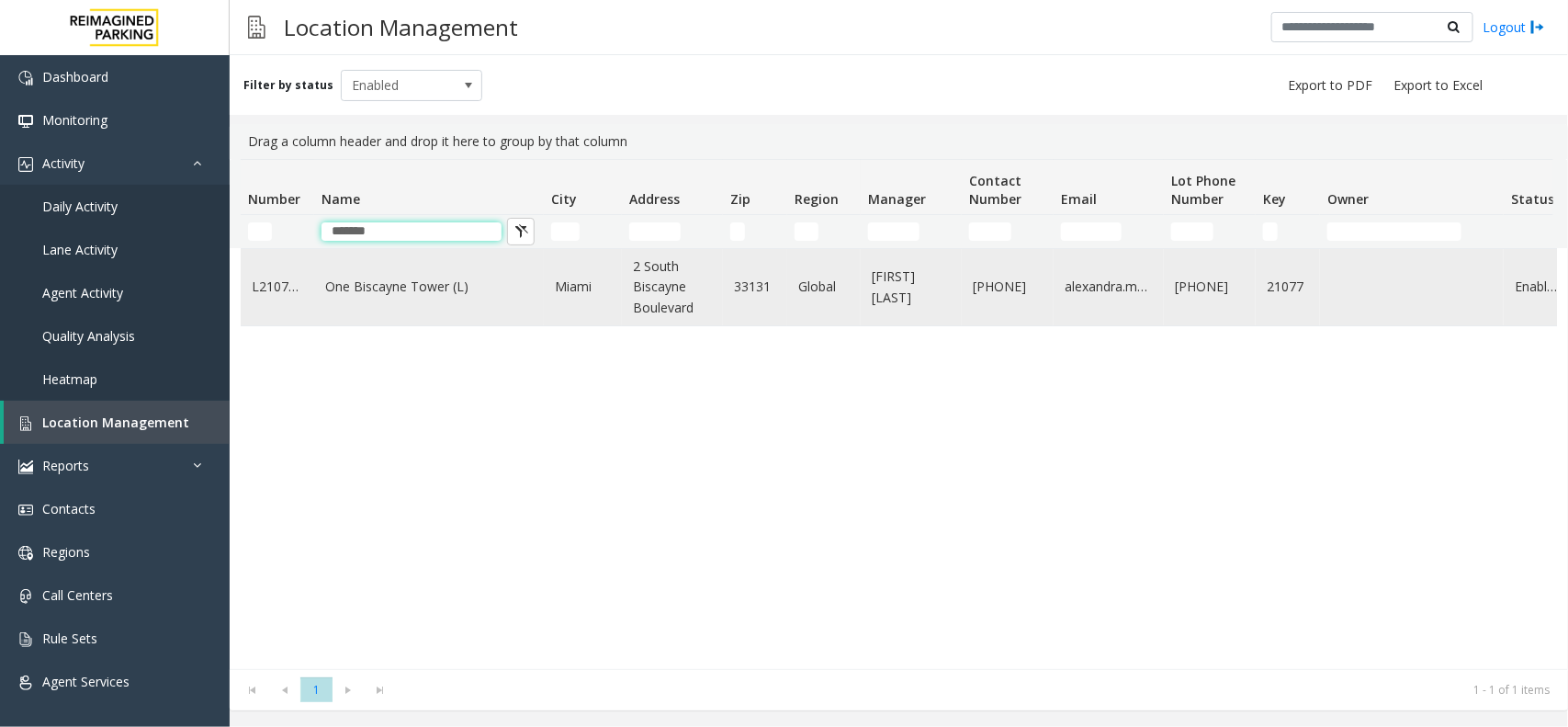type on "*******" 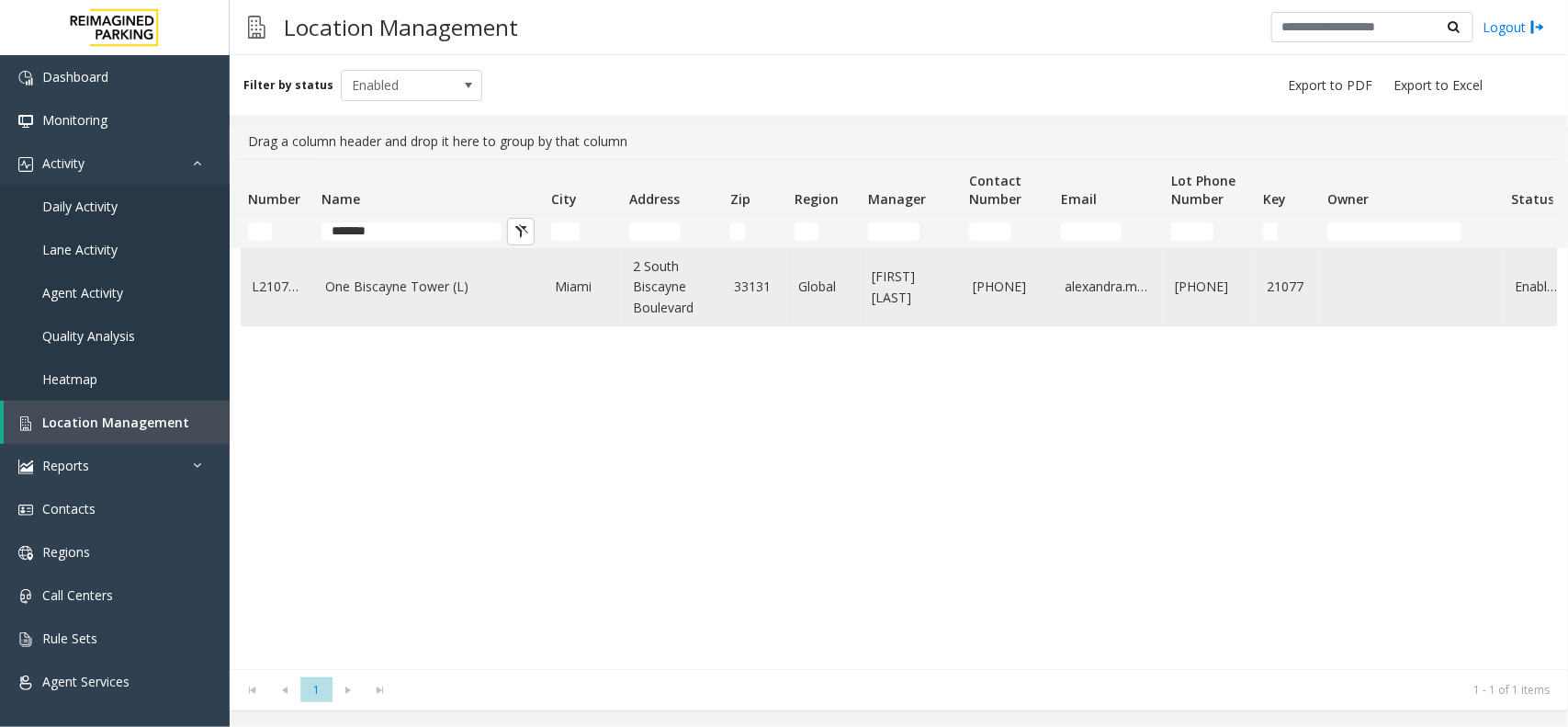 click on "One Biscayne Tower (L)" 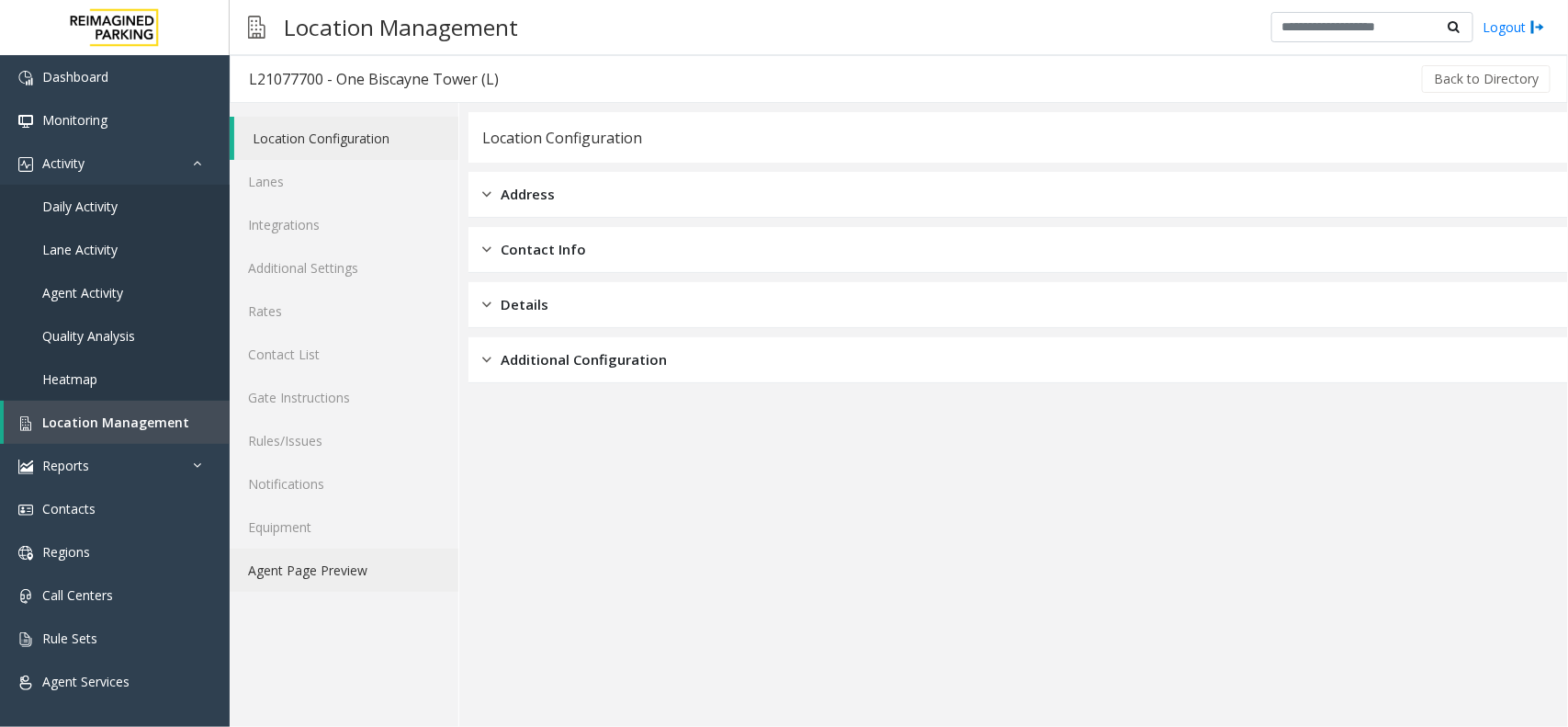 click on "Agent Page Preview" 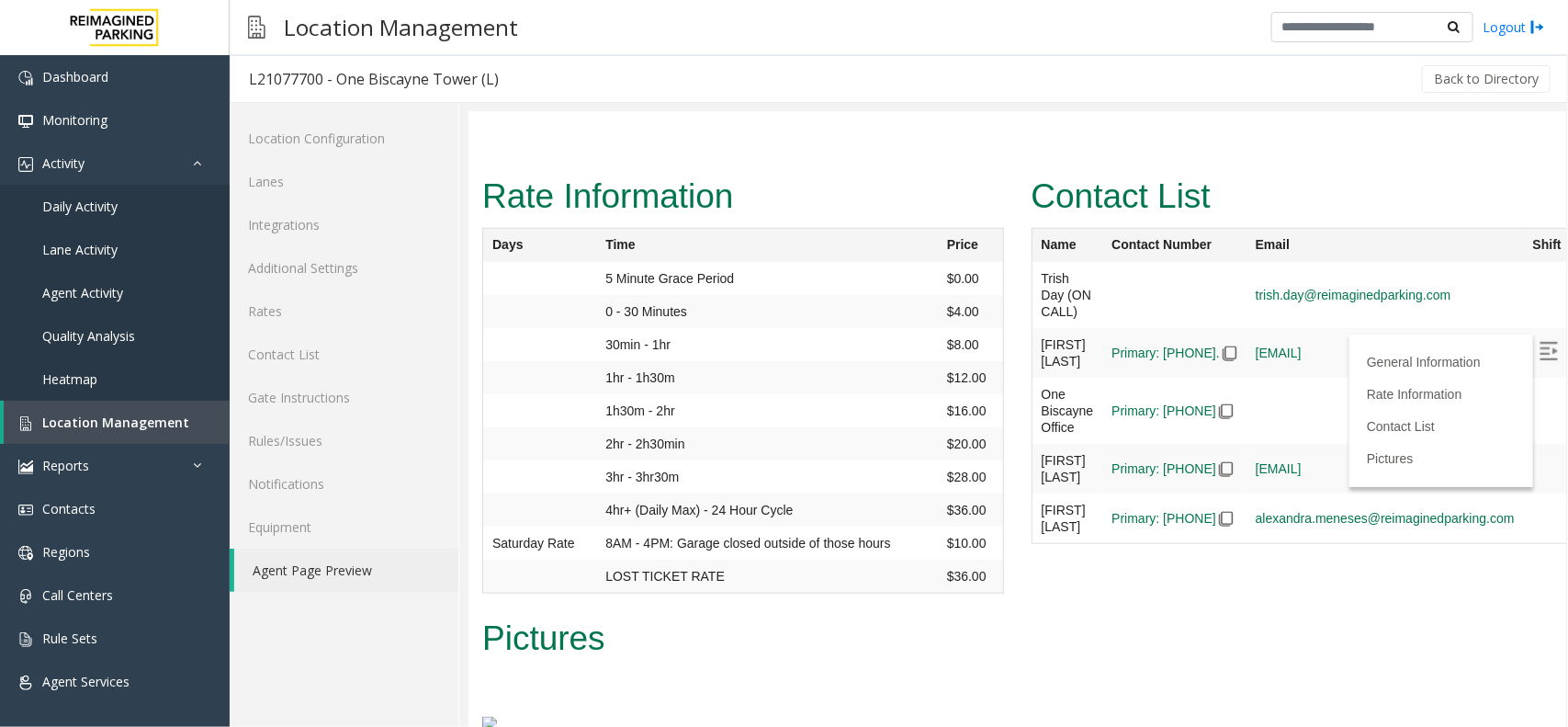 scroll, scrollTop: 3527, scrollLeft: 0, axis: vertical 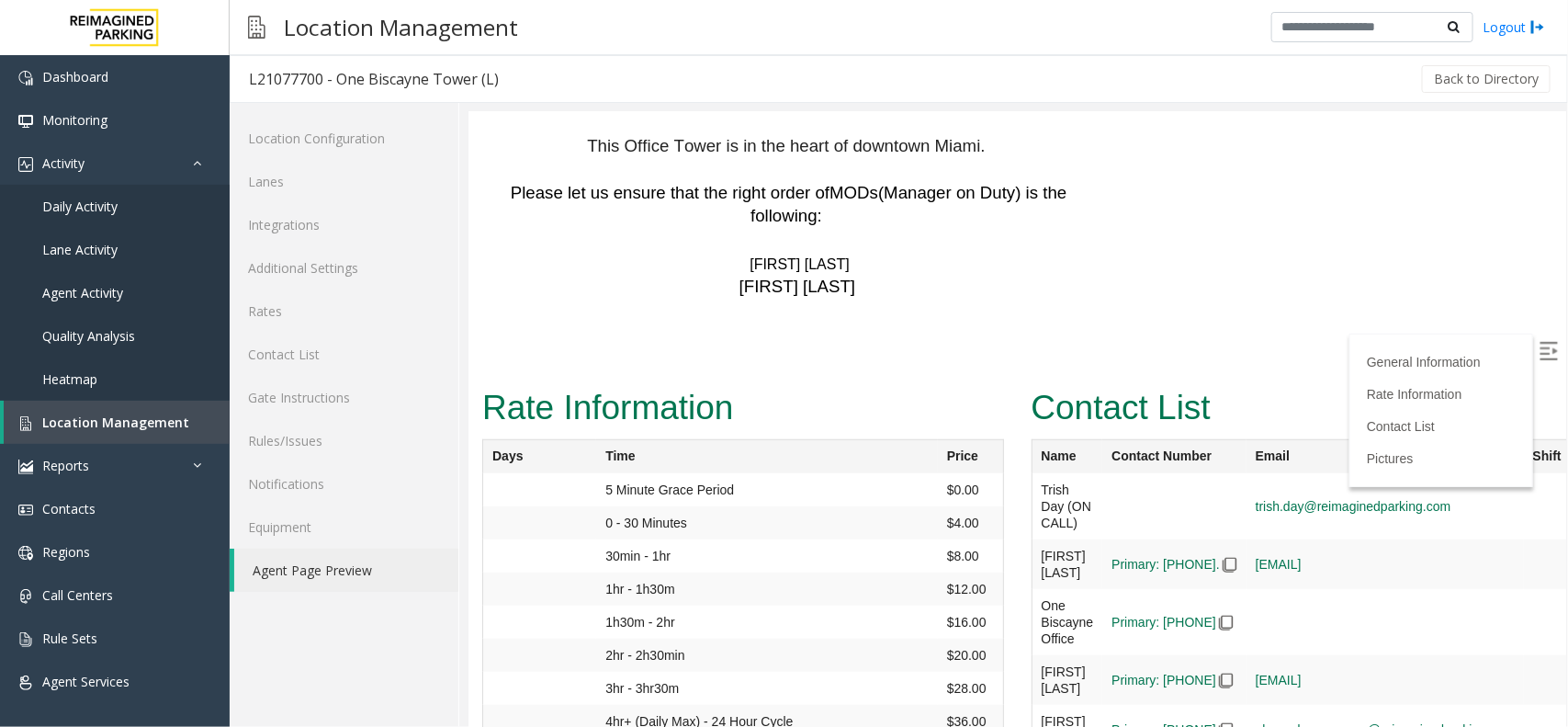 click at bounding box center (1550, 353) 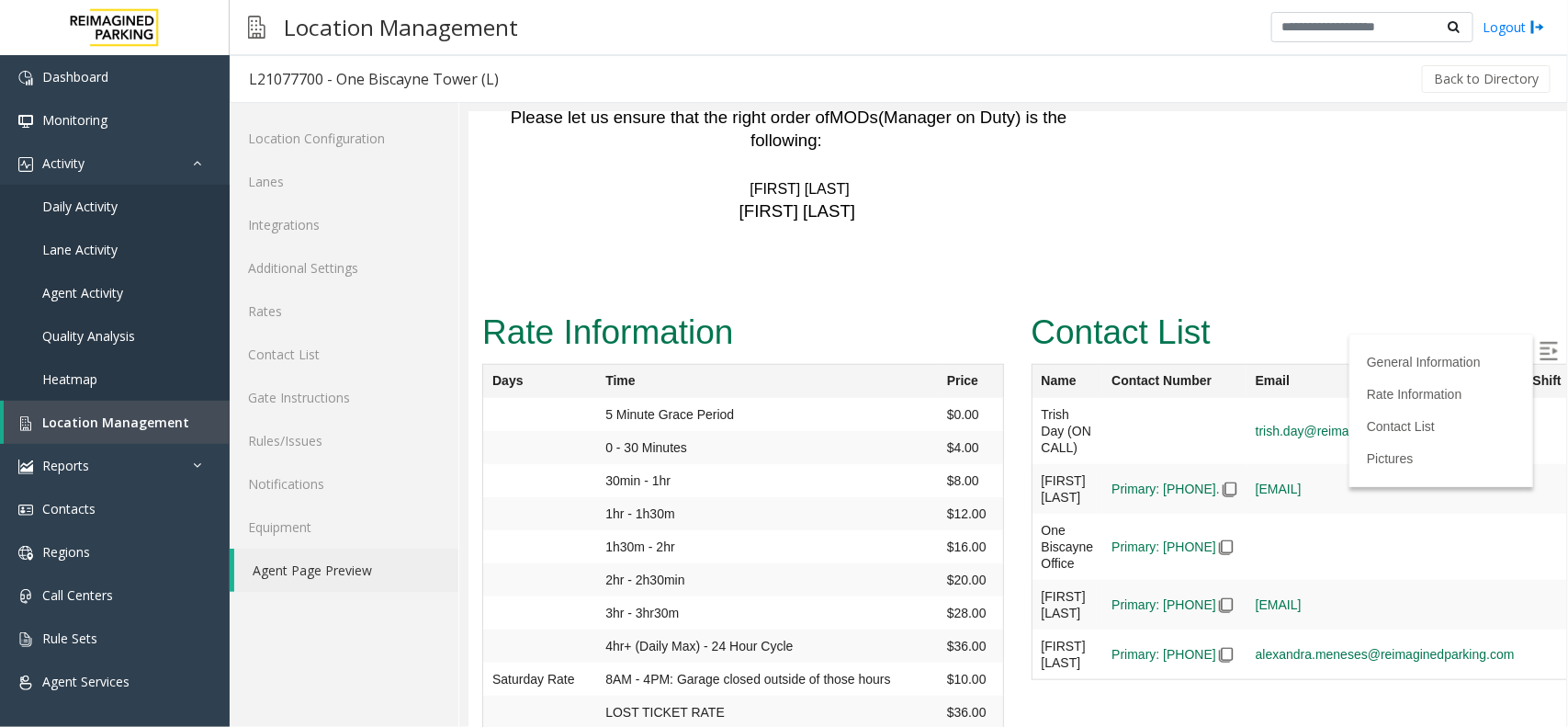 scroll, scrollTop: 3642, scrollLeft: 0, axis: vertical 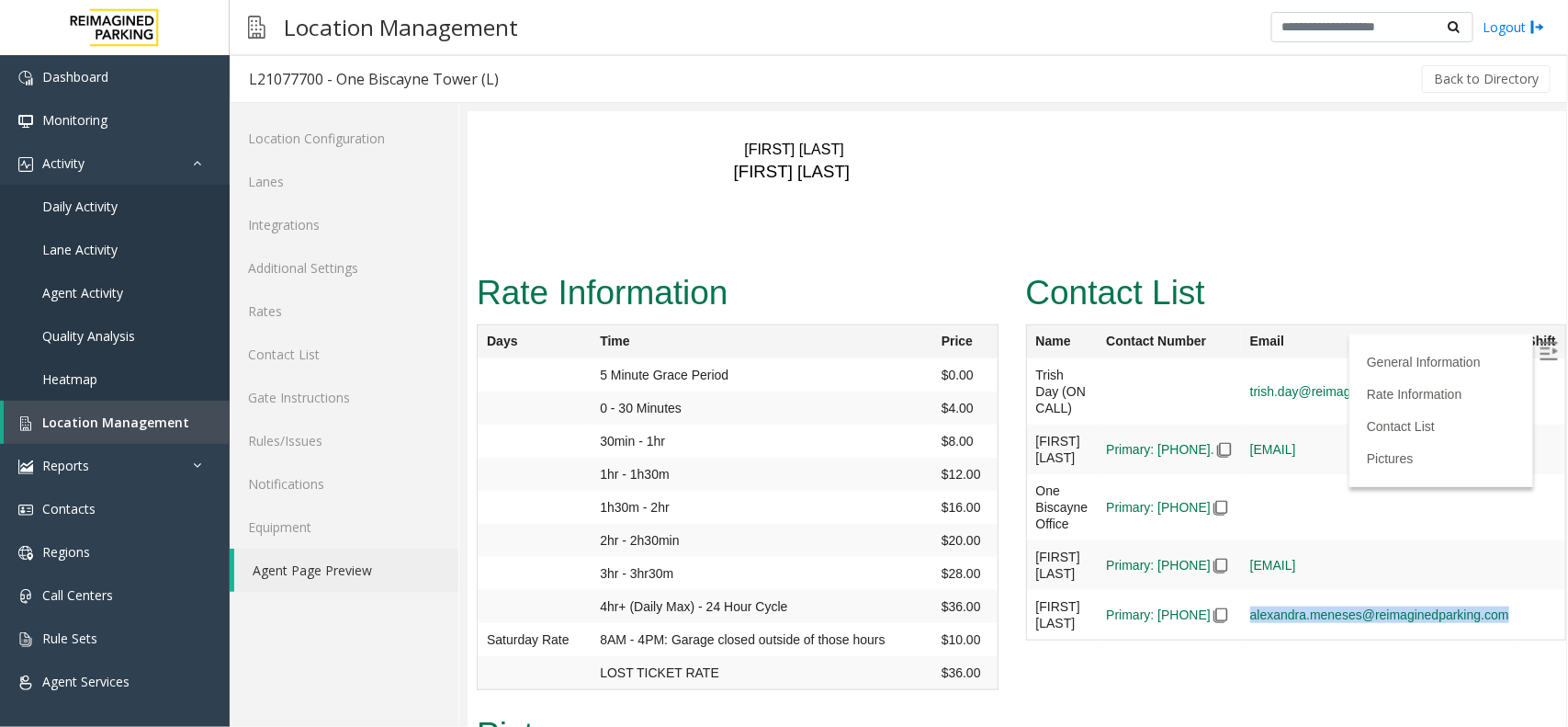 drag, startPoint x: 1547, startPoint y: 393, endPoint x: 1251, endPoint y: 394, distance: 296.00169 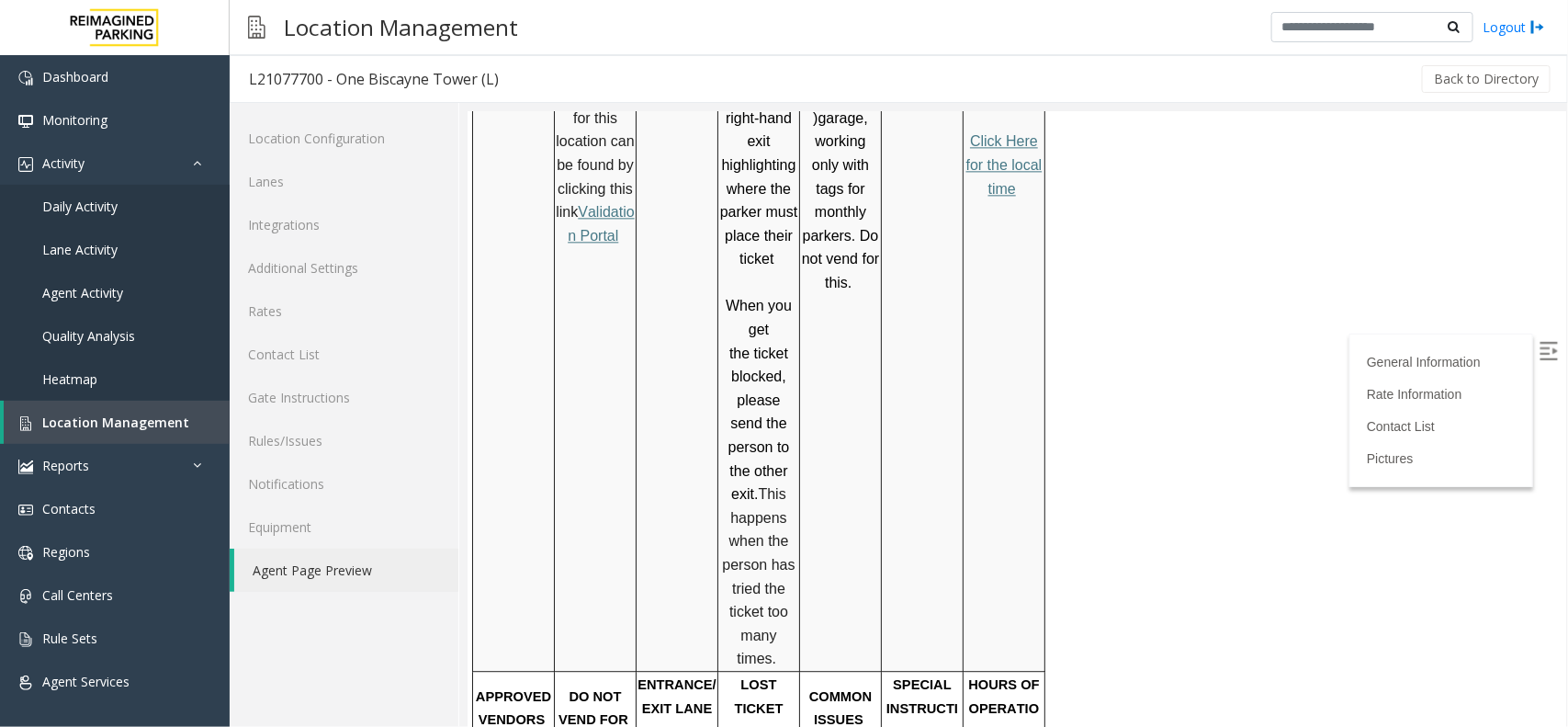 scroll, scrollTop: 1574, scrollLeft: 28, axis: both 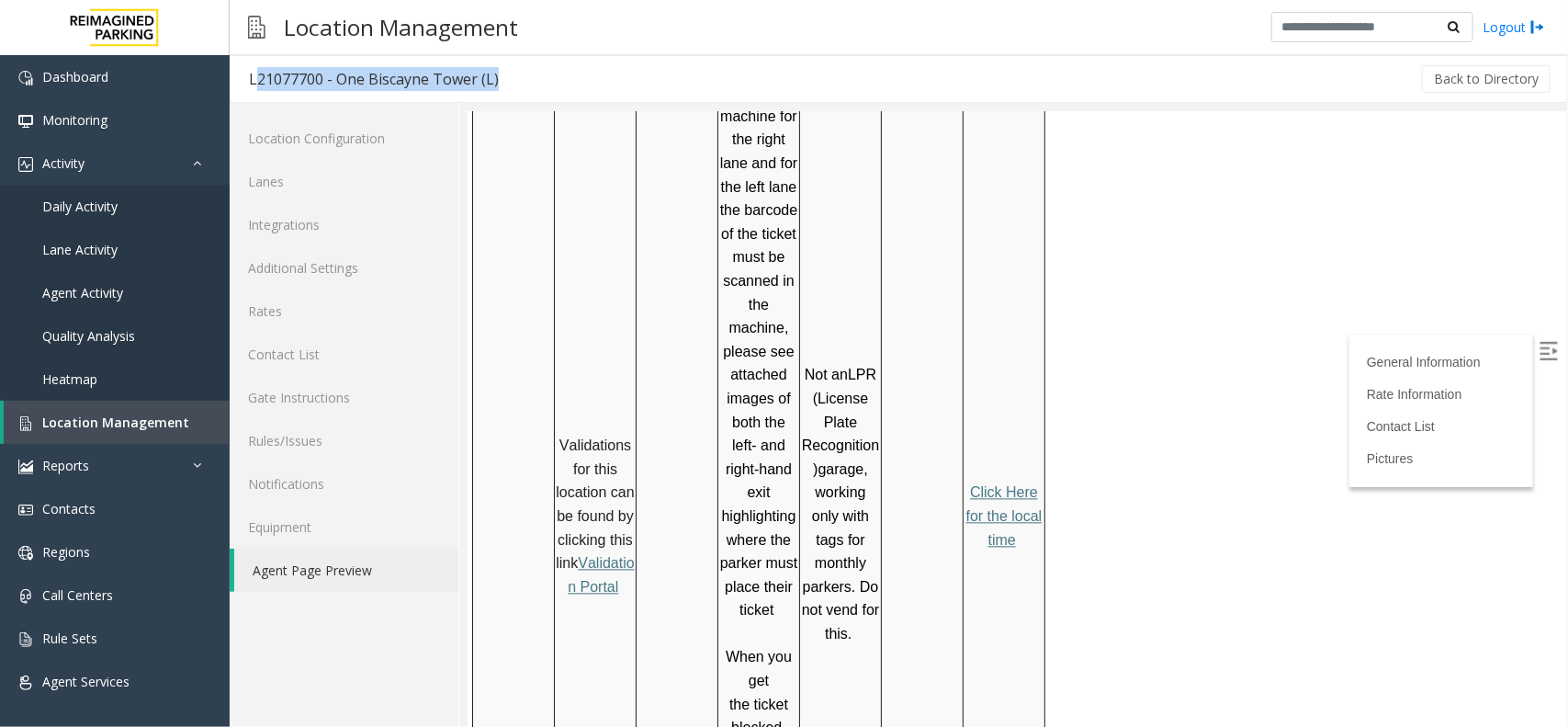 drag, startPoint x: 607, startPoint y: 72, endPoint x: 239, endPoint y: 84, distance: 368.1956 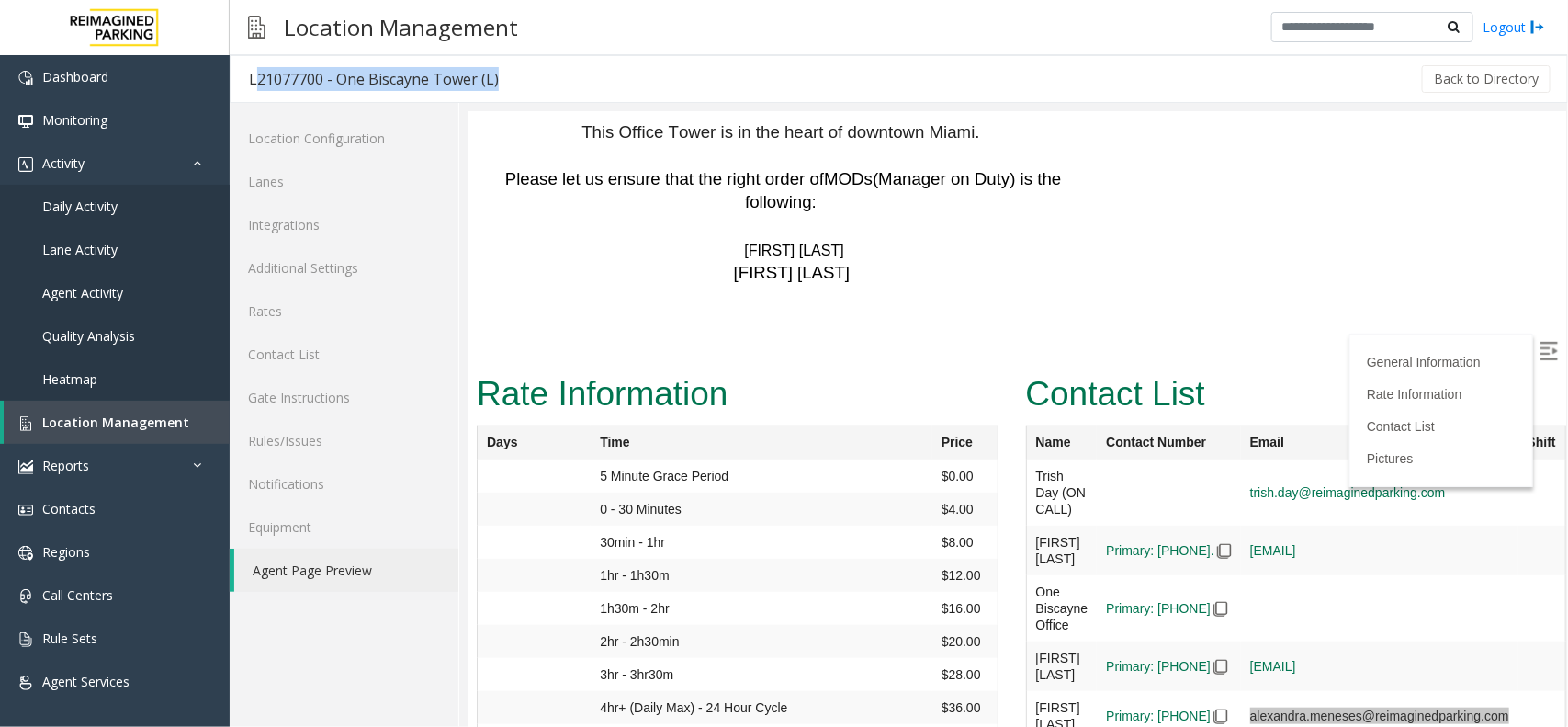 scroll, scrollTop: 3527, scrollLeft: 28, axis: both 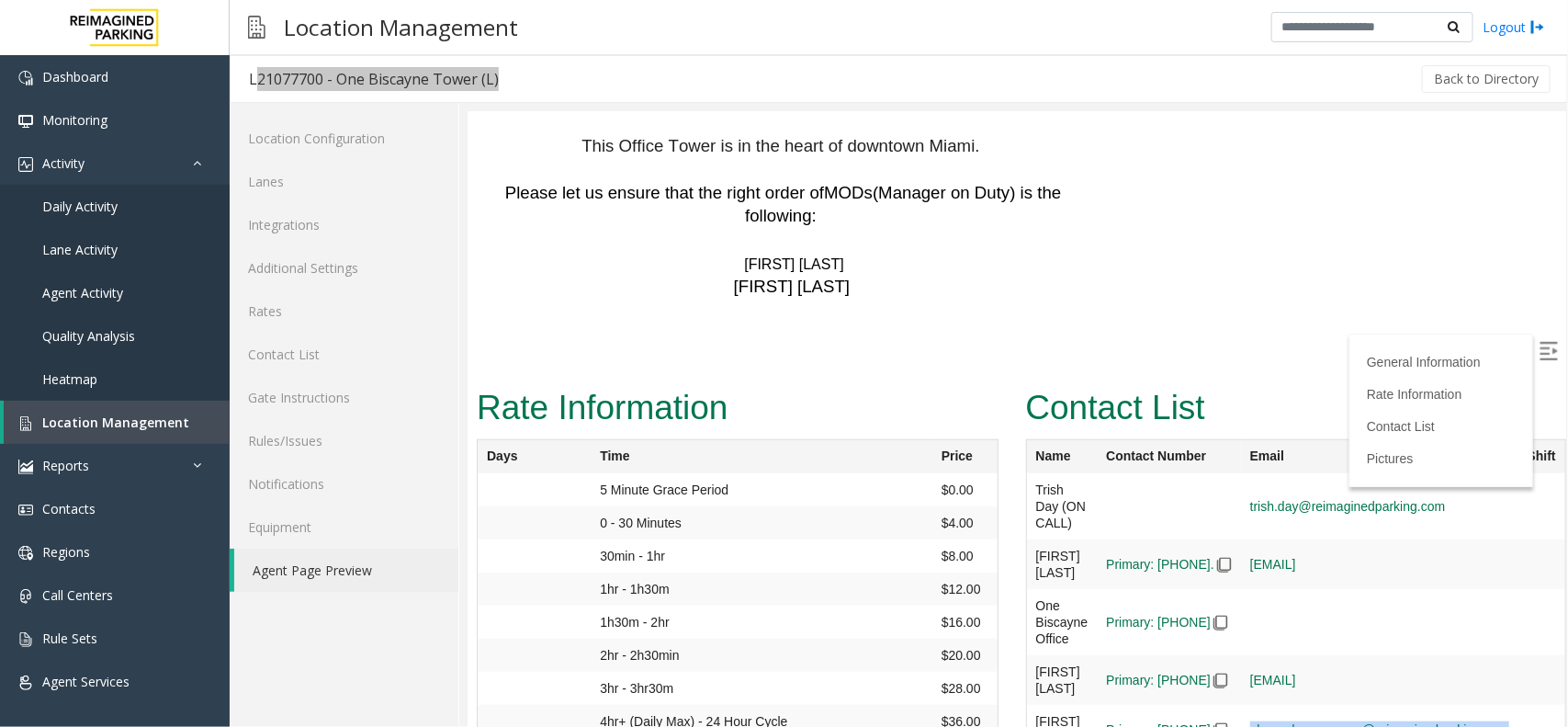 drag, startPoint x: 1487, startPoint y: 336, endPoint x: 1249, endPoint y: 347, distance: 238.25407 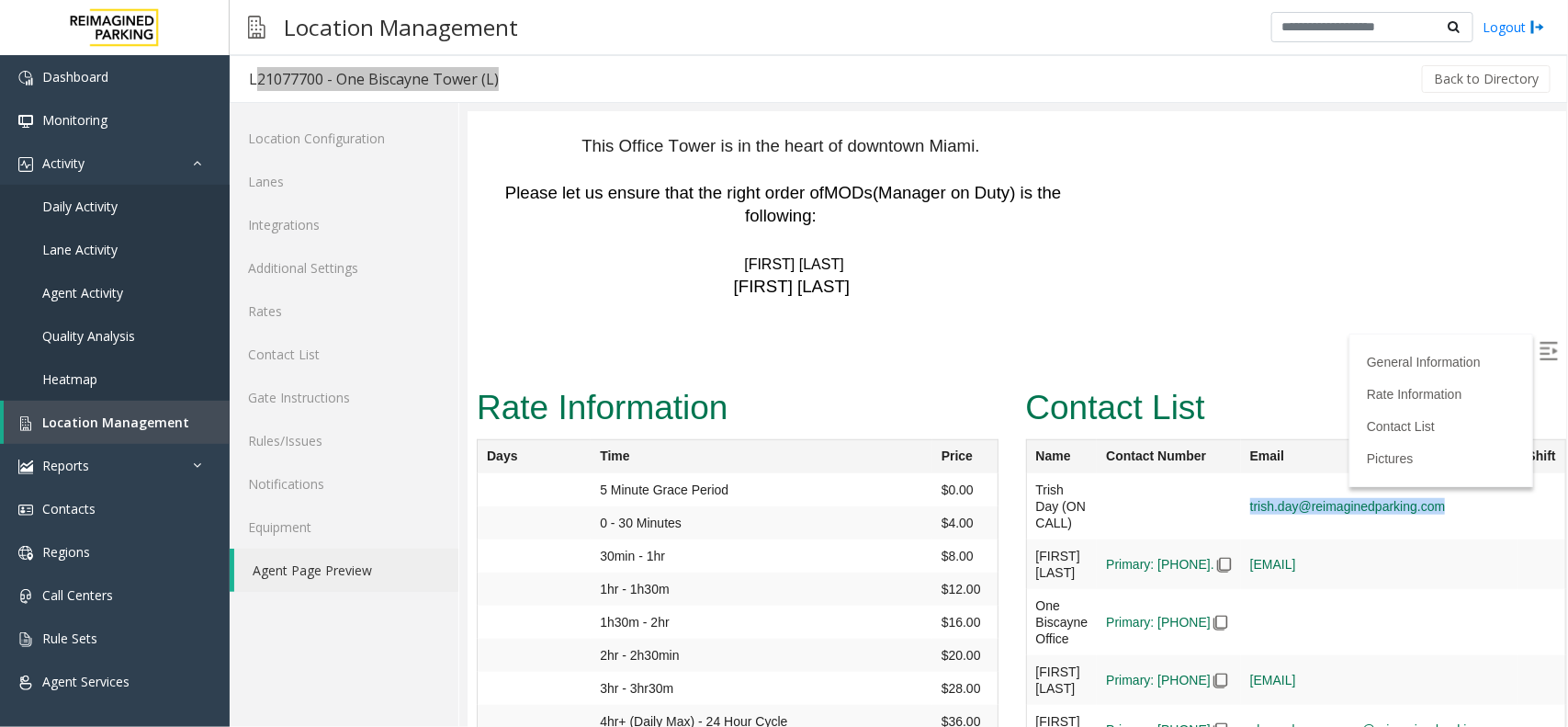 drag, startPoint x: 1461, startPoint y: 278, endPoint x: 1226, endPoint y: 279, distance: 235.00213 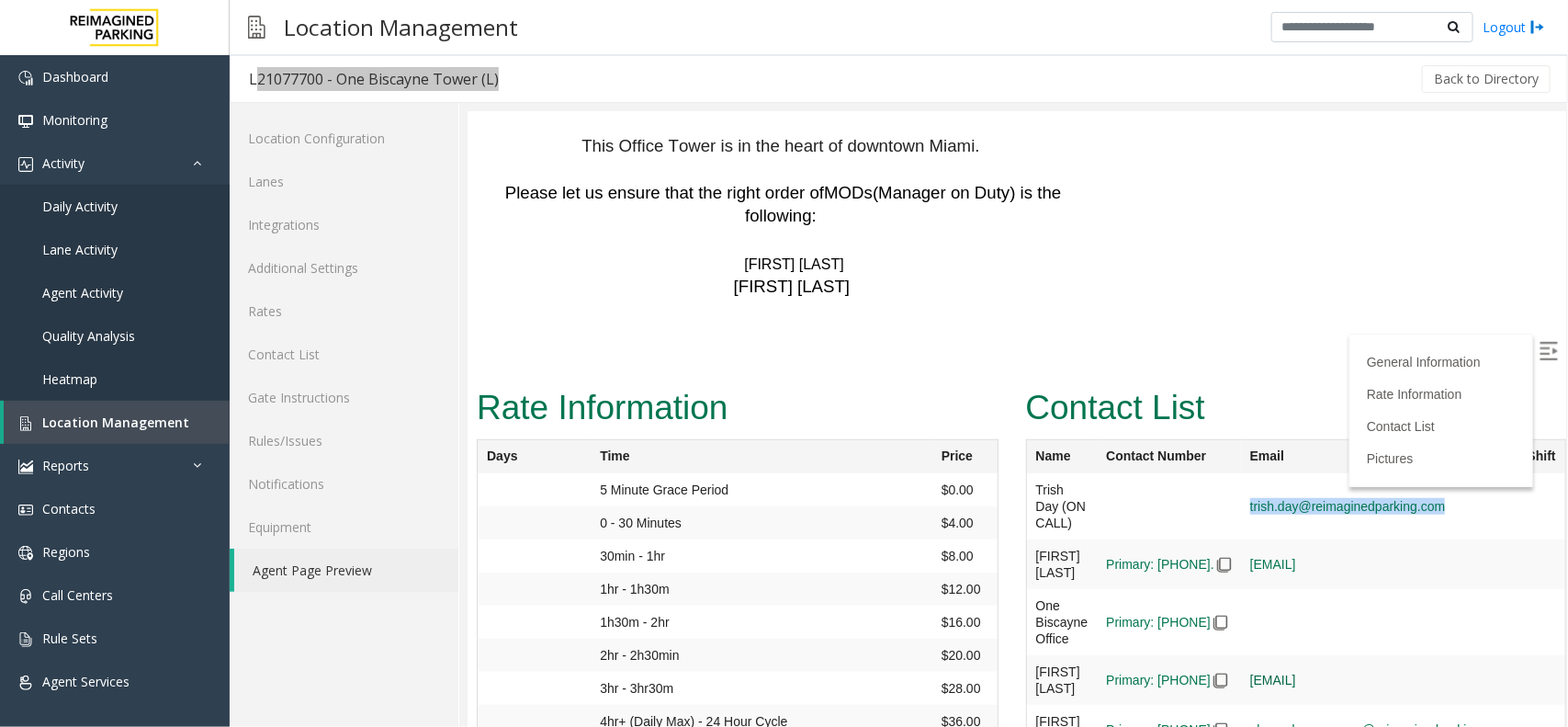 drag, startPoint x: 1498, startPoint y: 452, endPoint x: 1253, endPoint y: 453, distance: 245.00204 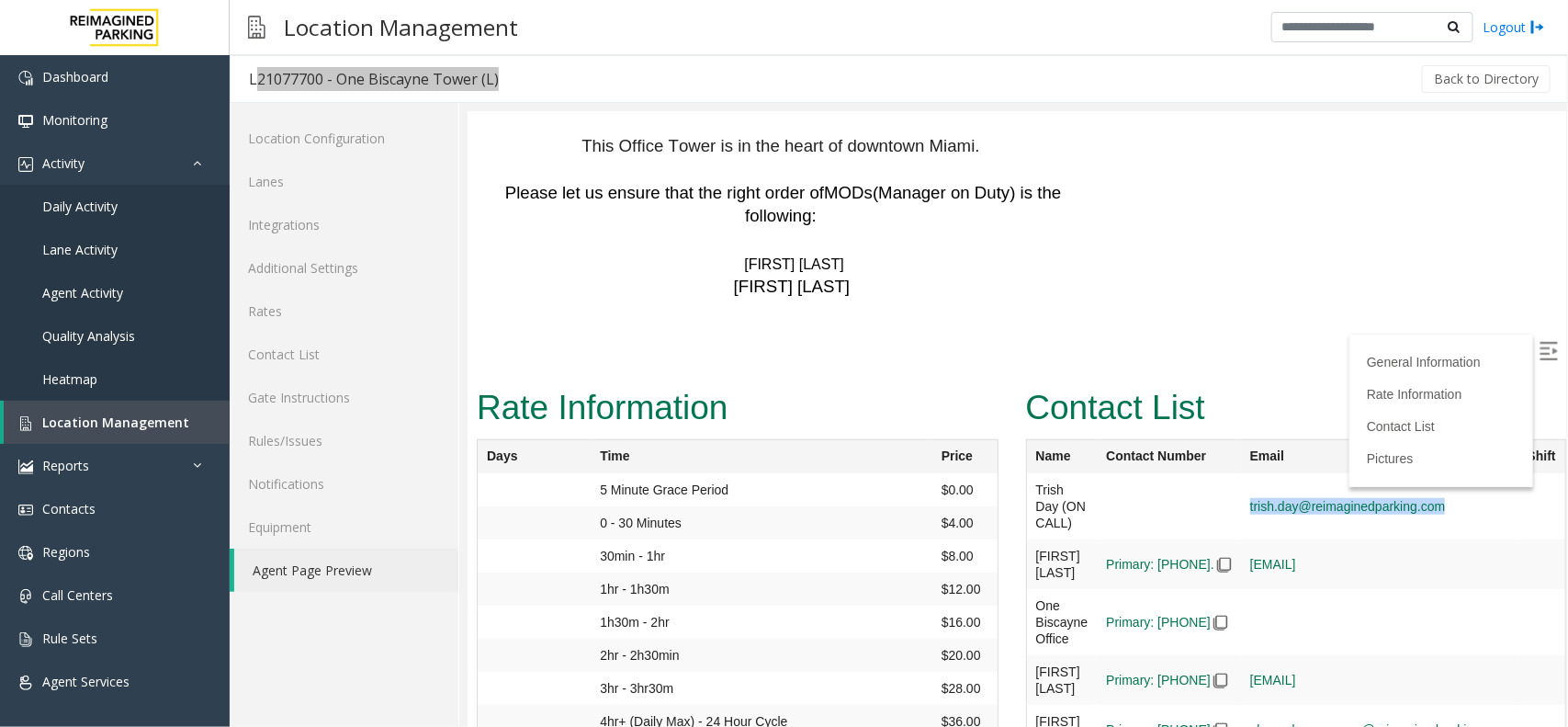 scroll, scrollTop: 3527, scrollLeft: 0, axis: vertical 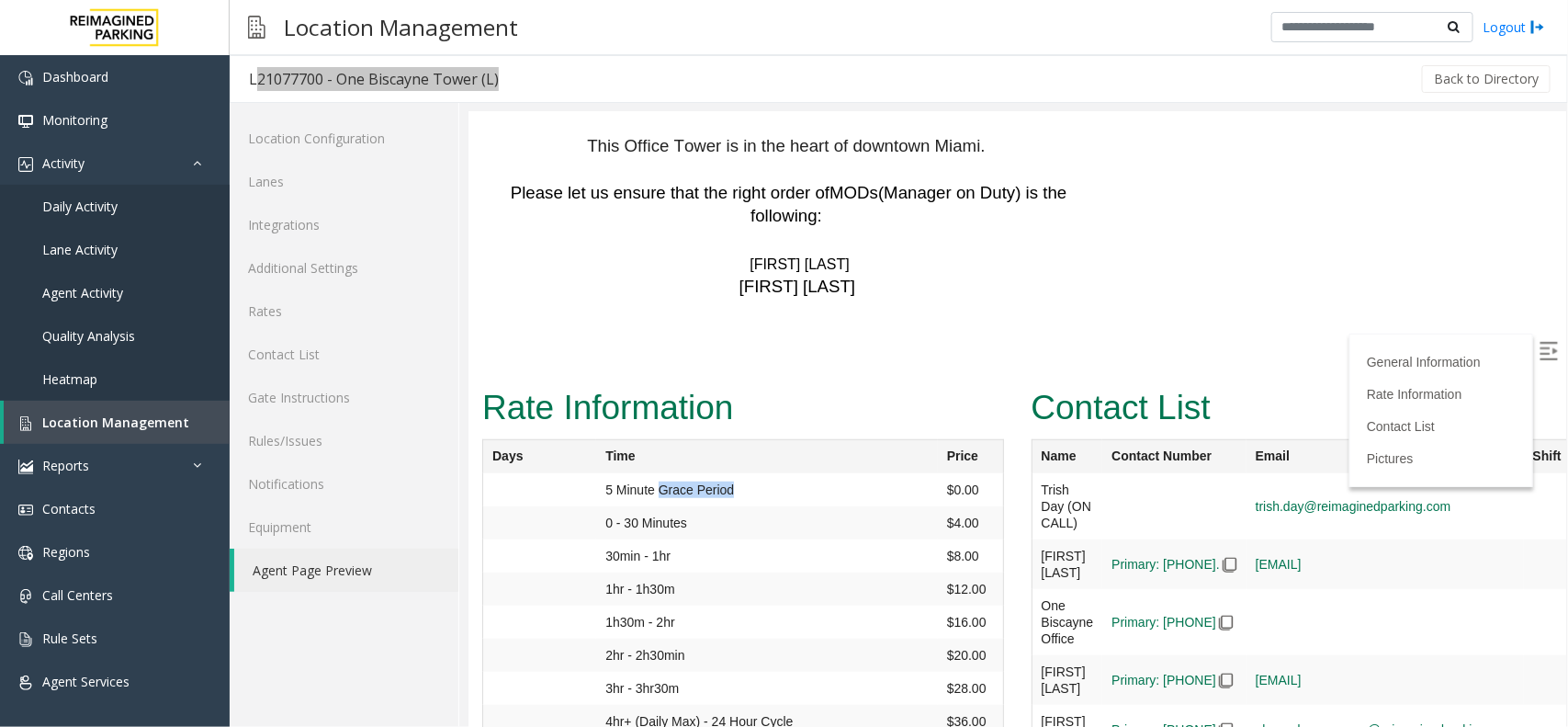 drag, startPoint x: 735, startPoint y: 261, endPoint x: 649, endPoint y: 258, distance: 86.05231 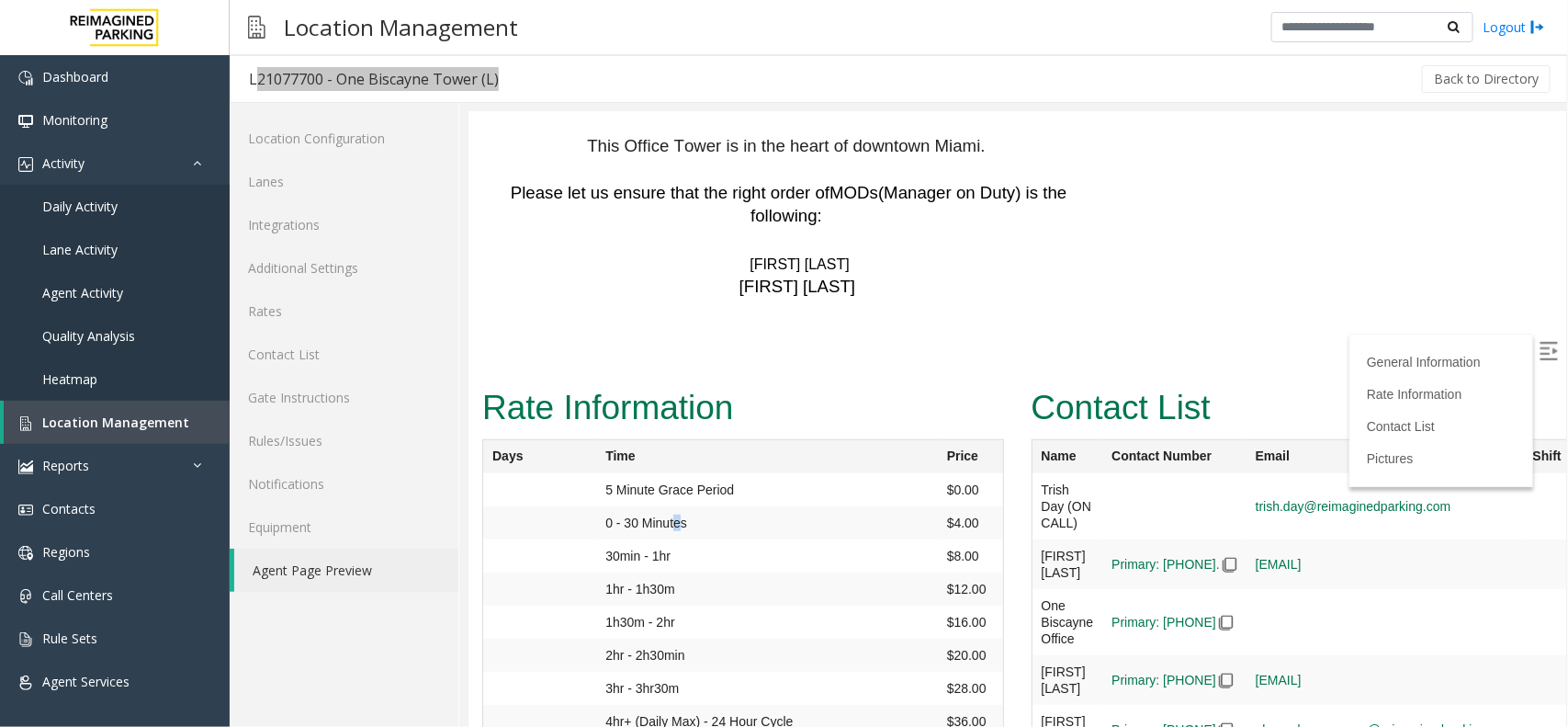 click on "0 - 30 Minutes" at bounding box center (766, 489) 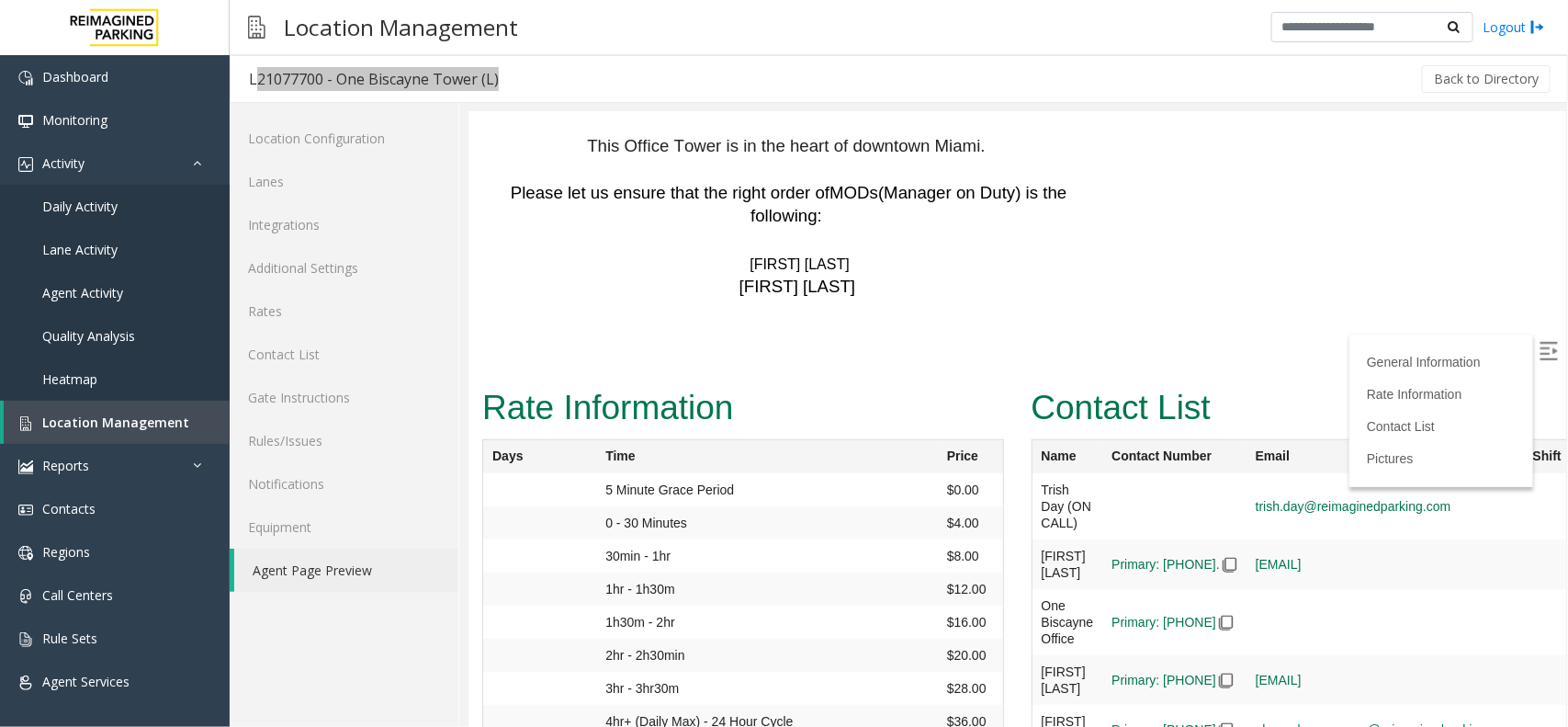 click on "30min - 1hr" at bounding box center [766, 489] 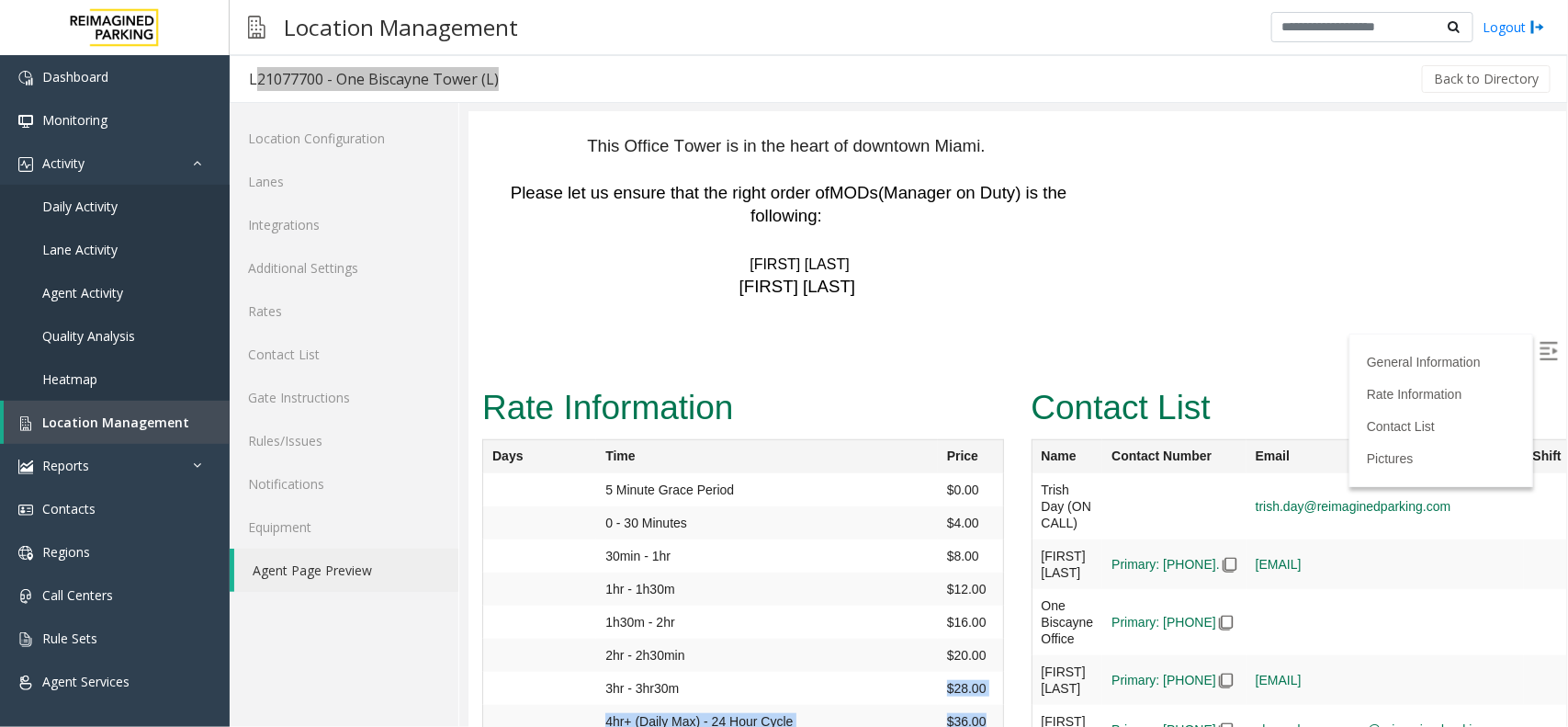 drag, startPoint x: 987, startPoint y: 495, endPoint x: 916, endPoint y: 471, distance: 74.94665 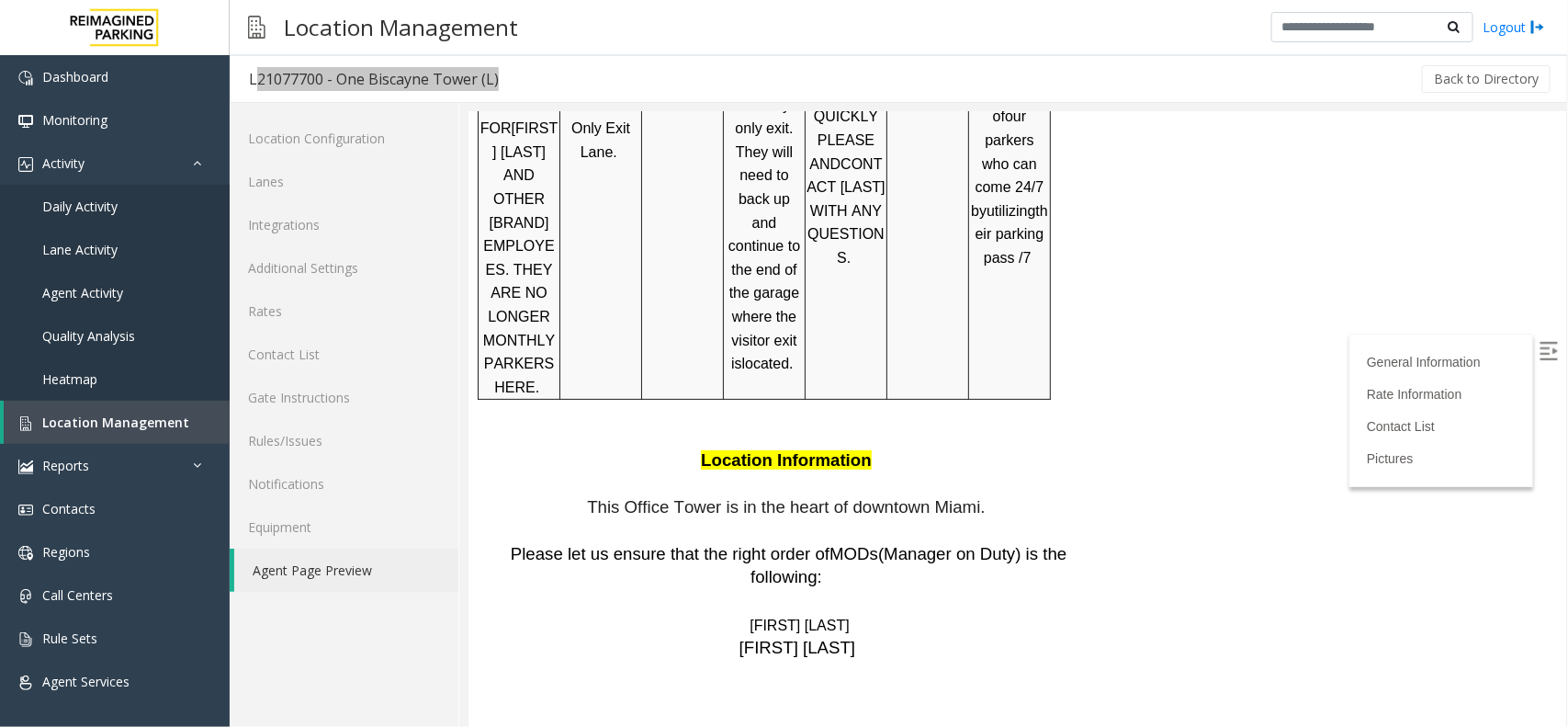 scroll, scrollTop: 3068, scrollLeft: 0, axis: vertical 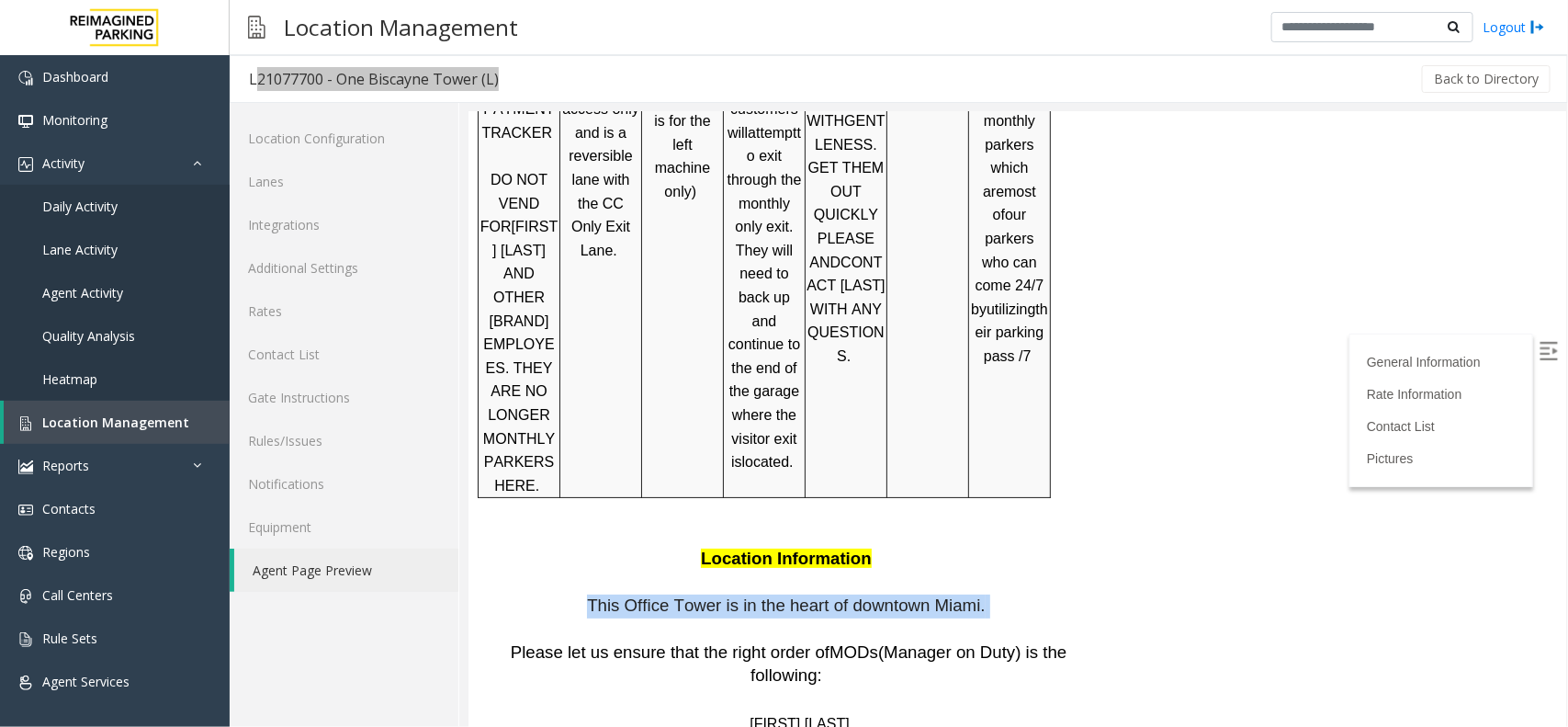 drag, startPoint x: 593, startPoint y: 401, endPoint x: 1015, endPoint y: 410, distance: 422.09596 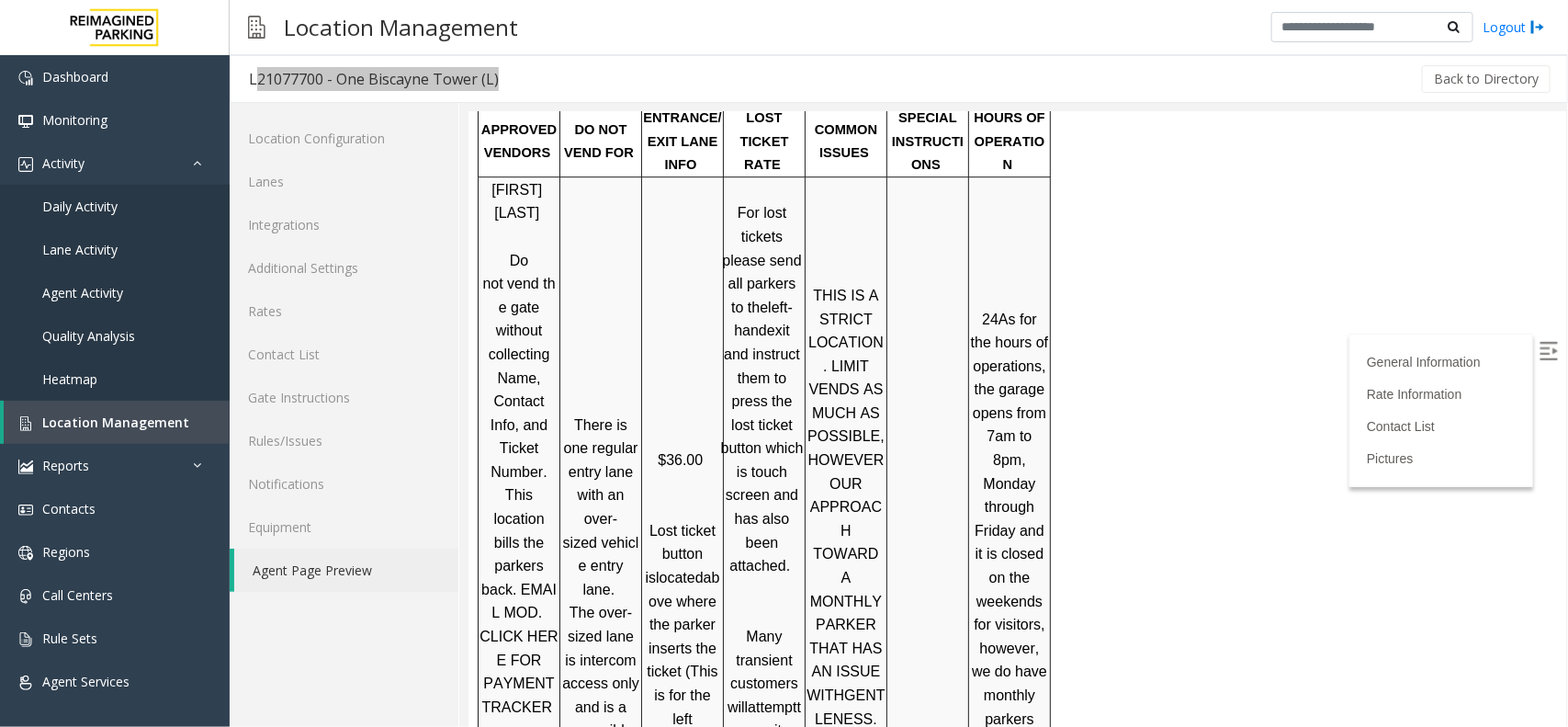 scroll, scrollTop: 2379, scrollLeft: 0, axis: vertical 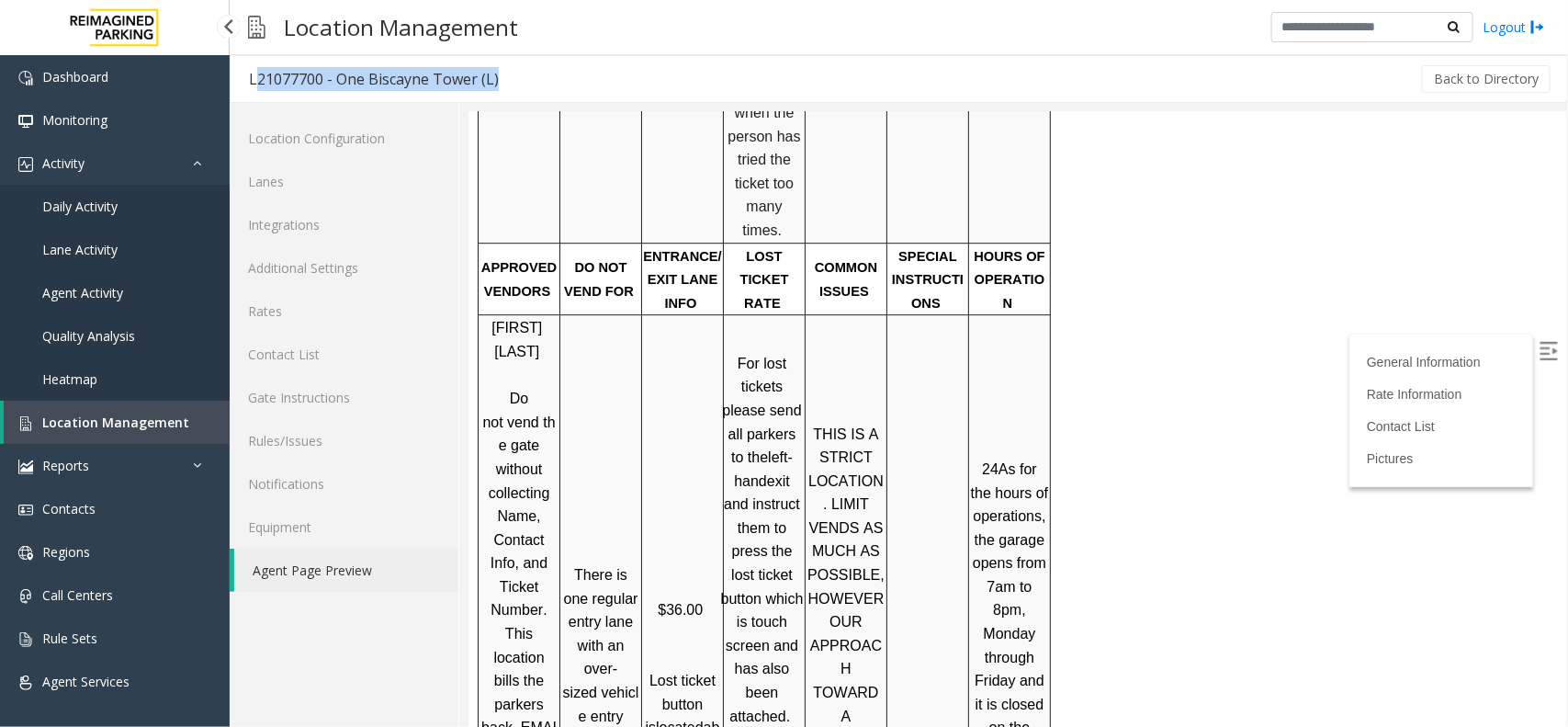click on "Location Management" at bounding box center [116, 422] 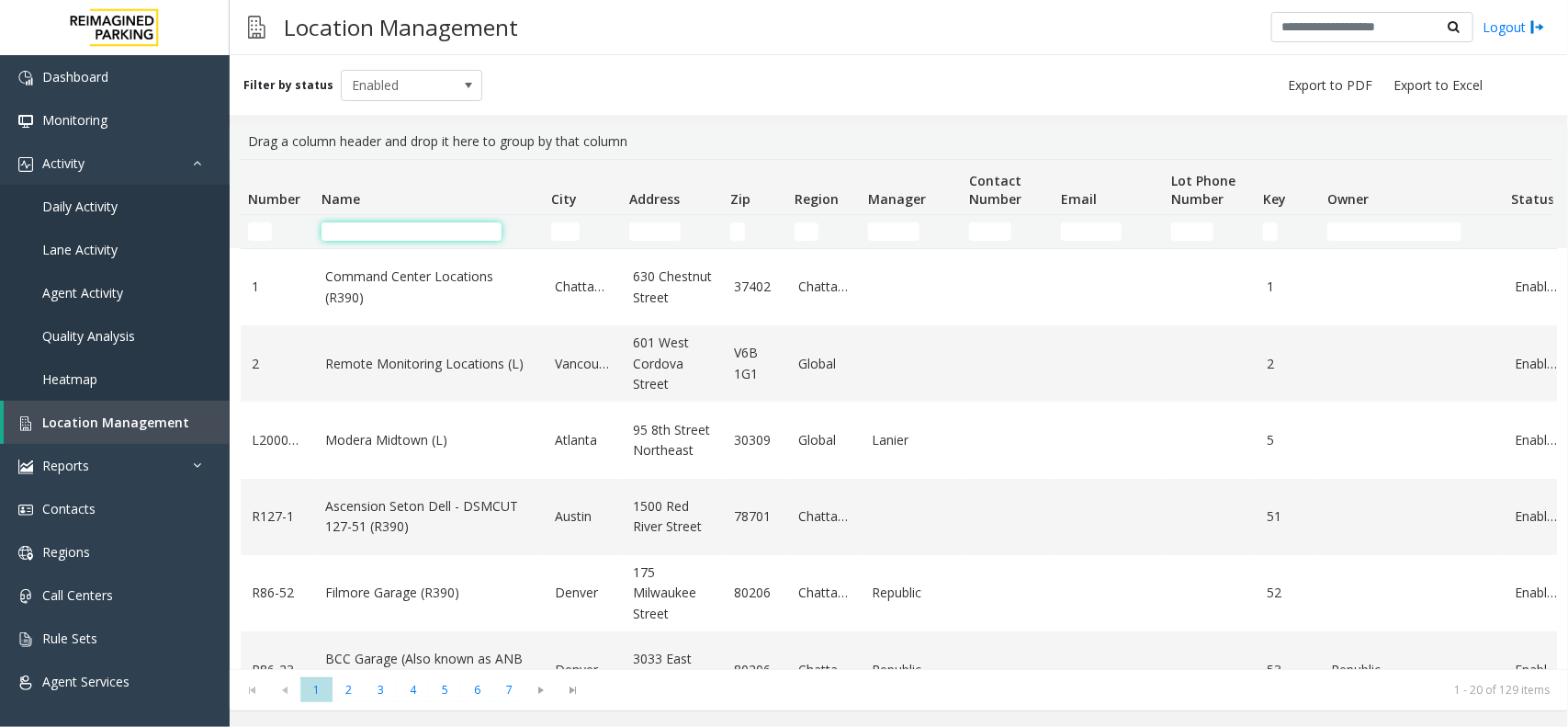 click 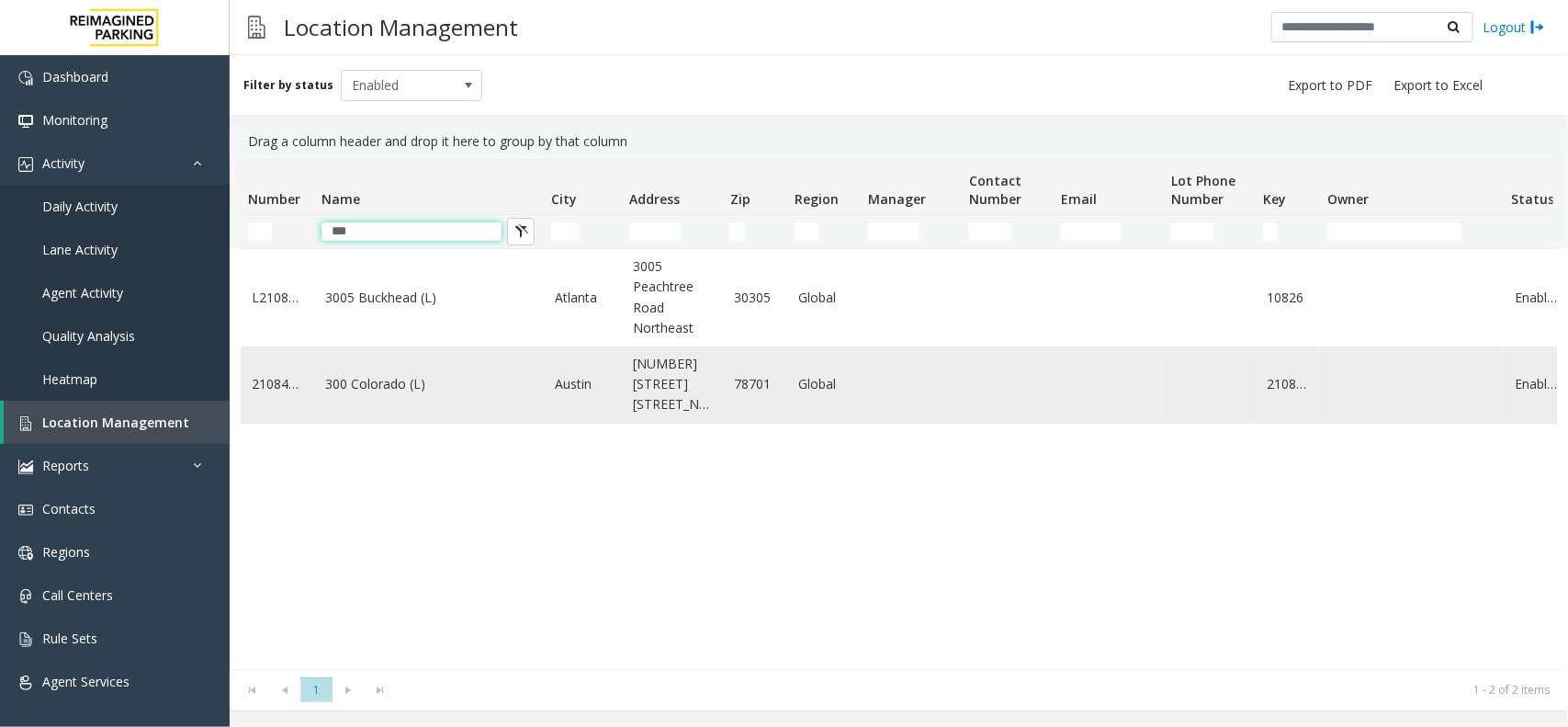 type on "***" 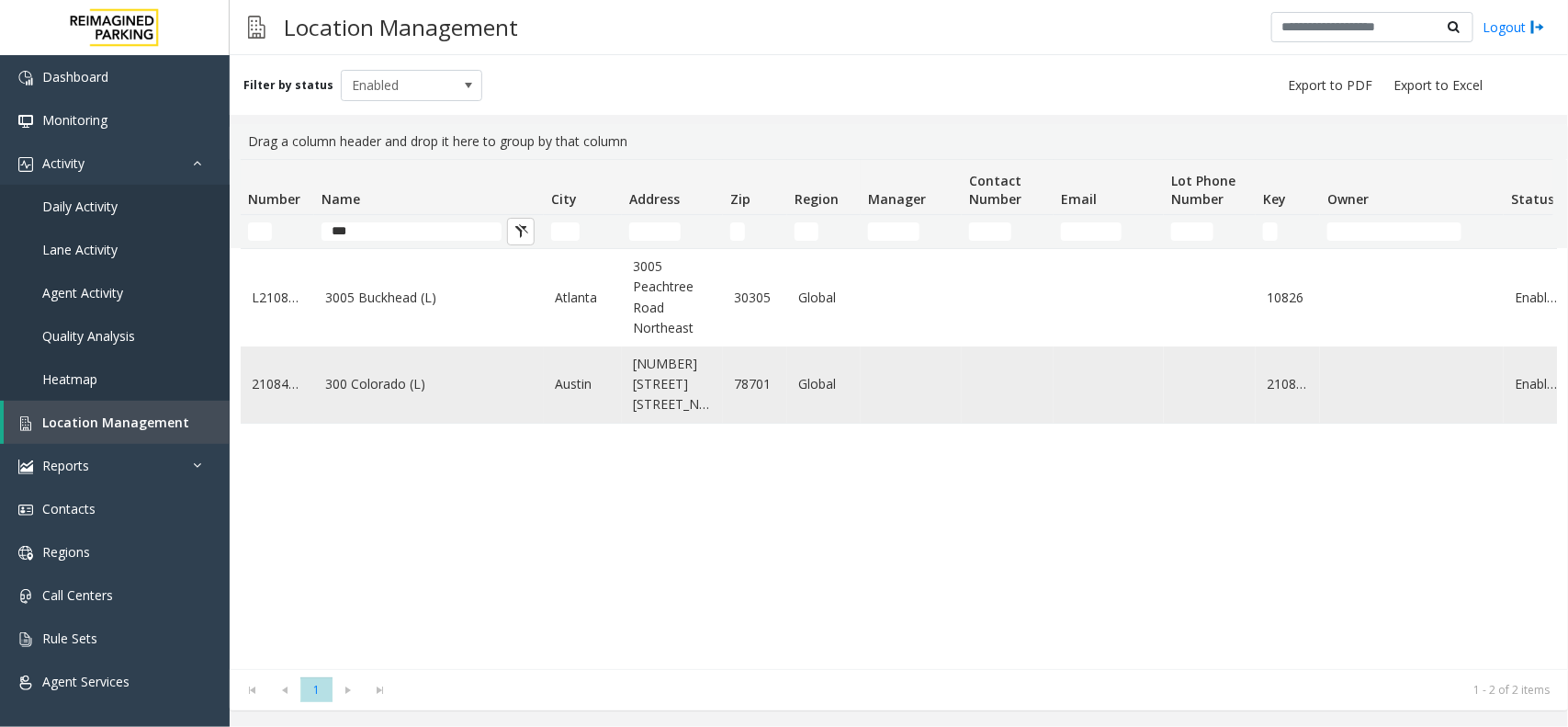 click on "300 Colorado (L)" 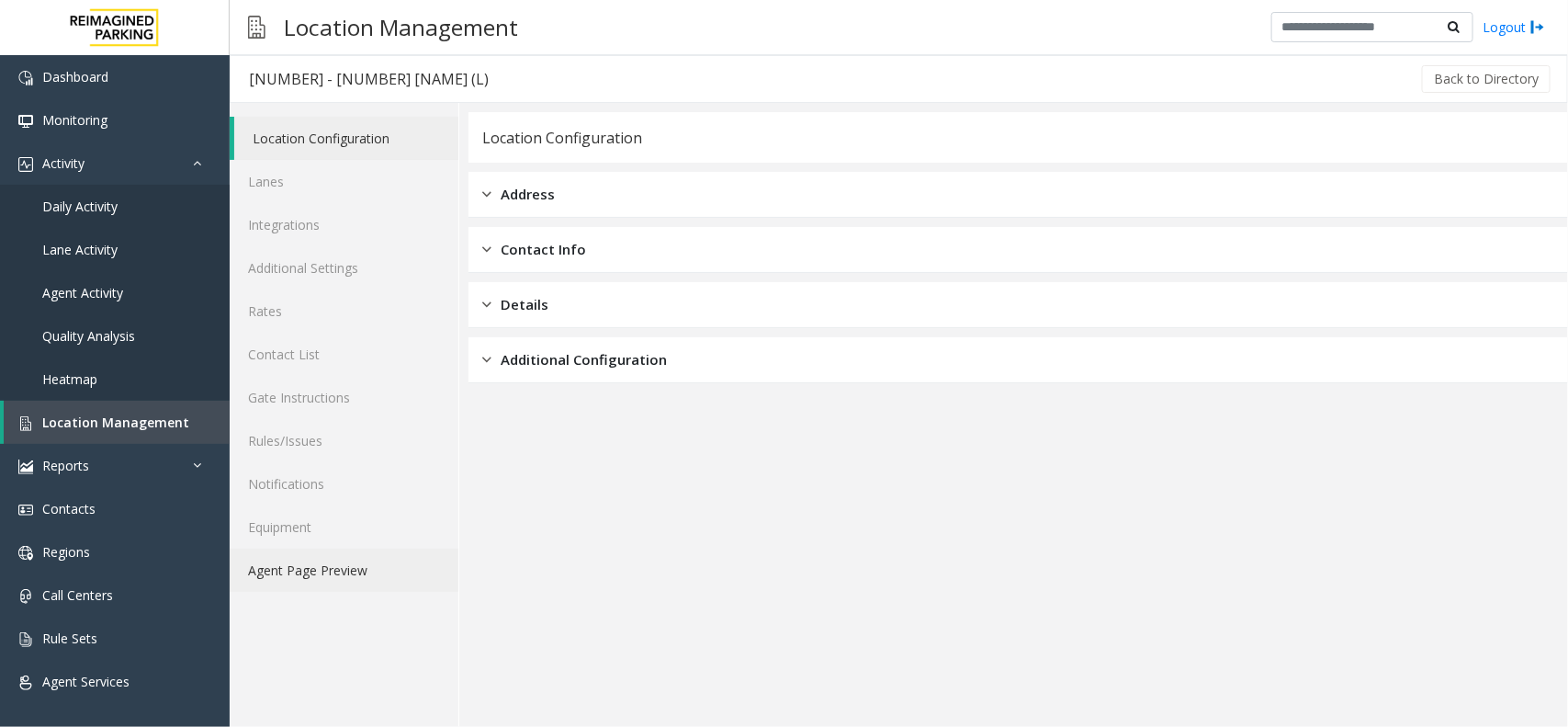 click on "Agent Page Preview" 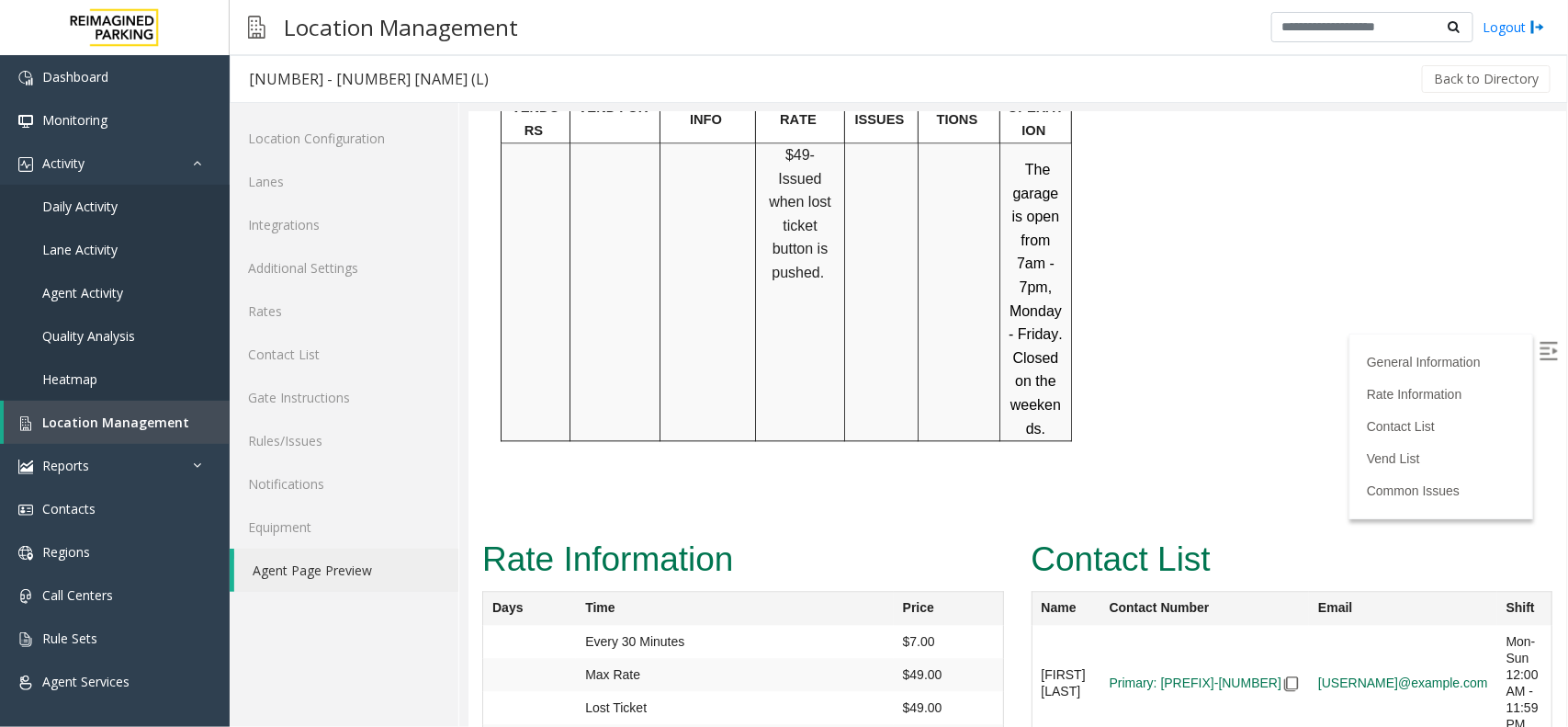 scroll, scrollTop: 1641, scrollLeft: 0, axis: vertical 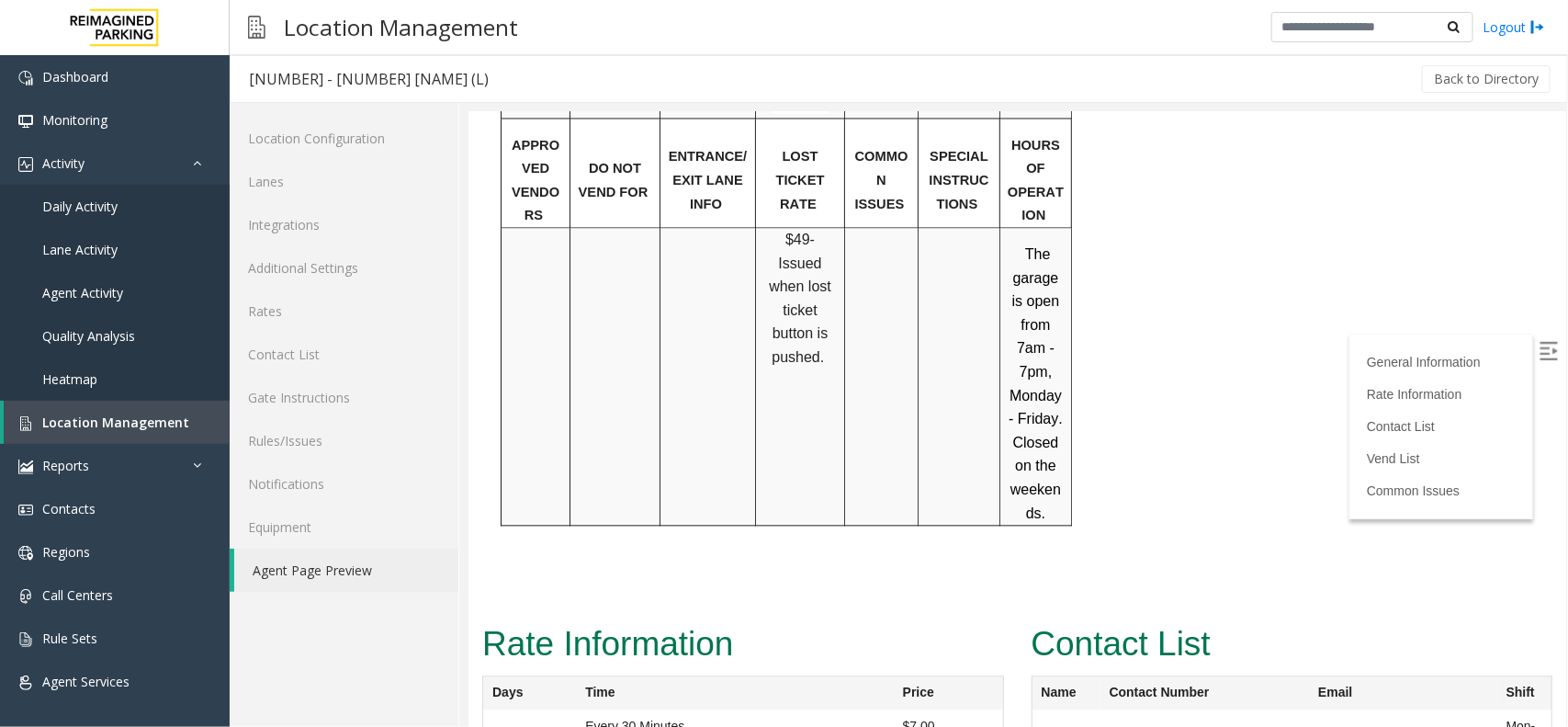 drag, startPoint x: 1276, startPoint y: 635, endPoint x: 1469, endPoint y: 641, distance: 193.0932 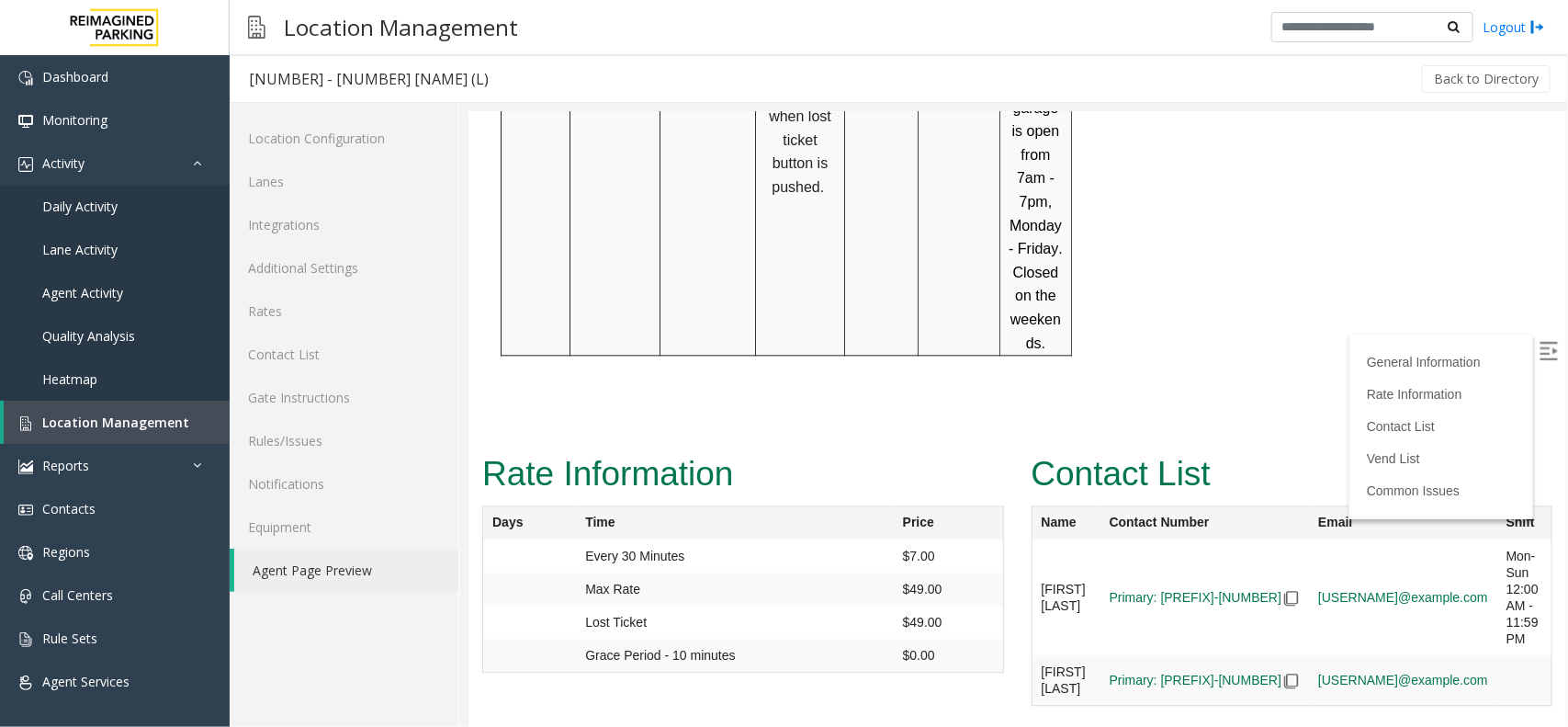 scroll, scrollTop: 1755, scrollLeft: 0, axis: vertical 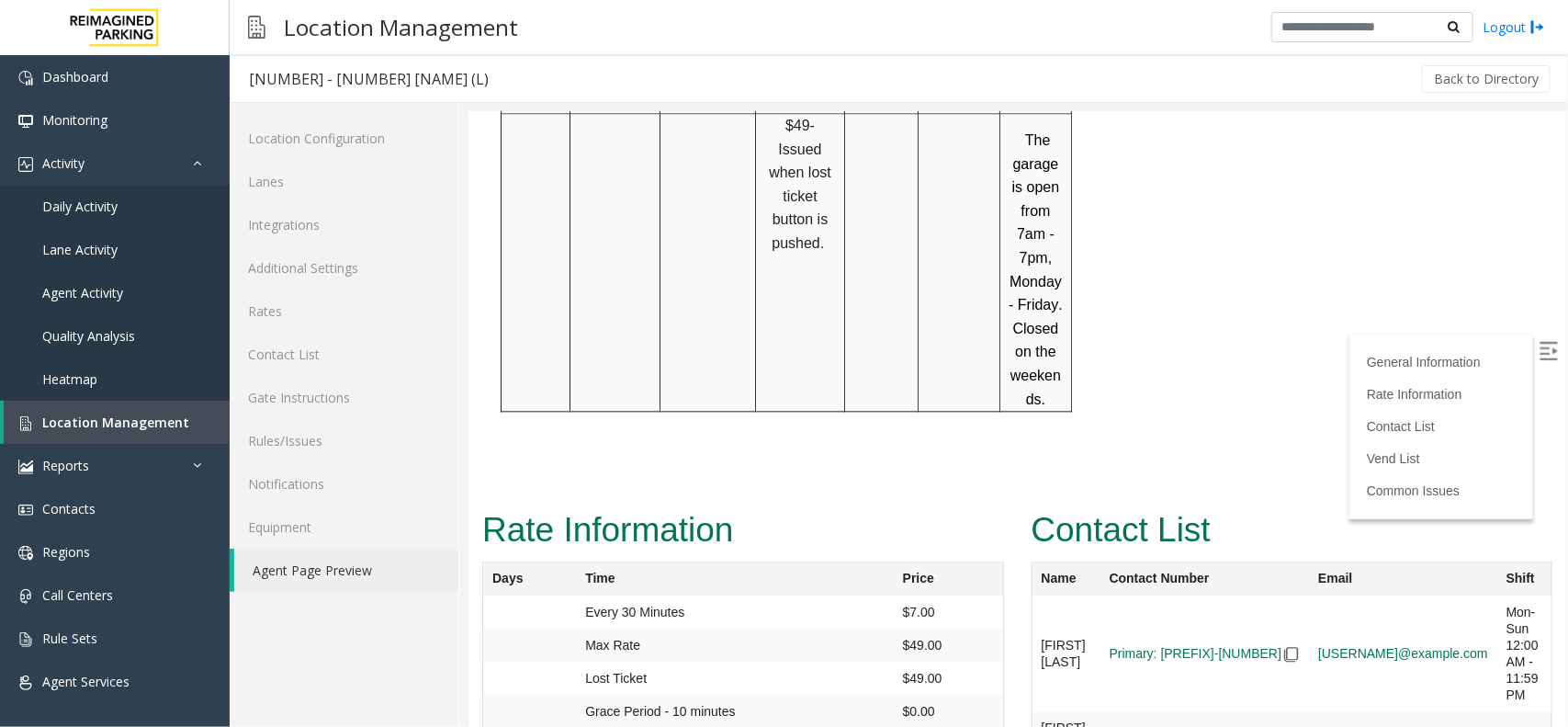 drag, startPoint x: 1517, startPoint y: 595, endPoint x: 1263, endPoint y: 587, distance: 254.126 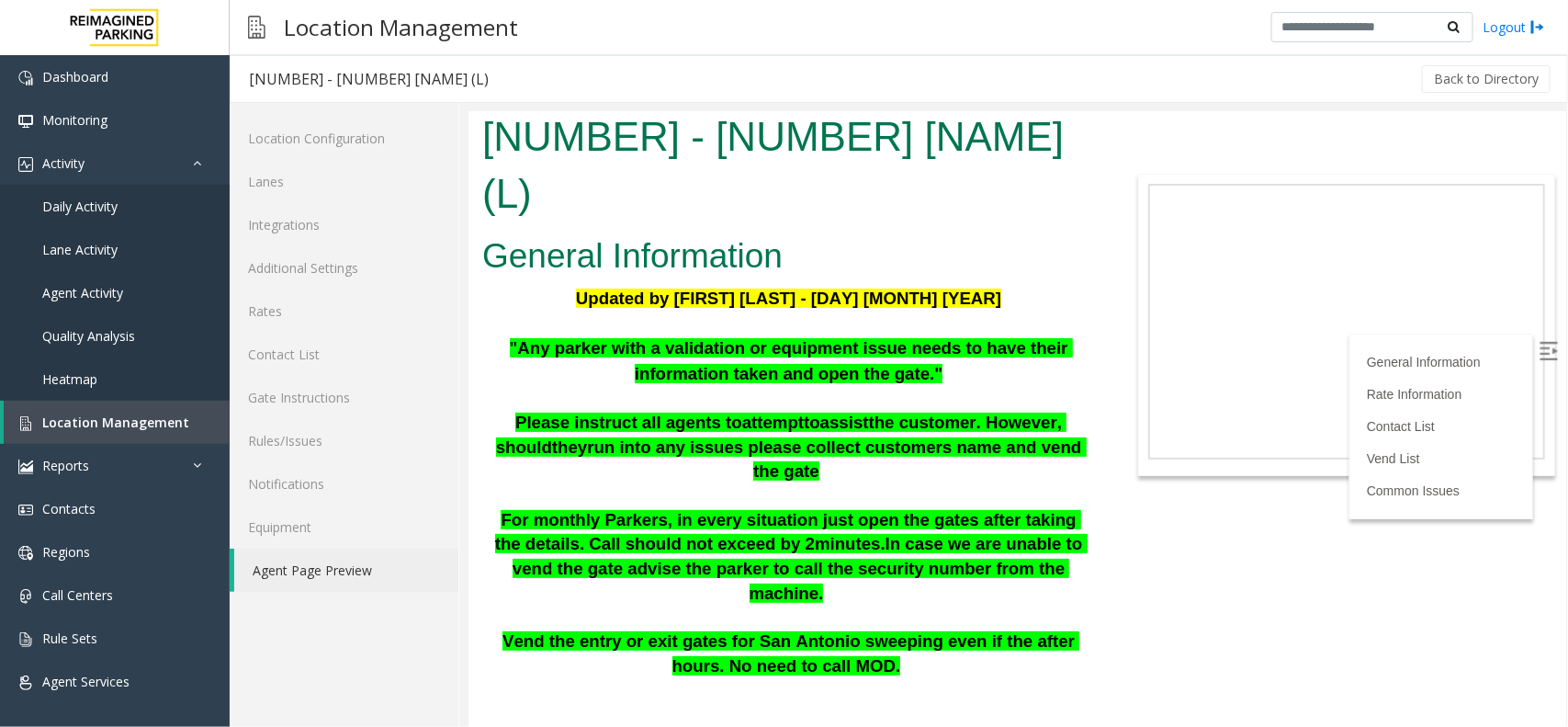 scroll, scrollTop: 0, scrollLeft: 0, axis: both 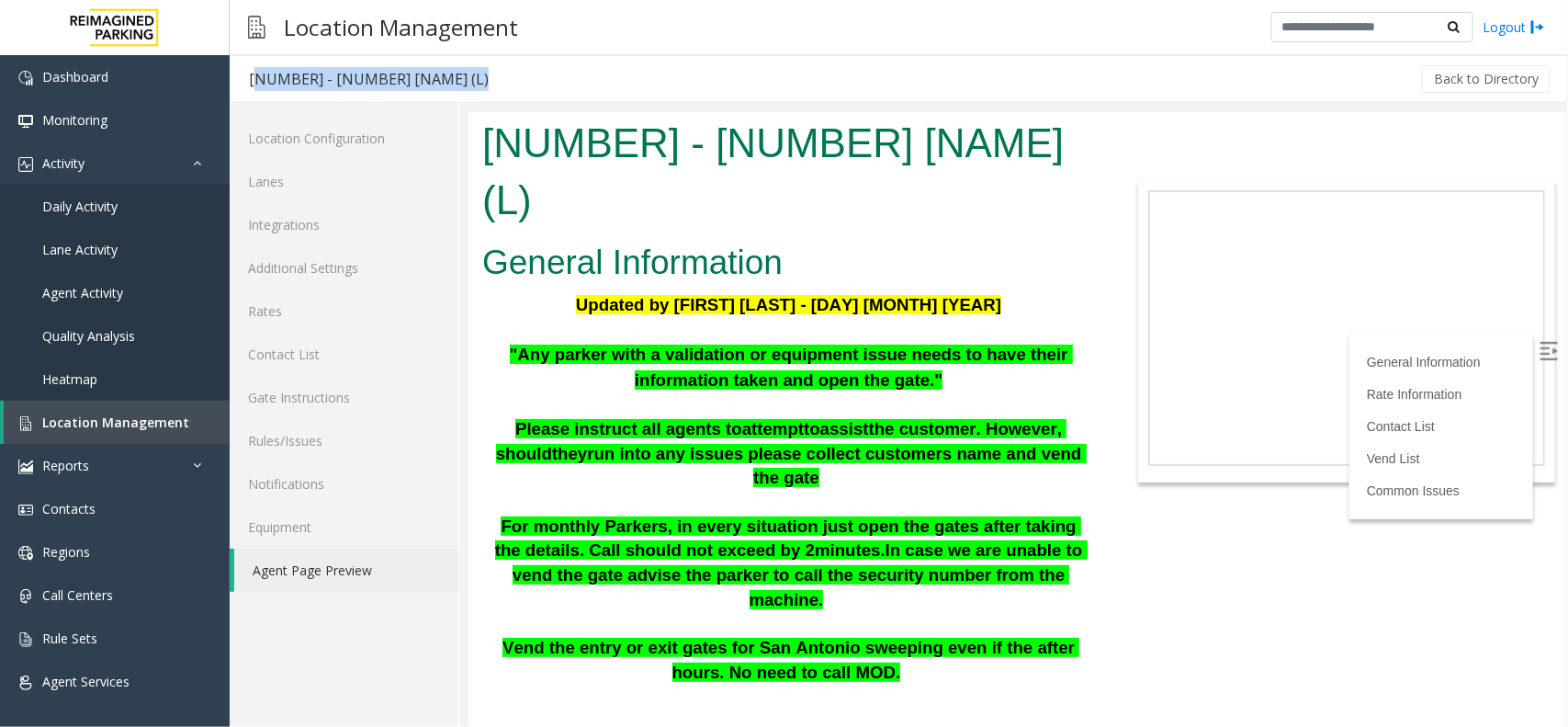 drag, startPoint x: 396, startPoint y: 80, endPoint x: 244, endPoint y: 70, distance: 152.32859 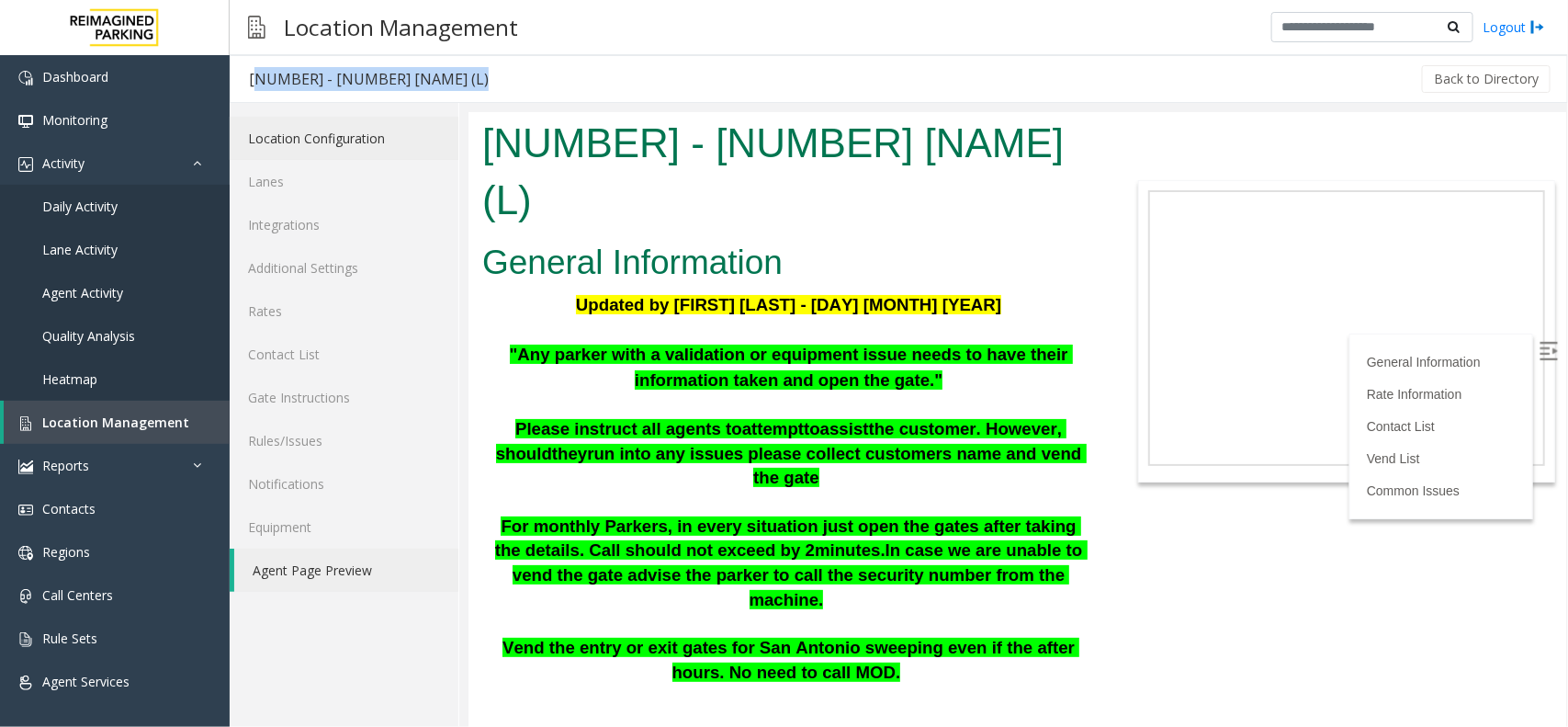 copy on "21084005 - 300 Colorado (L)" 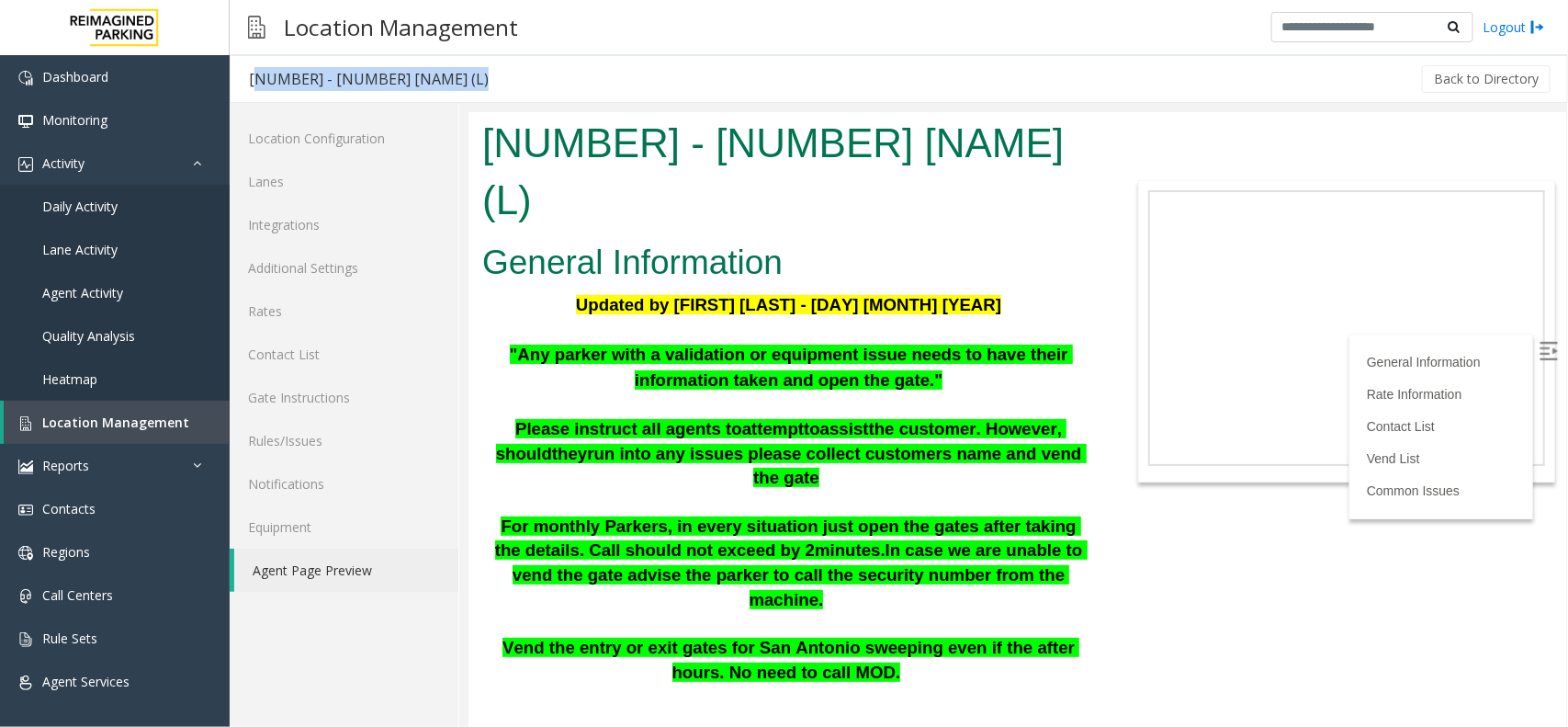 copy on "21084005 - 300 Colorado (L)" 